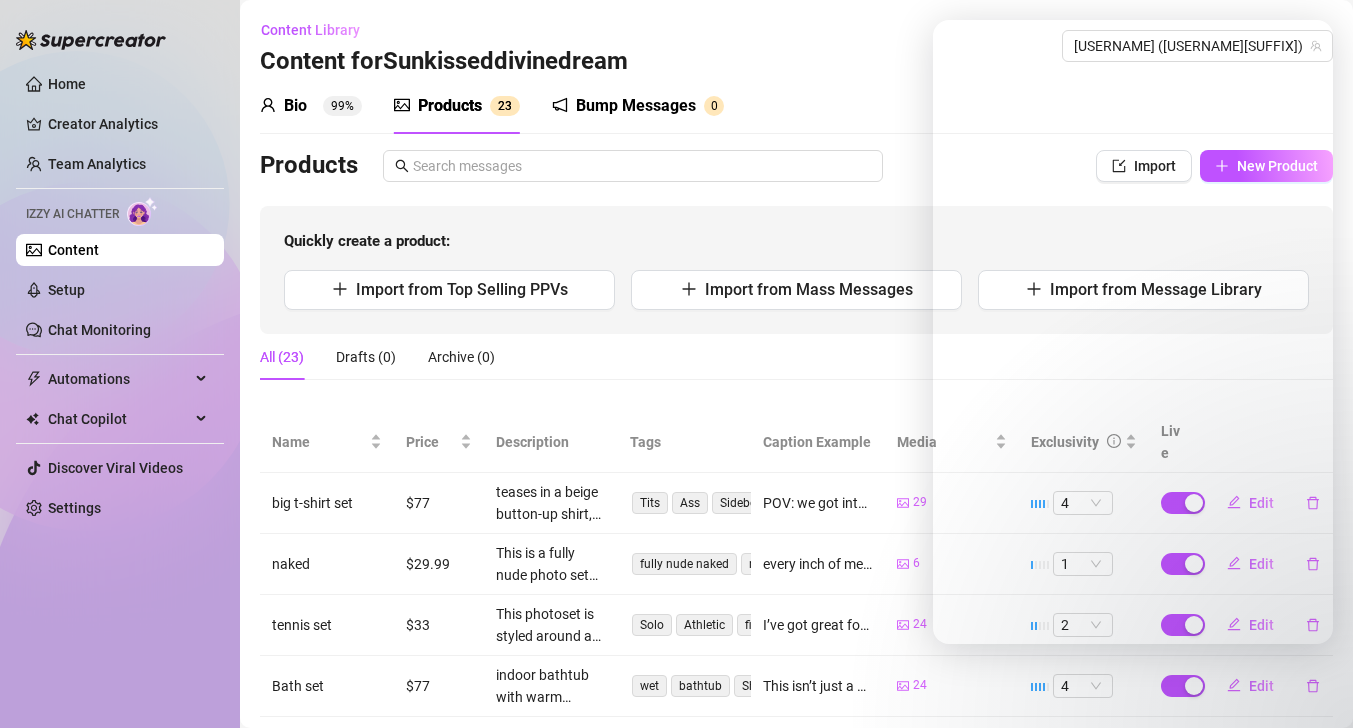 scroll, scrollTop: 0, scrollLeft: 0, axis: both 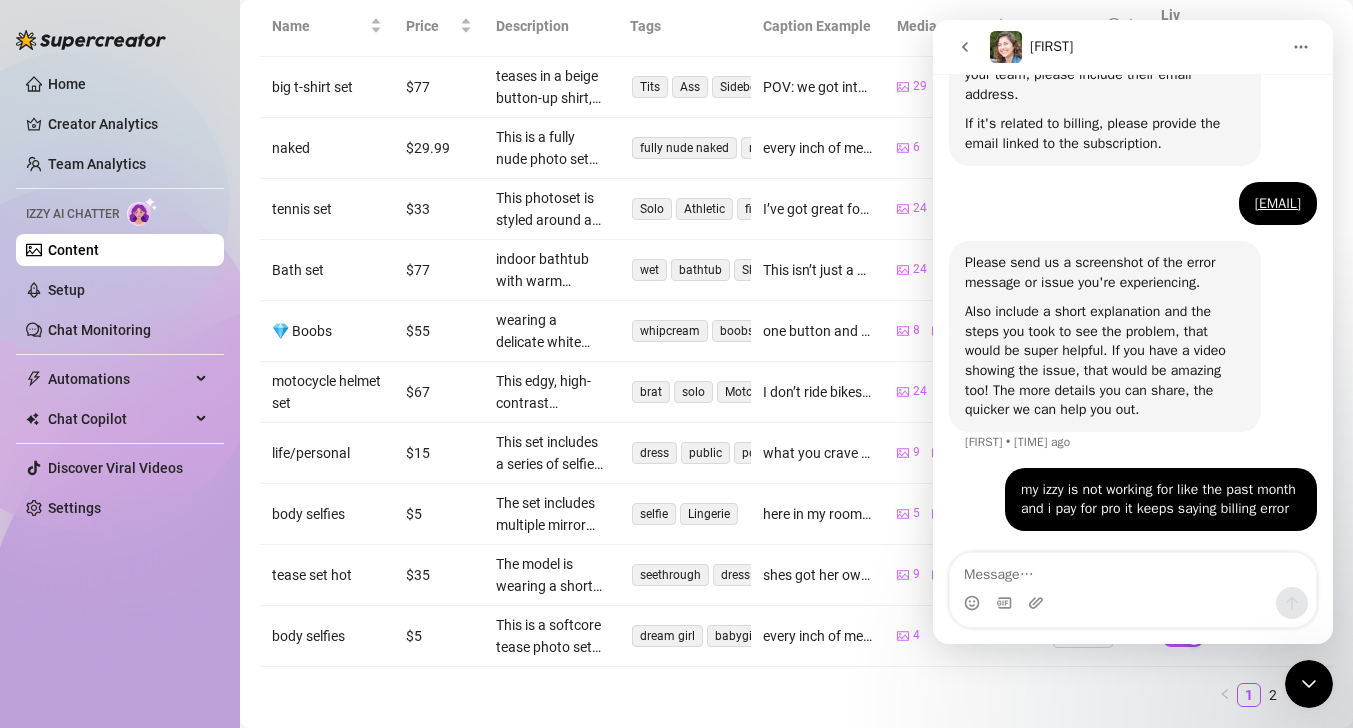 click at bounding box center (965, 47) 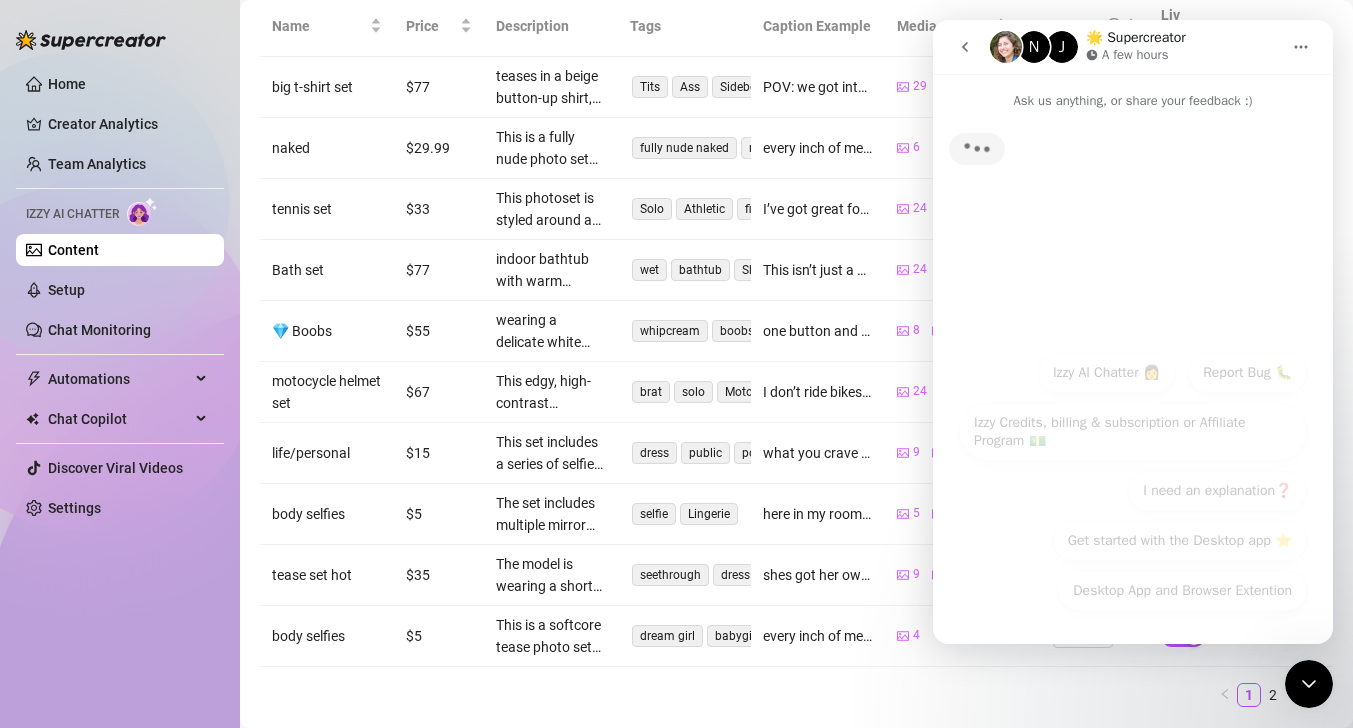 scroll, scrollTop: 0, scrollLeft: 0, axis: both 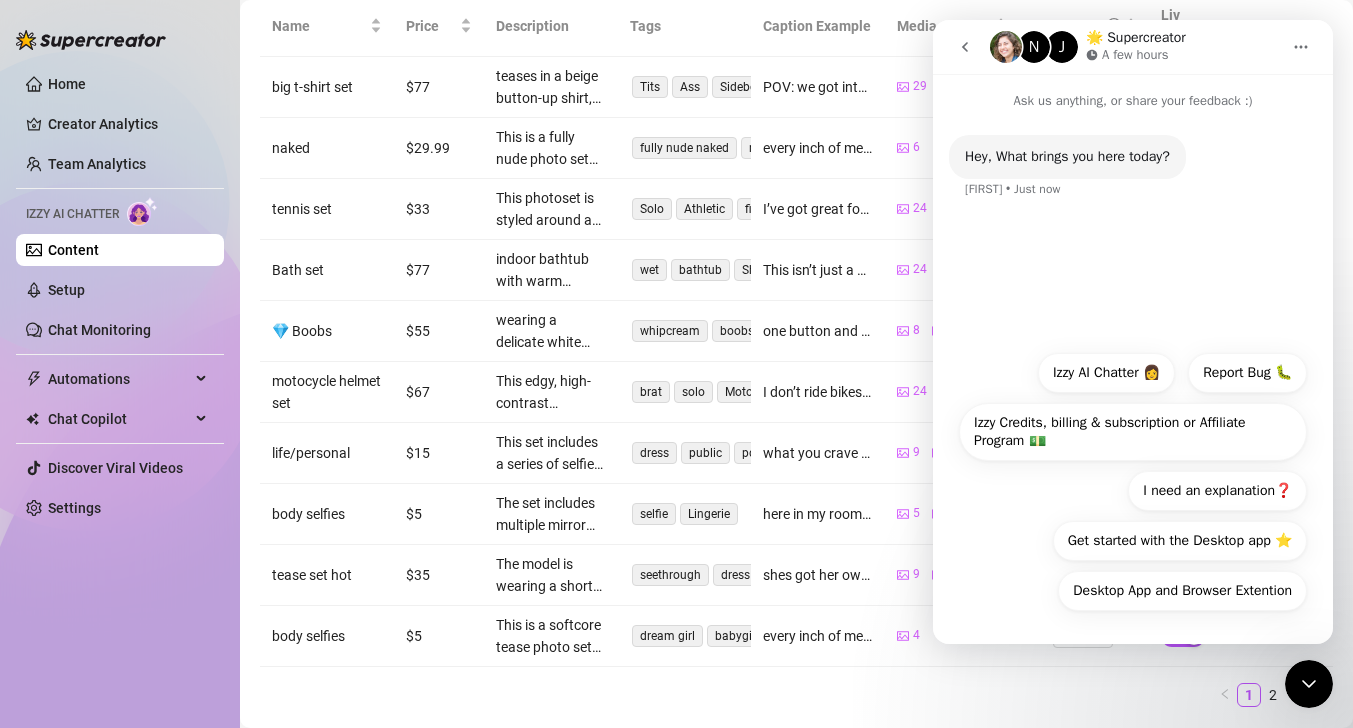 click at bounding box center (965, 47) 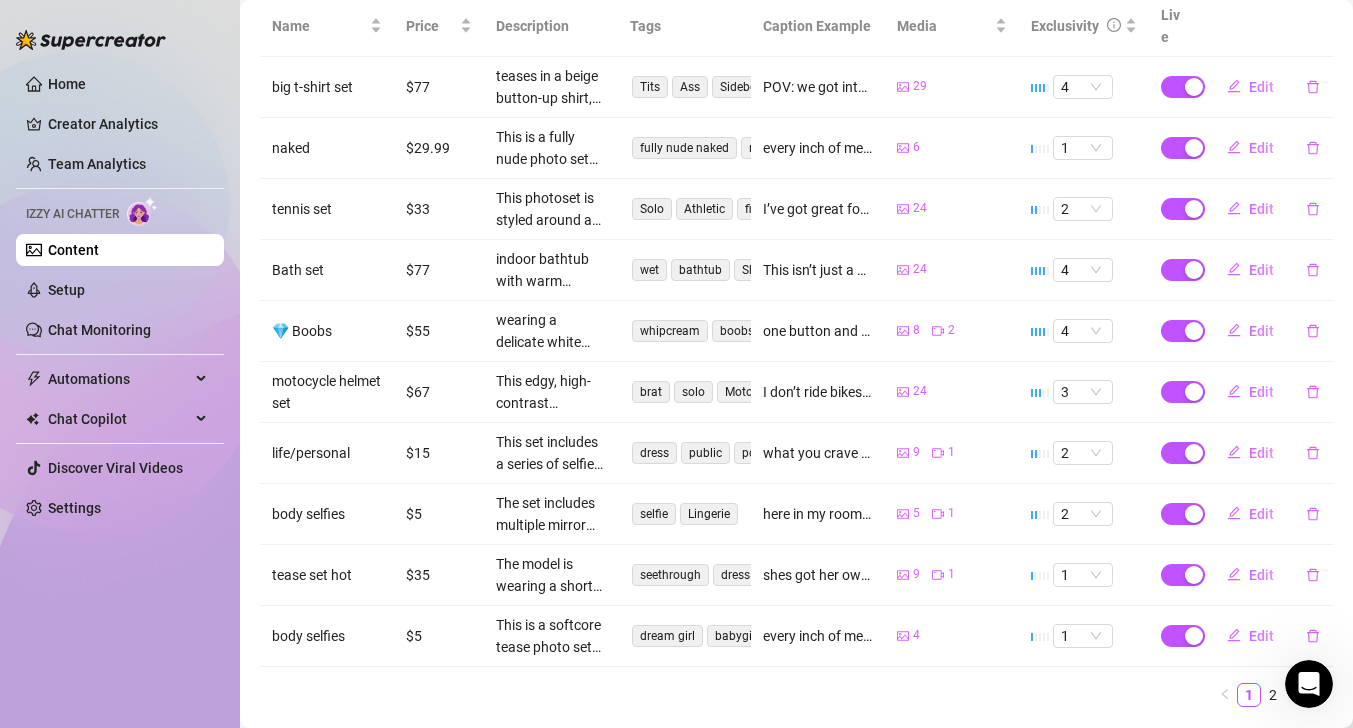 scroll, scrollTop: 0, scrollLeft: 0, axis: both 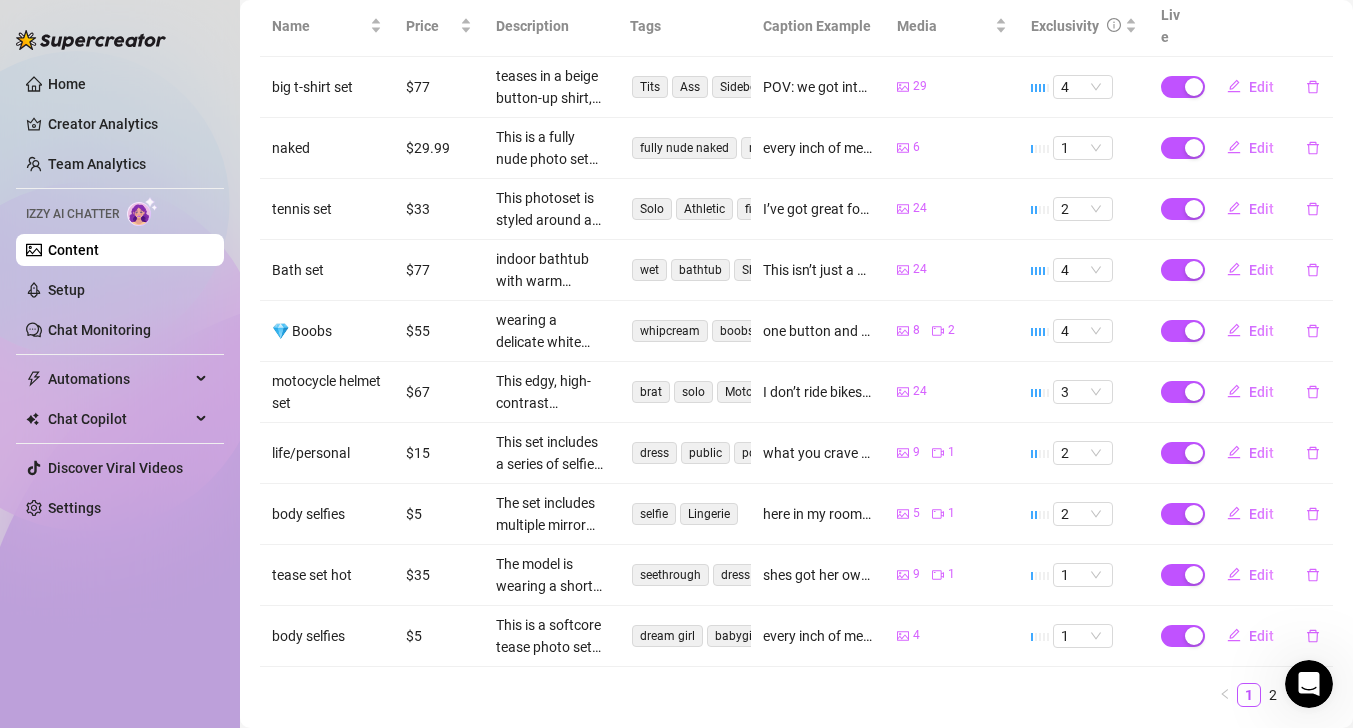 click 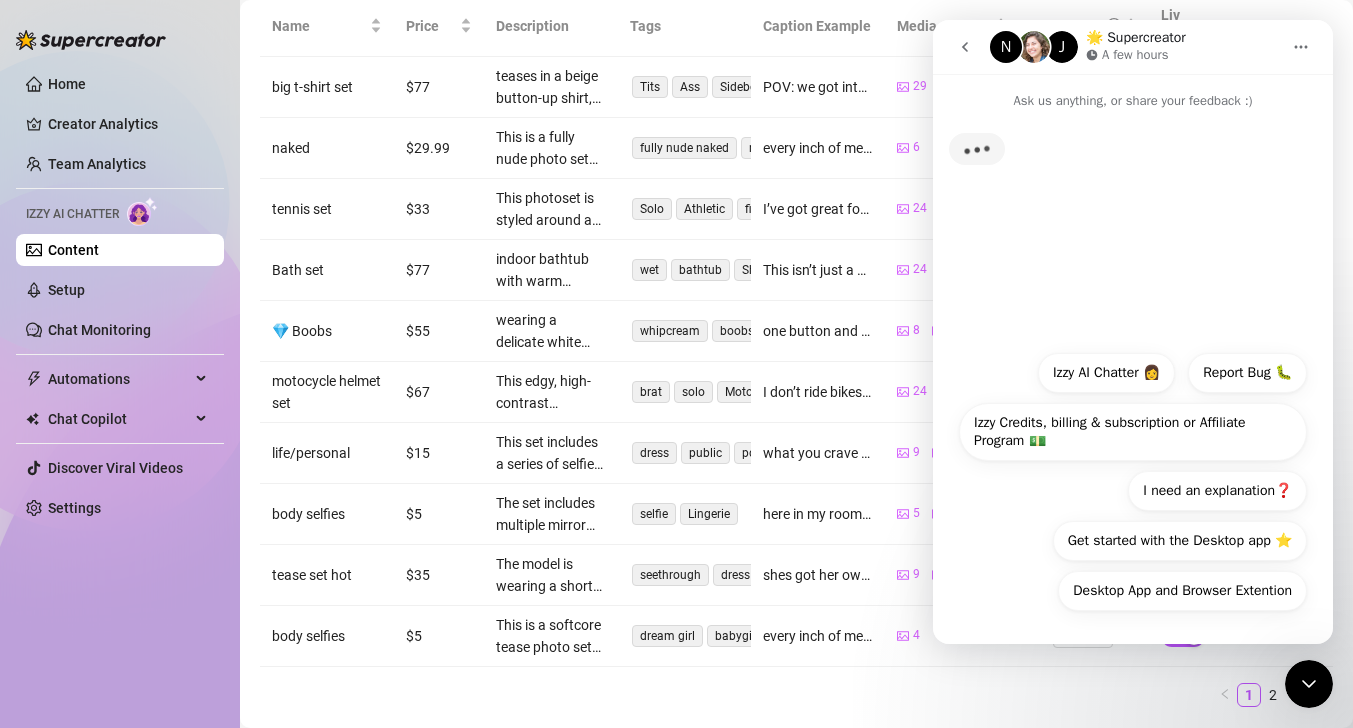click 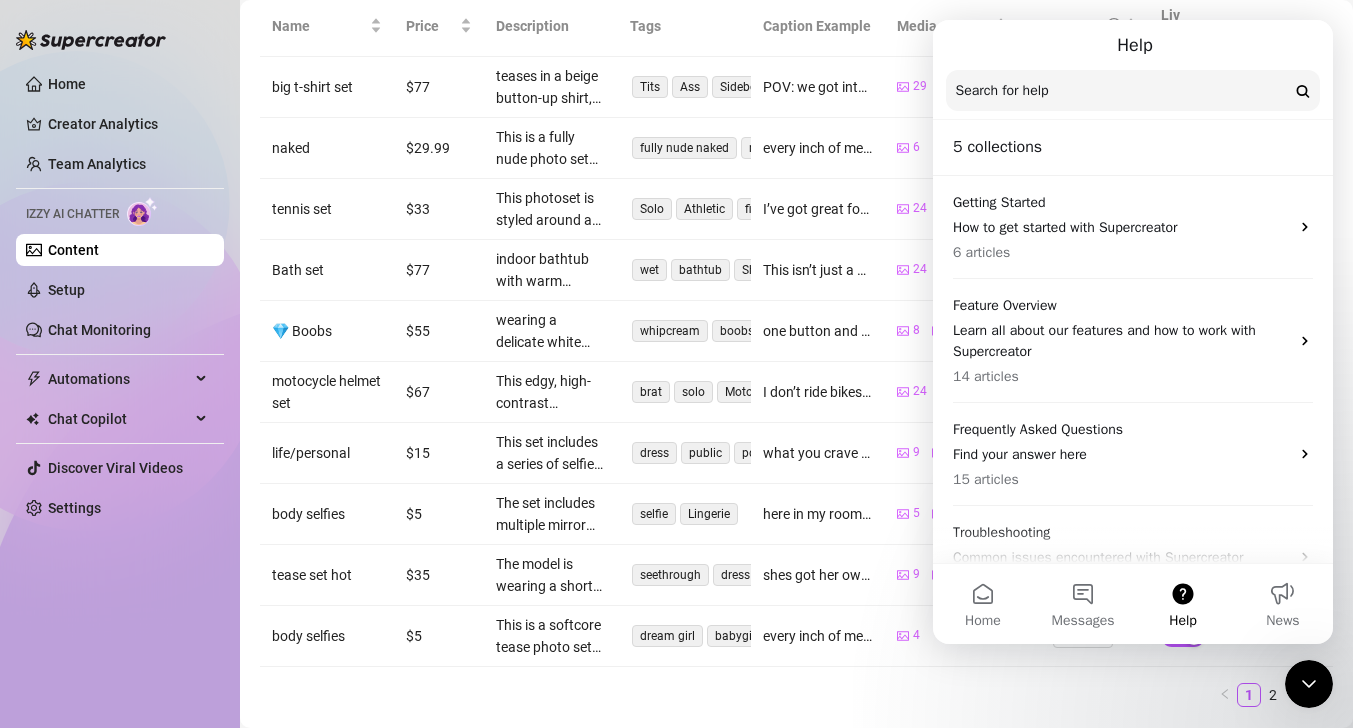 click on "Help" at bounding box center (1133, 45) 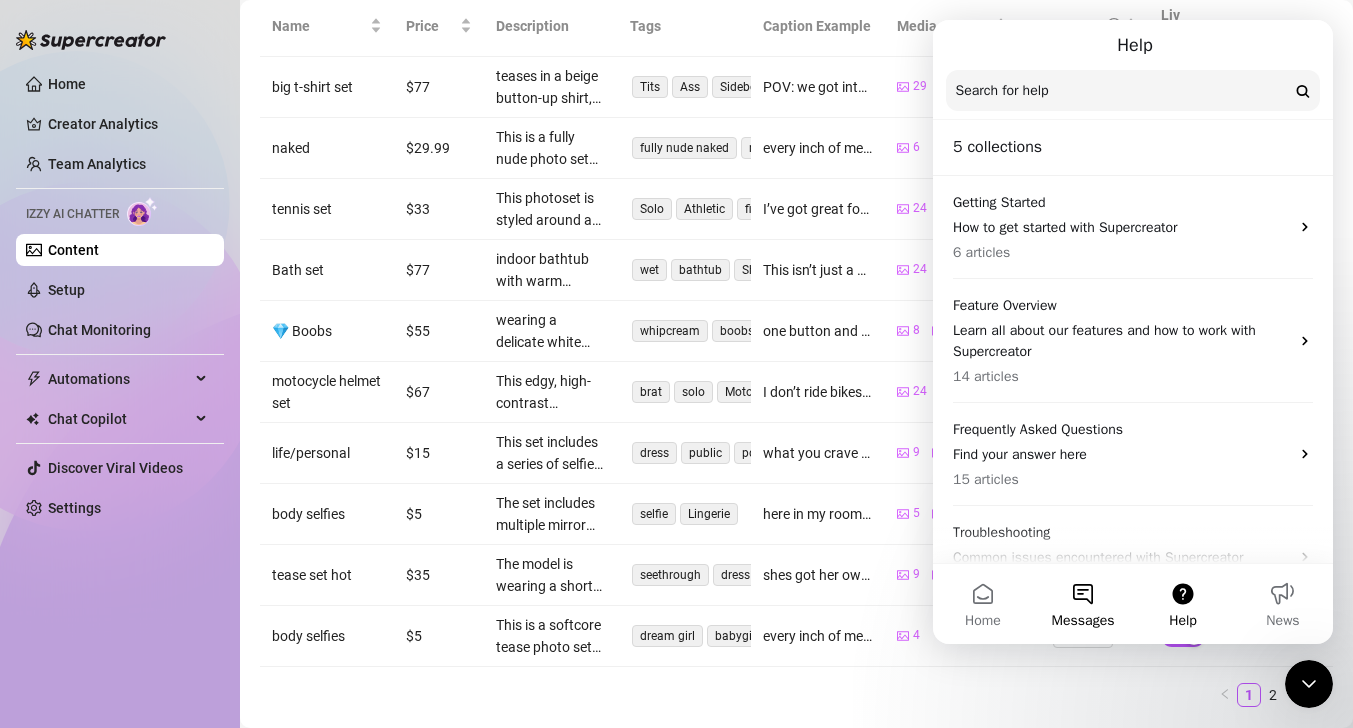 click on "Messages" at bounding box center (1083, 604) 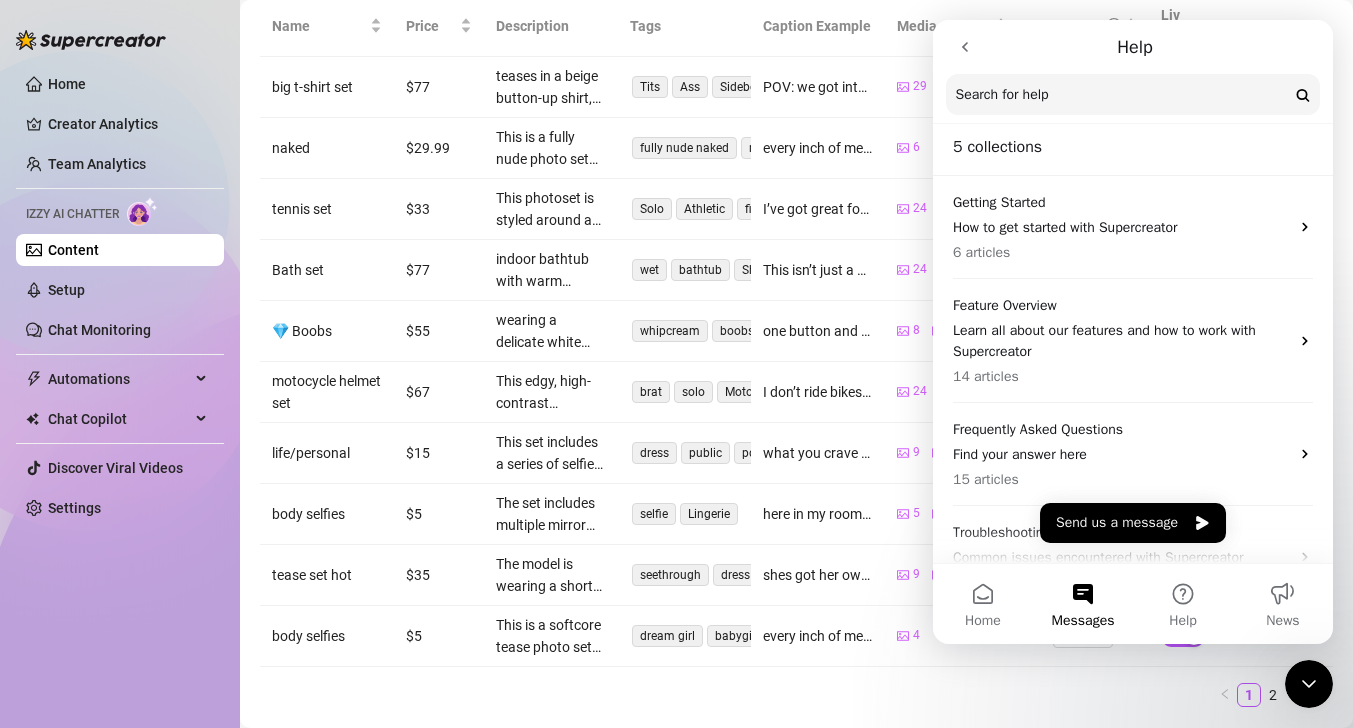 click on "Messages" at bounding box center [1083, 604] 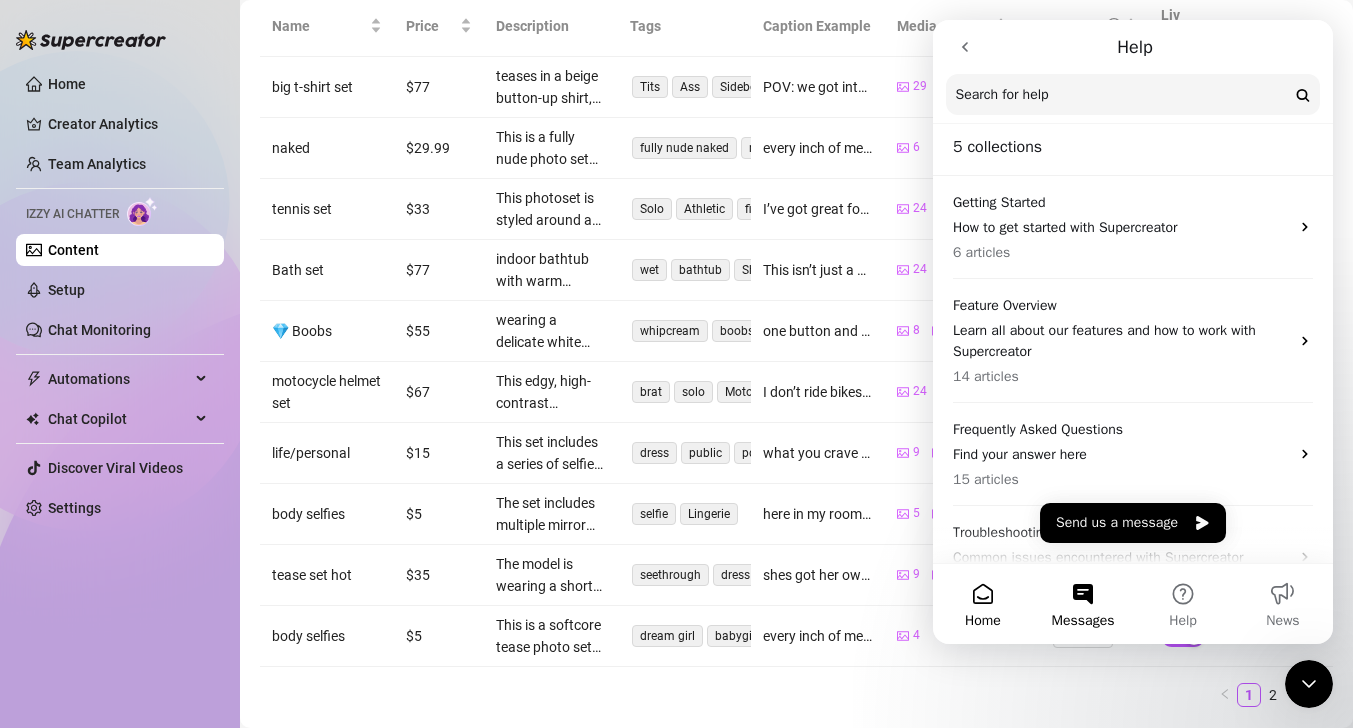 click on "Home" at bounding box center (983, 604) 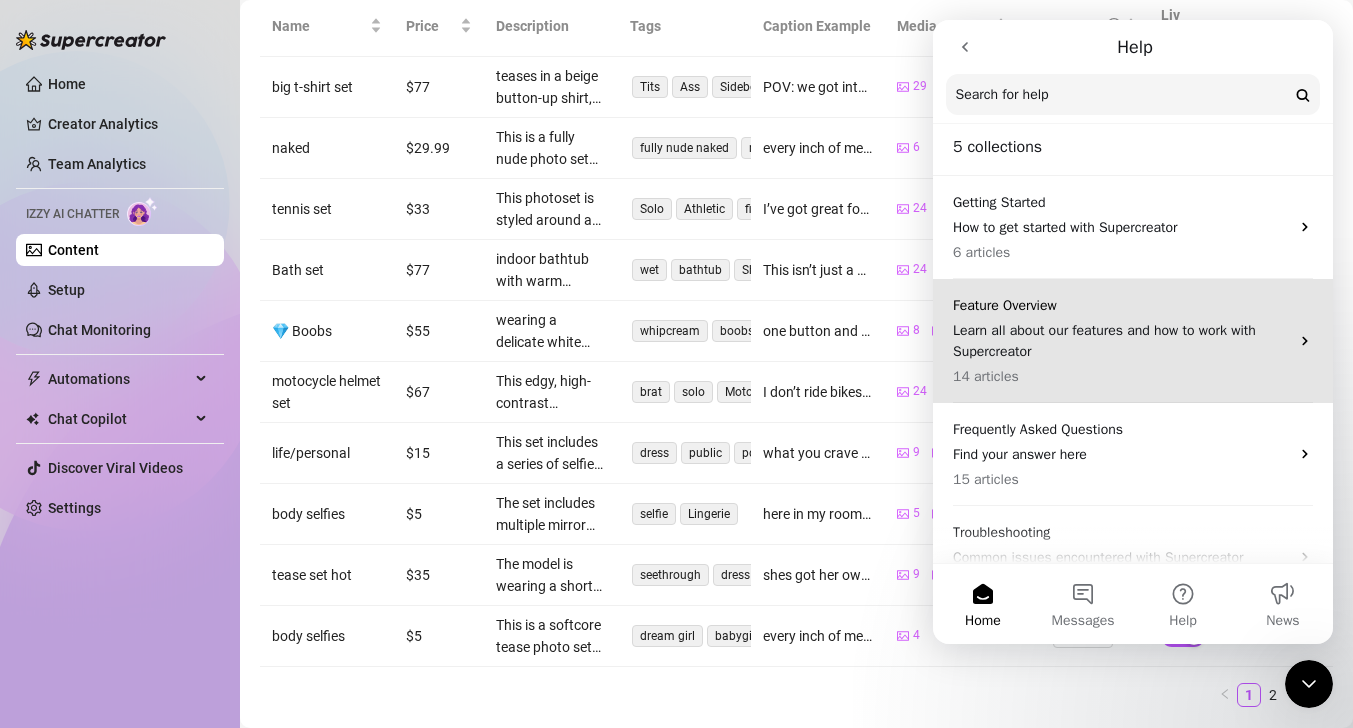click on "Home" at bounding box center (983, 604) 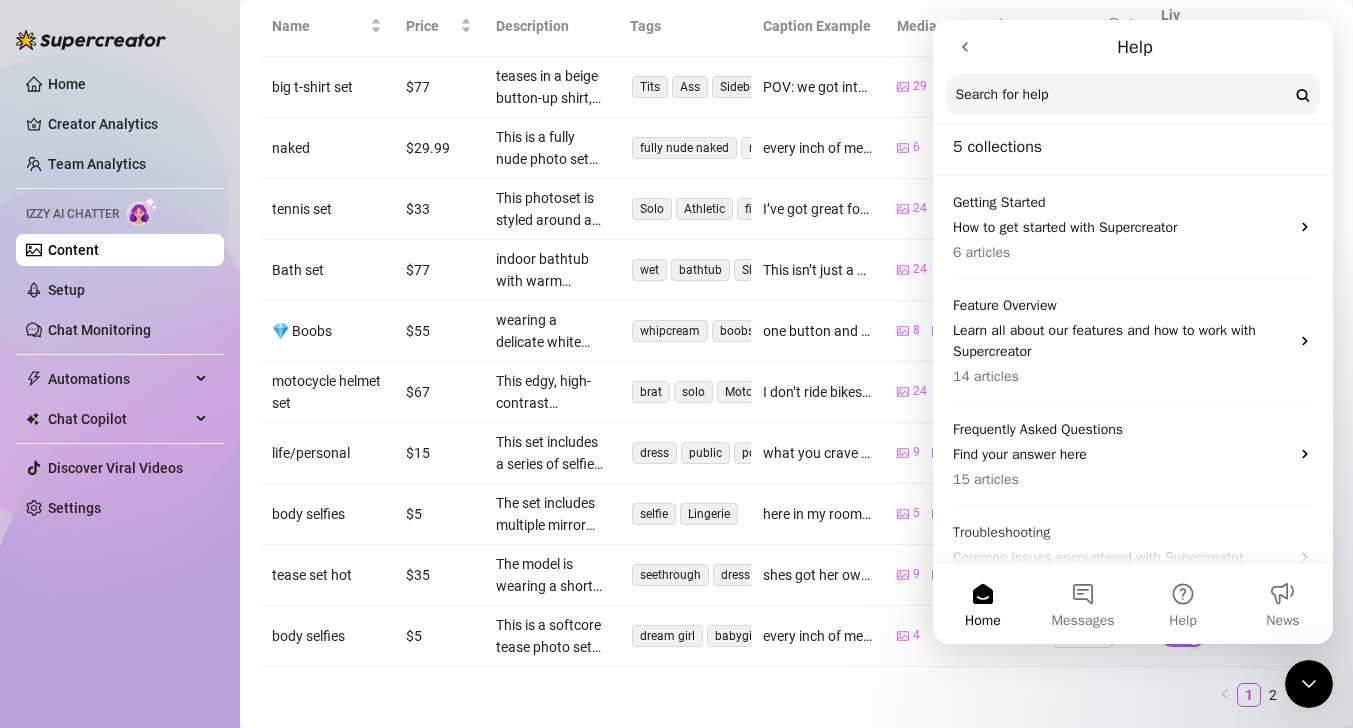 click at bounding box center (965, 47) 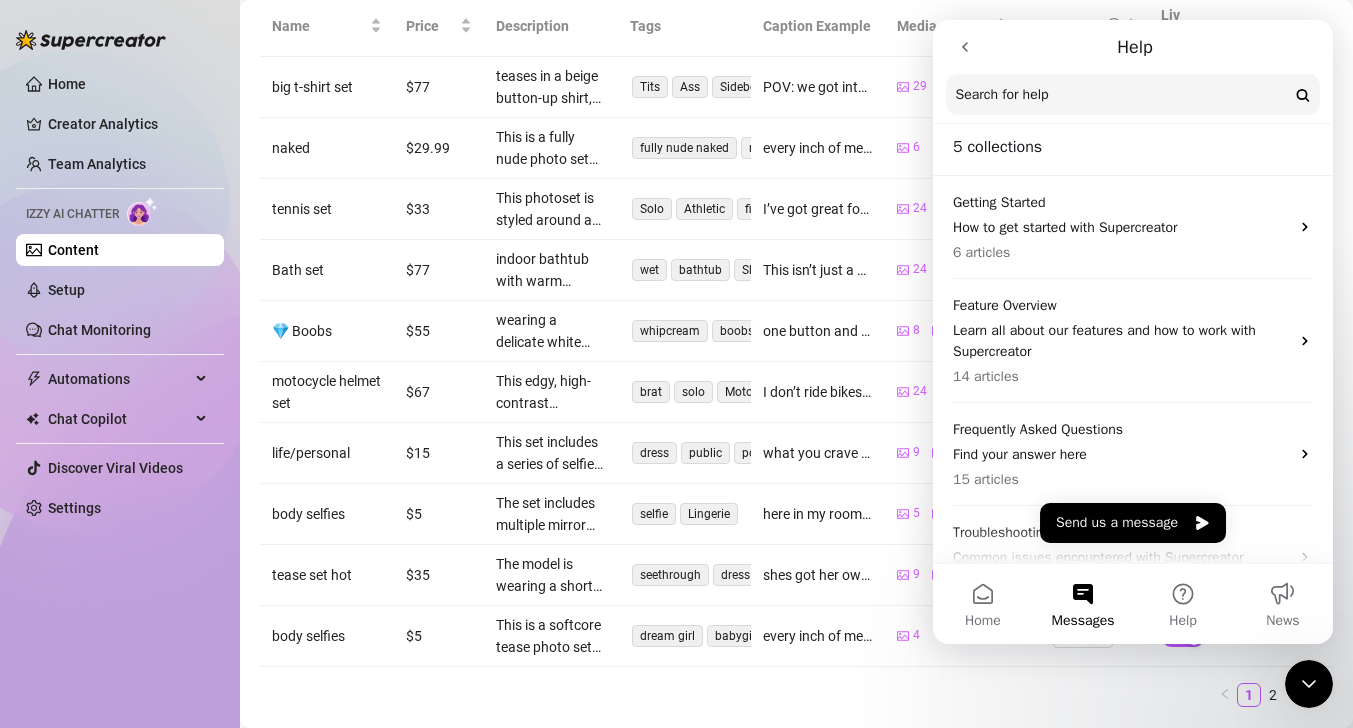 drag, startPoint x: 967, startPoint y: 61, endPoint x: 967, endPoint y: 76, distance: 15 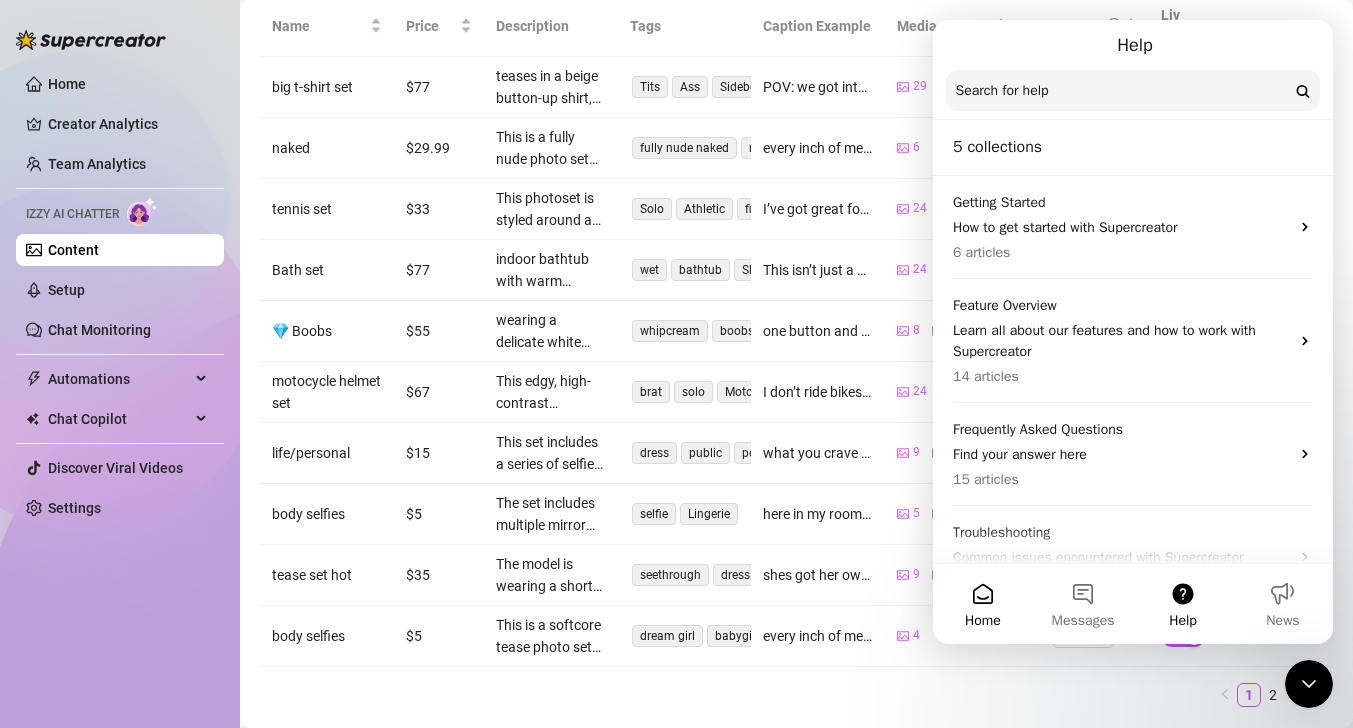 click on "Home" at bounding box center [983, 604] 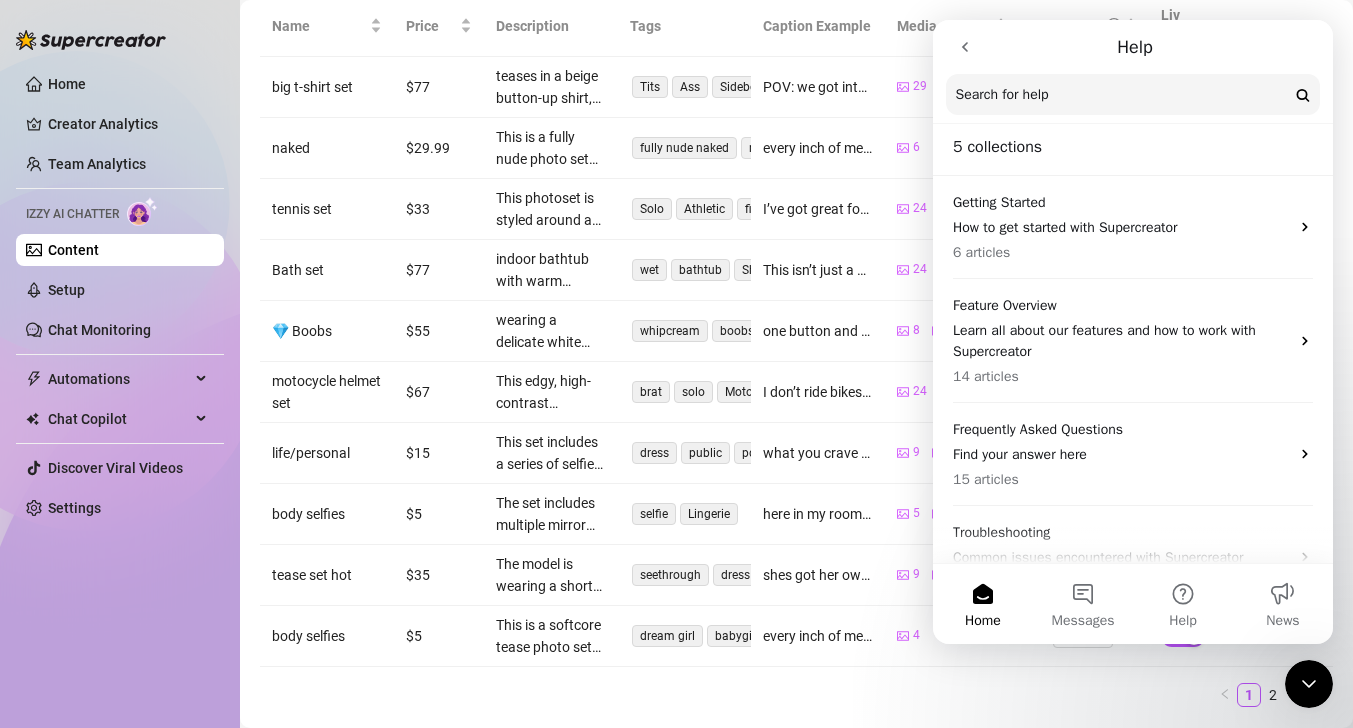 click at bounding box center [965, 47] 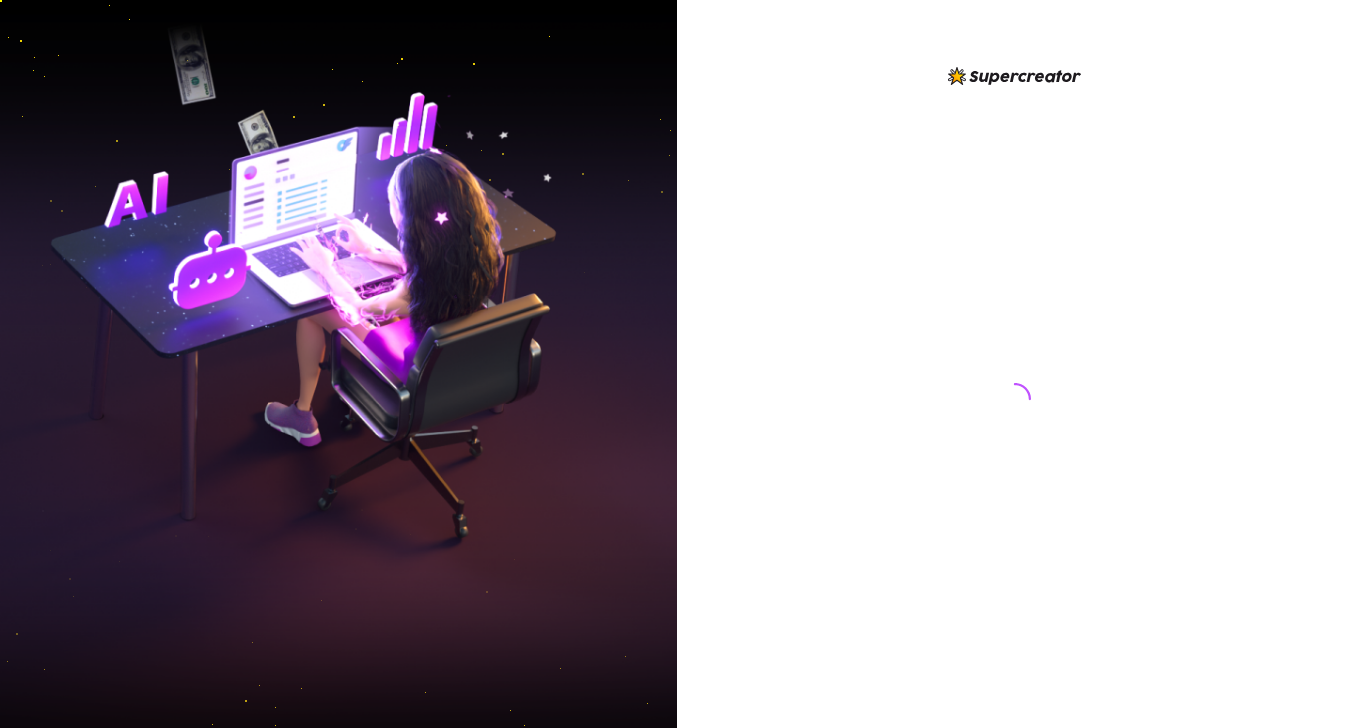 scroll, scrollTop: 0, scrollLeft: 0, axis: both 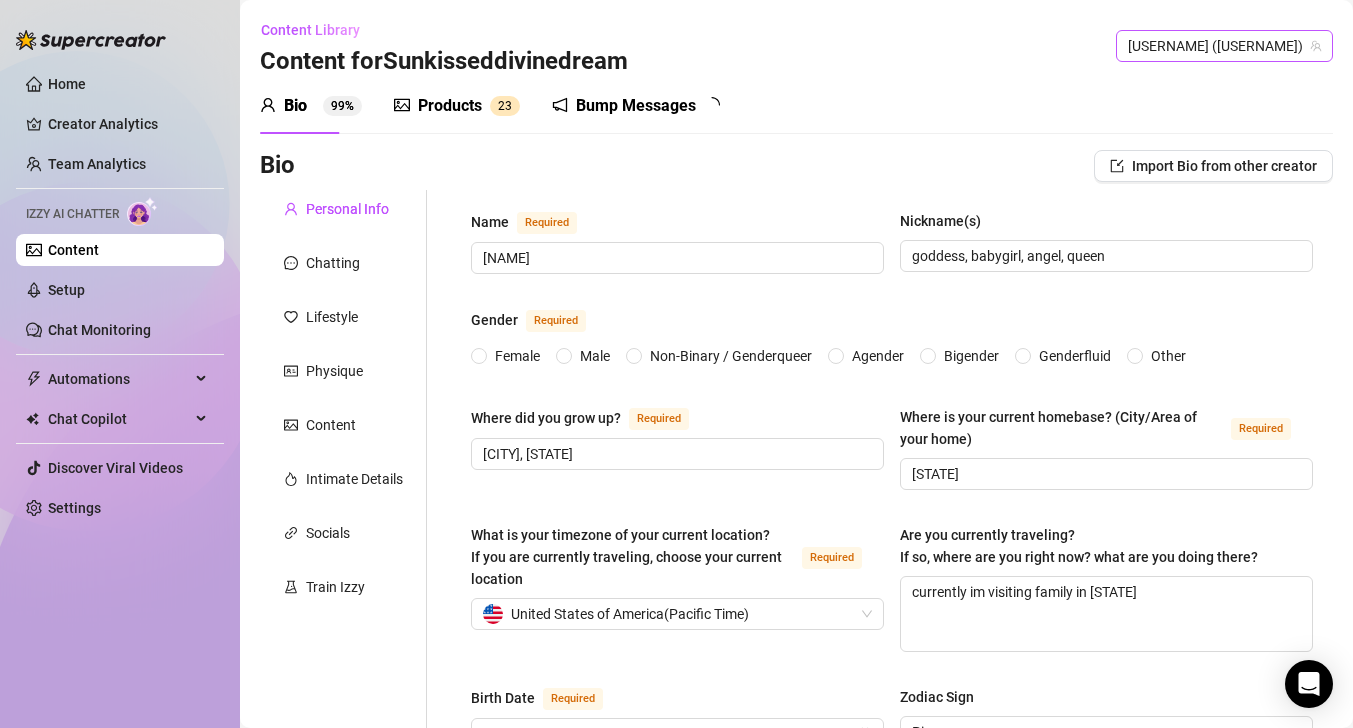 type 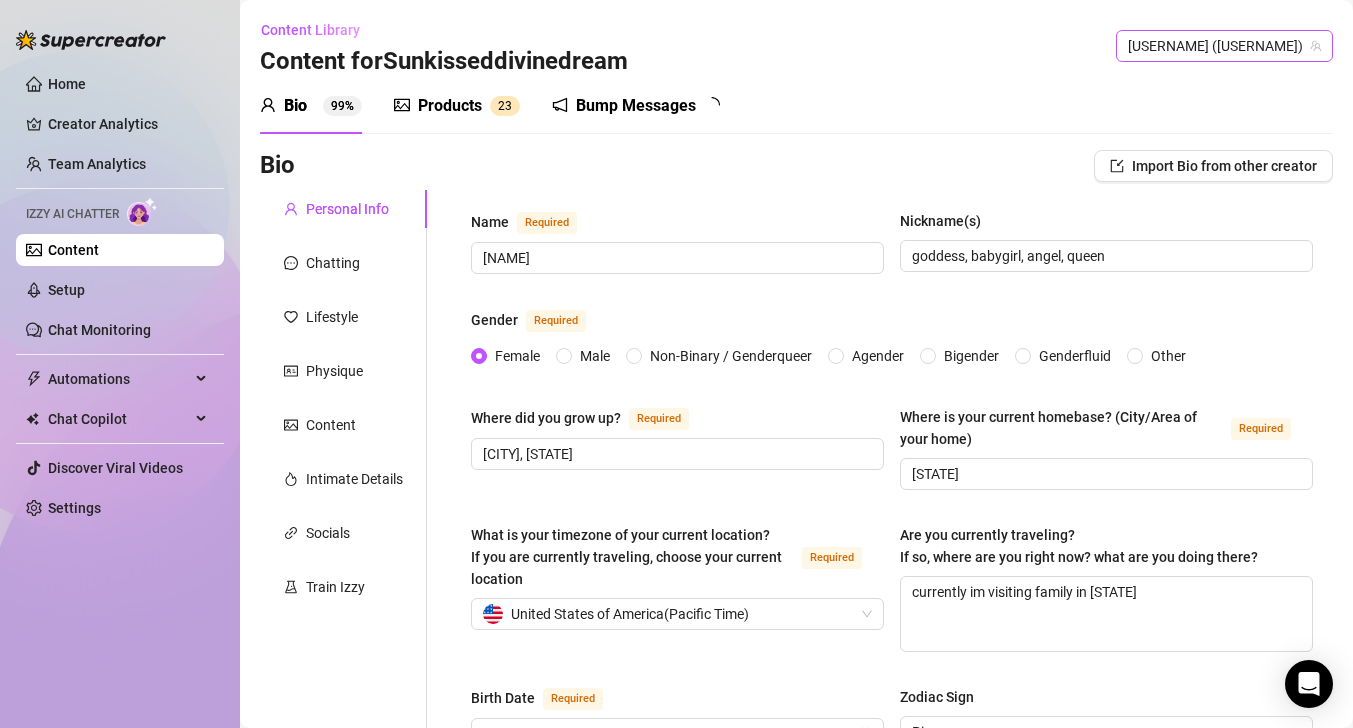 type on "[MONTH] [DAY], [YEAR]" 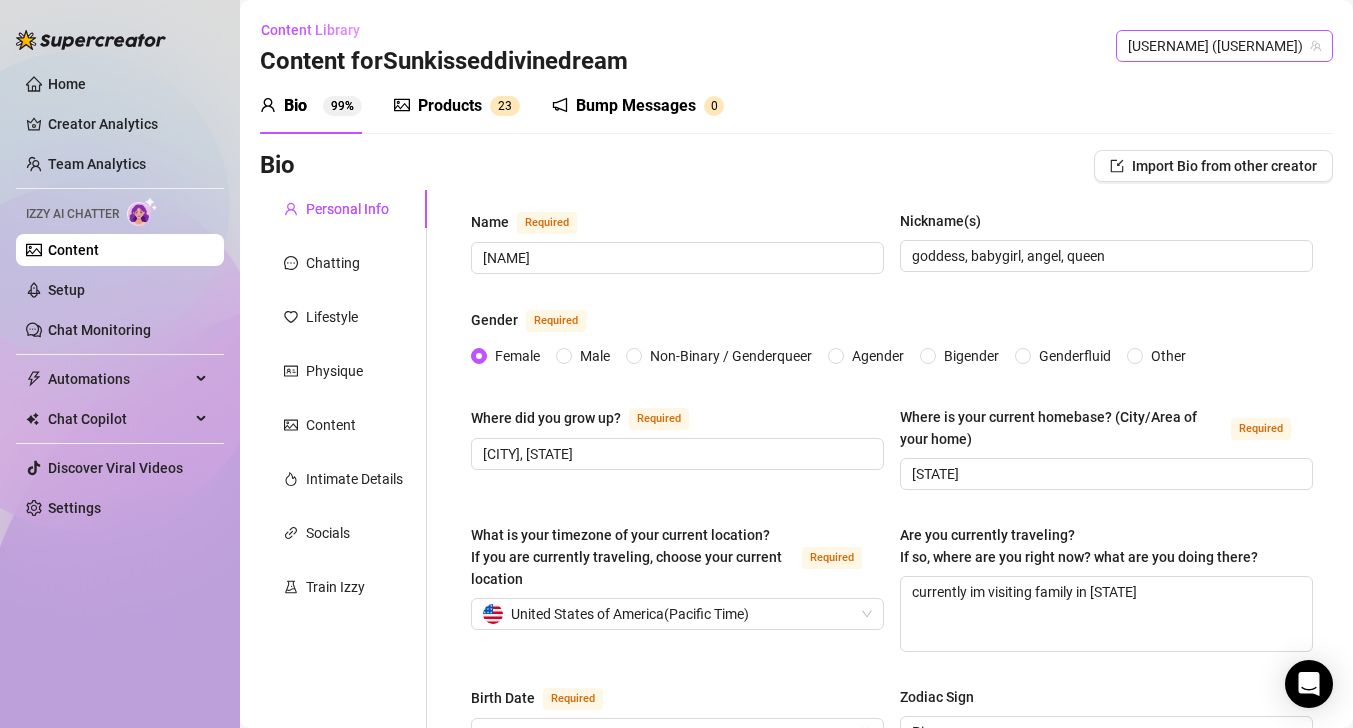 type 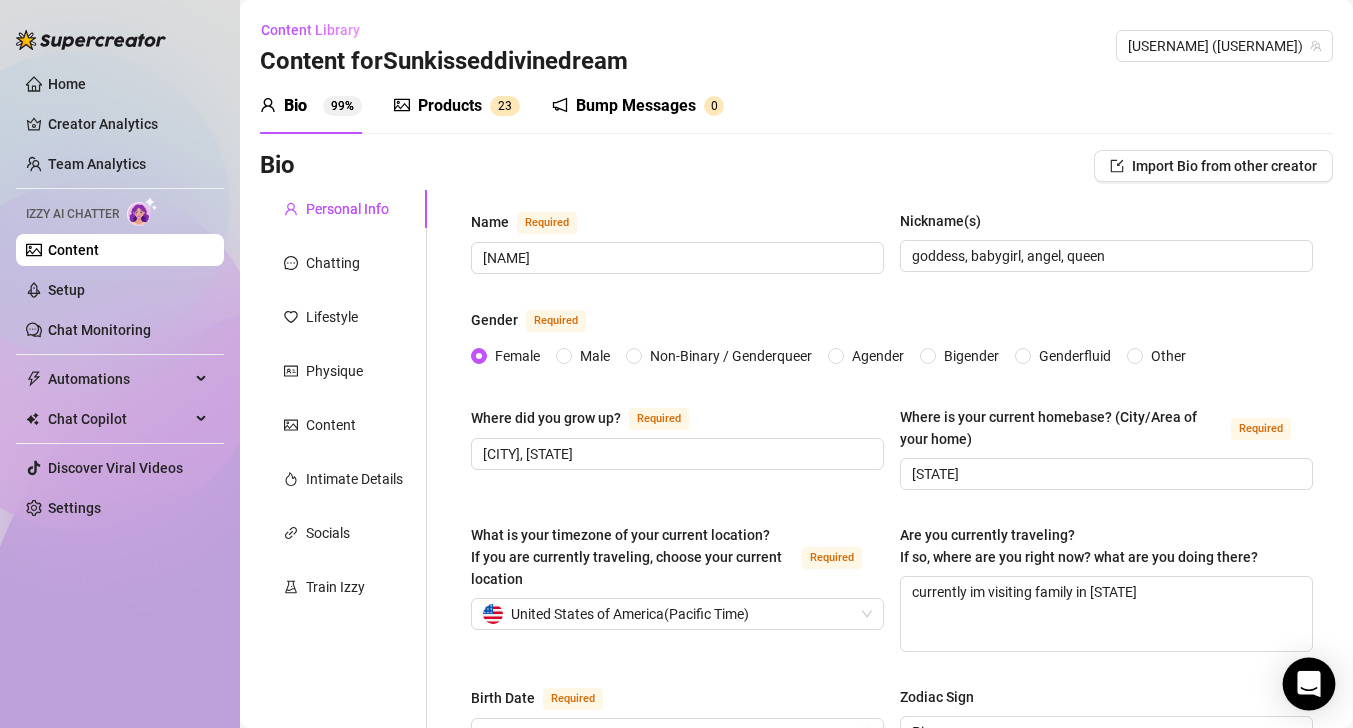 click 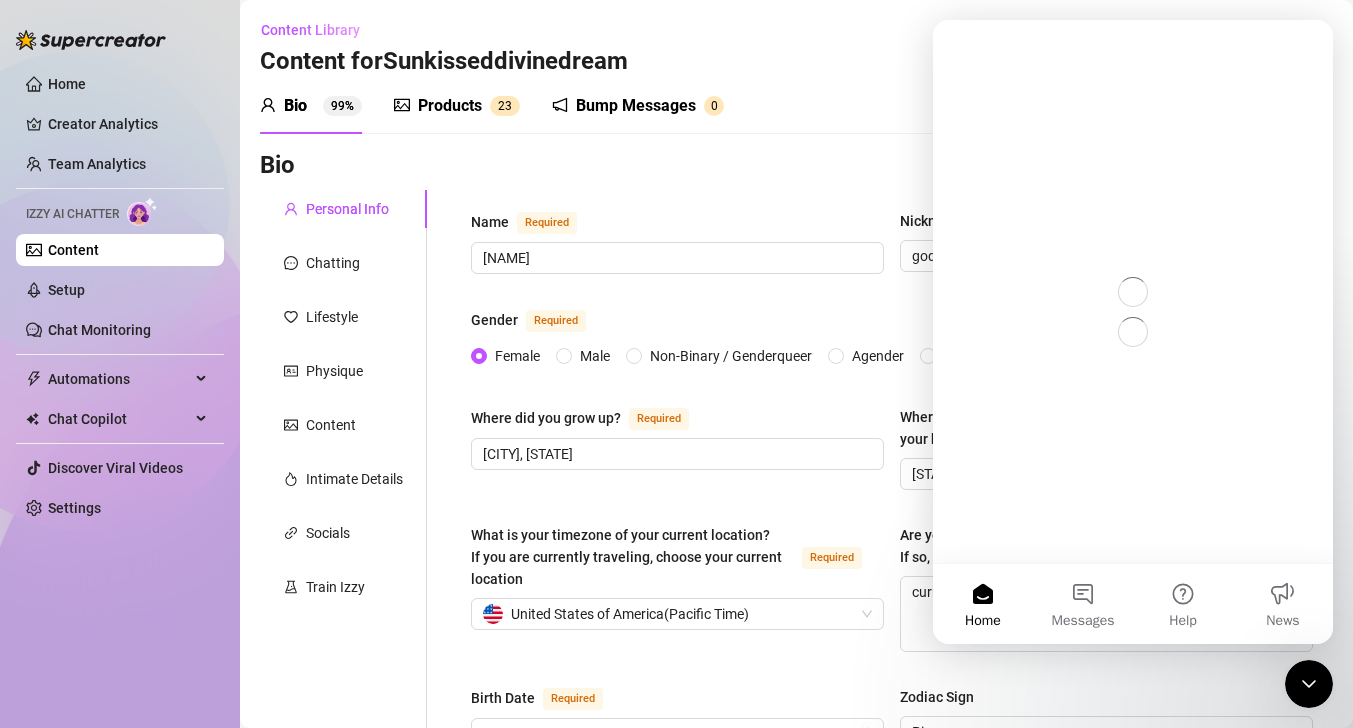 scroll, scrollTop: 0, scrollLeft: 0, axis: both 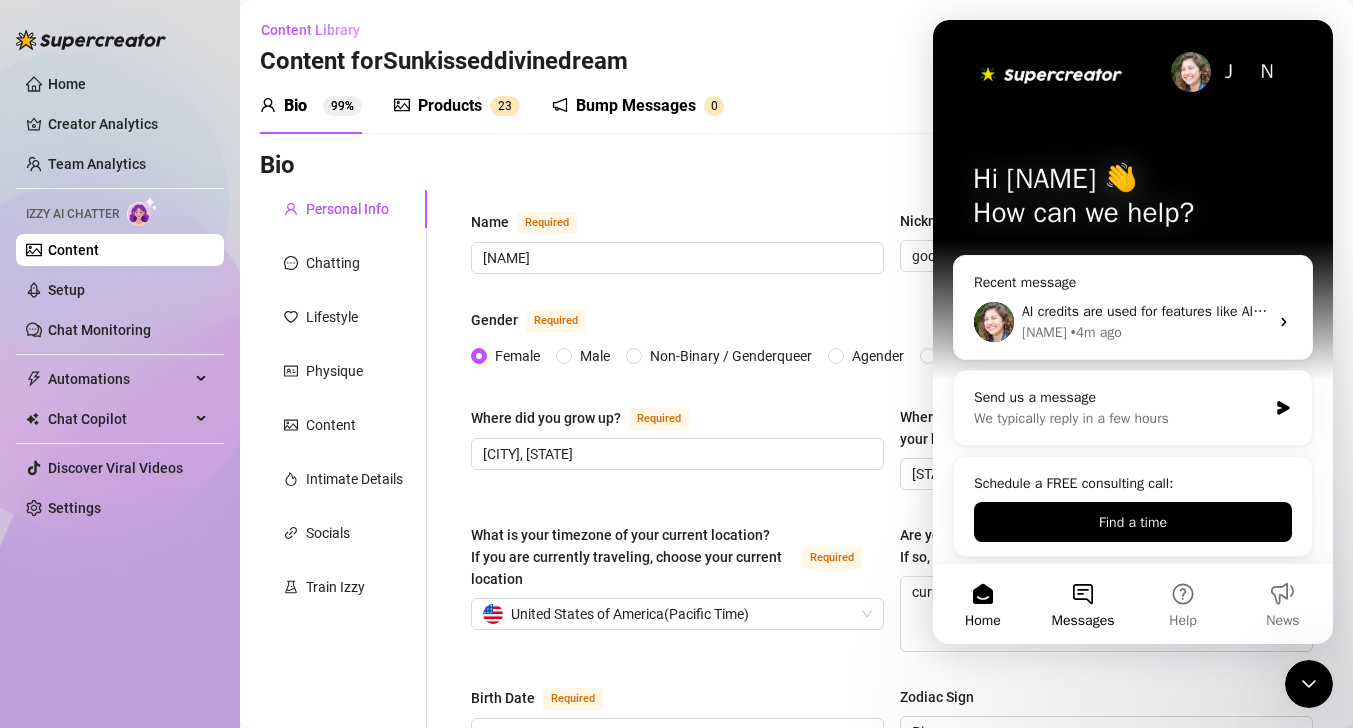 click on "Messages" at bounding box center (1083, 604) 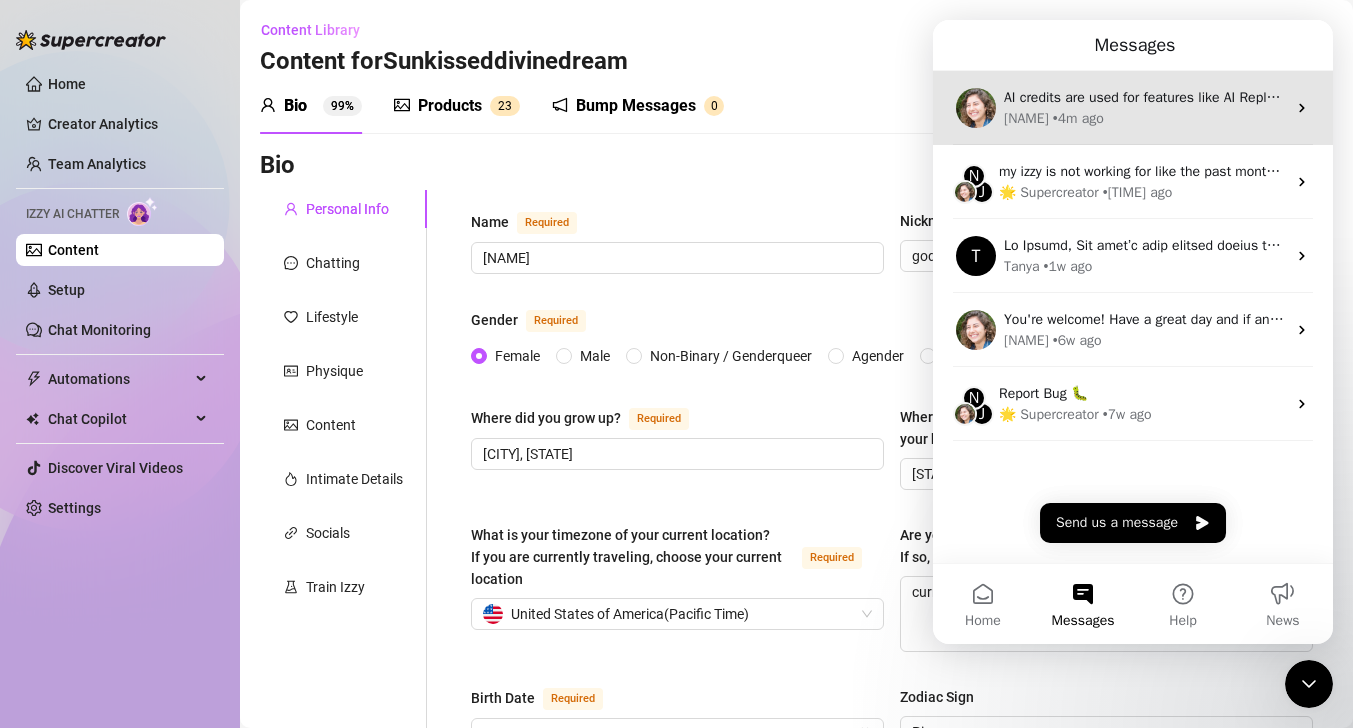 click on "[NAME] • [TIME] ago" at bounding box center (1145, 118) 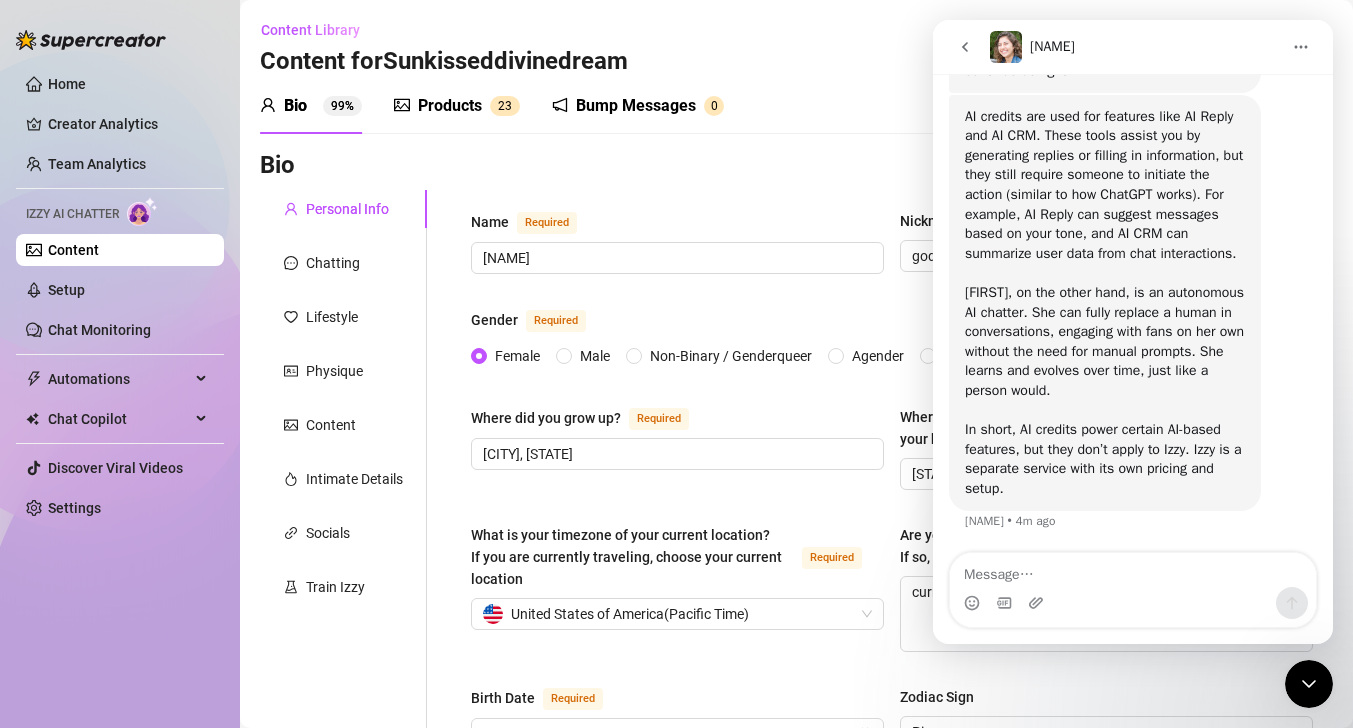 scroll, scrollTop: 4167, scrollLeft: 0, axis: vertical 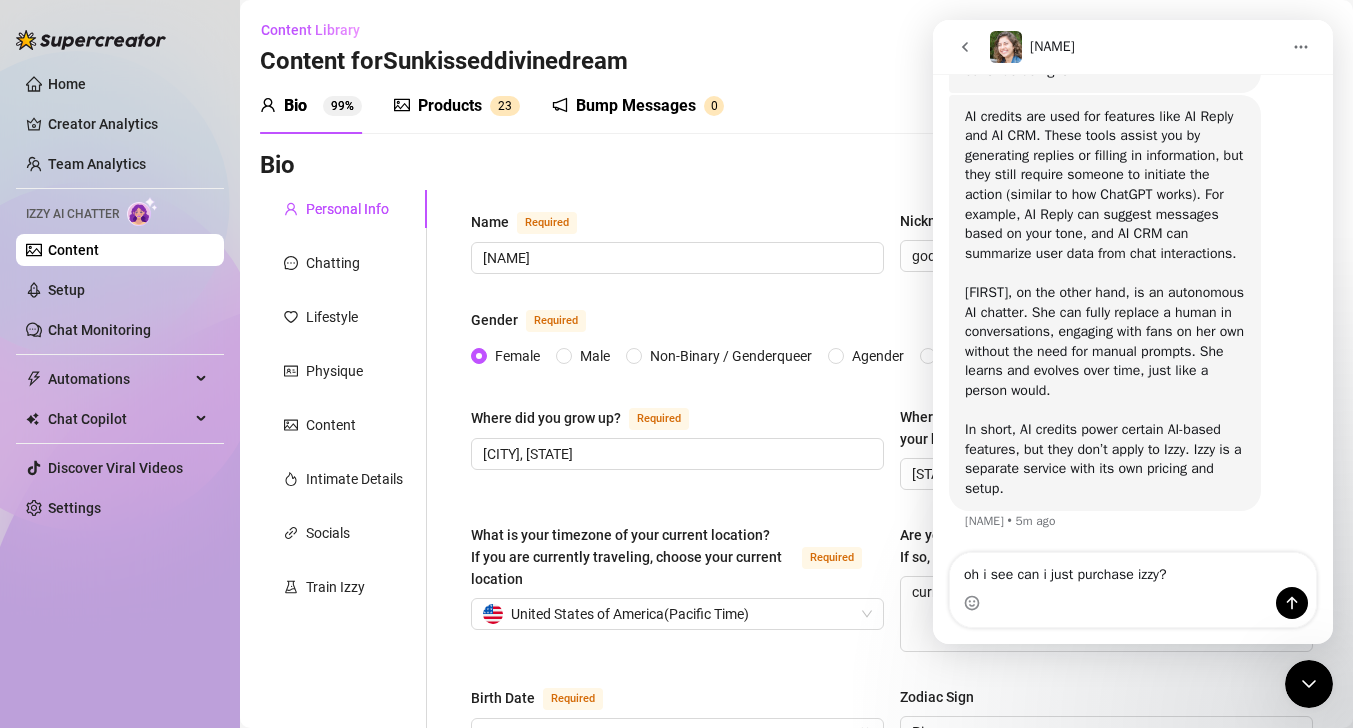 type on "oh i see can i just purchase izzy?" 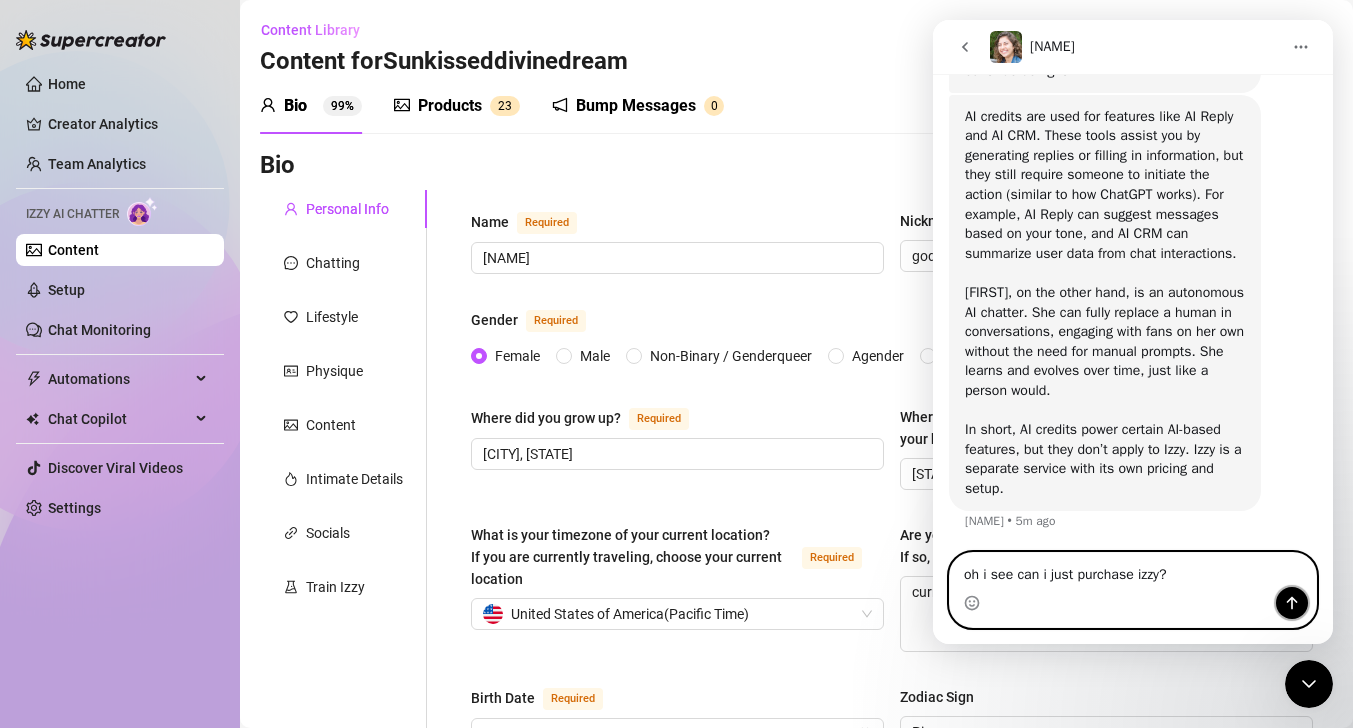 click at bounding box center (1292, 603) 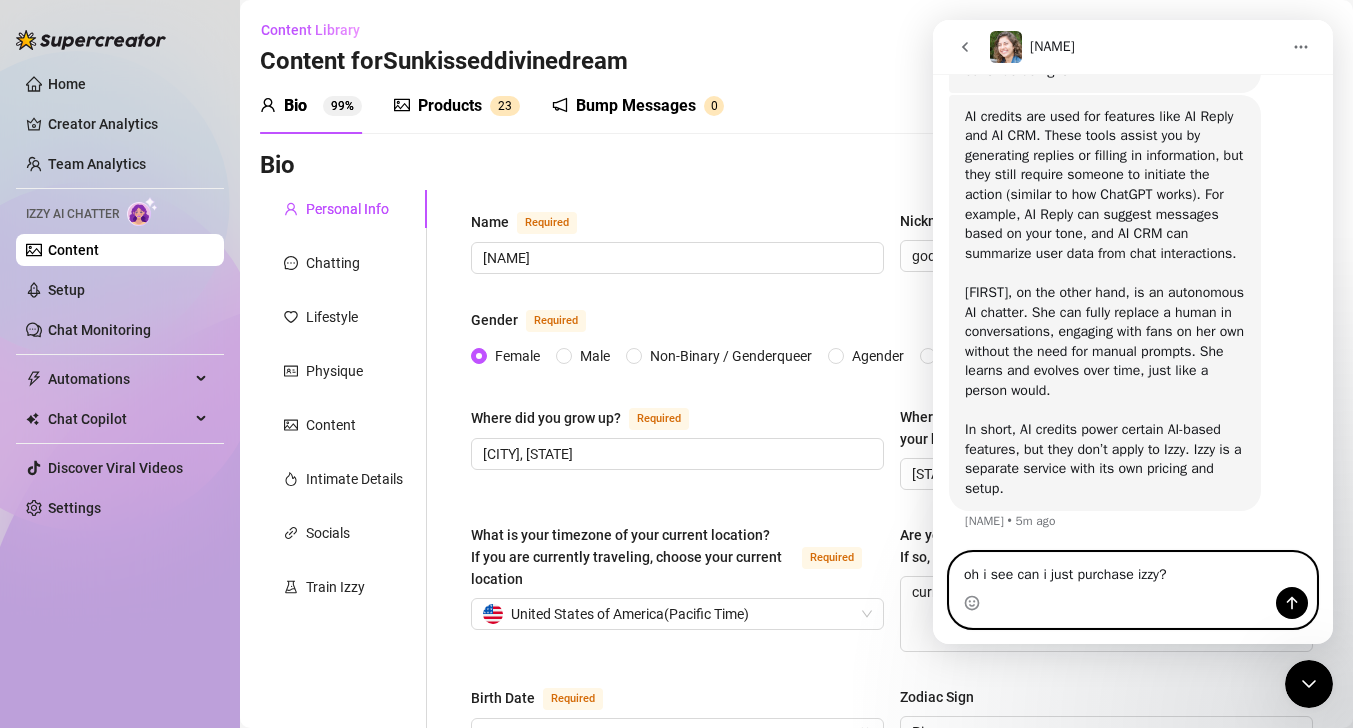 type 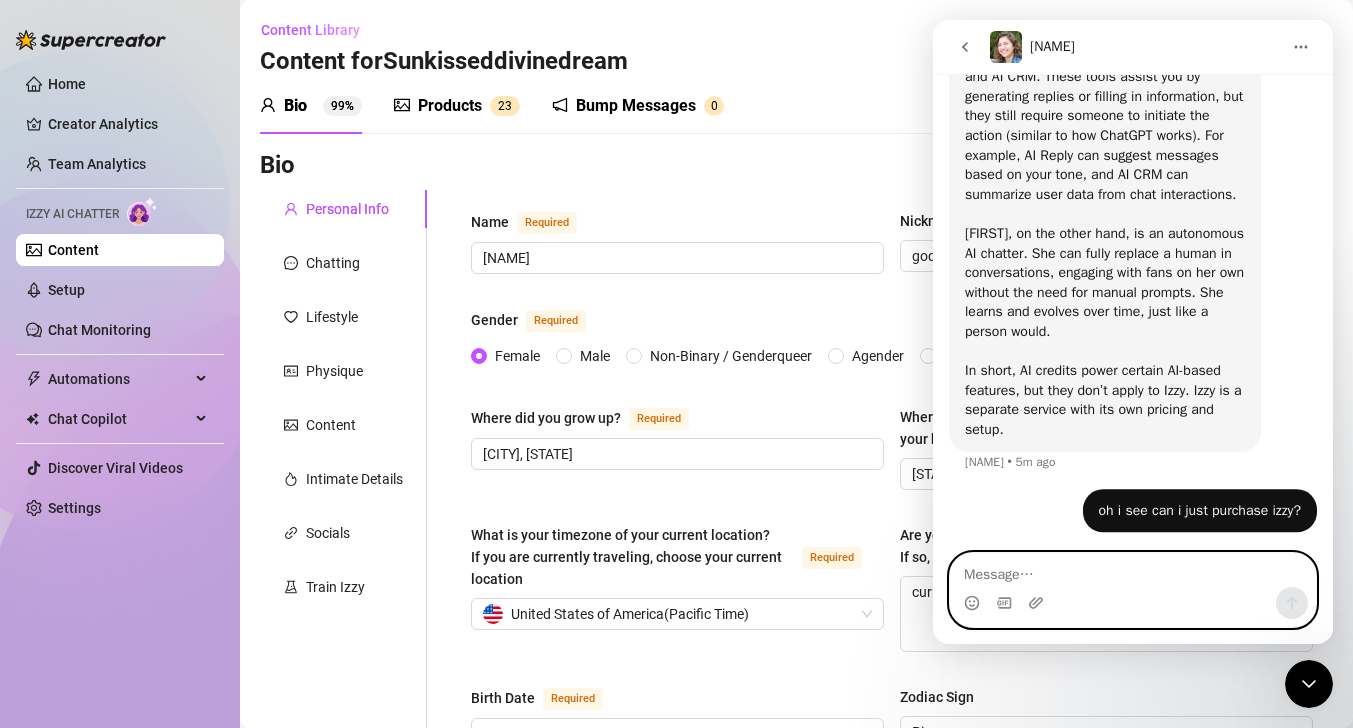 scroll, scrollTop: 4226, scrollLeft: 0, axis: vertical 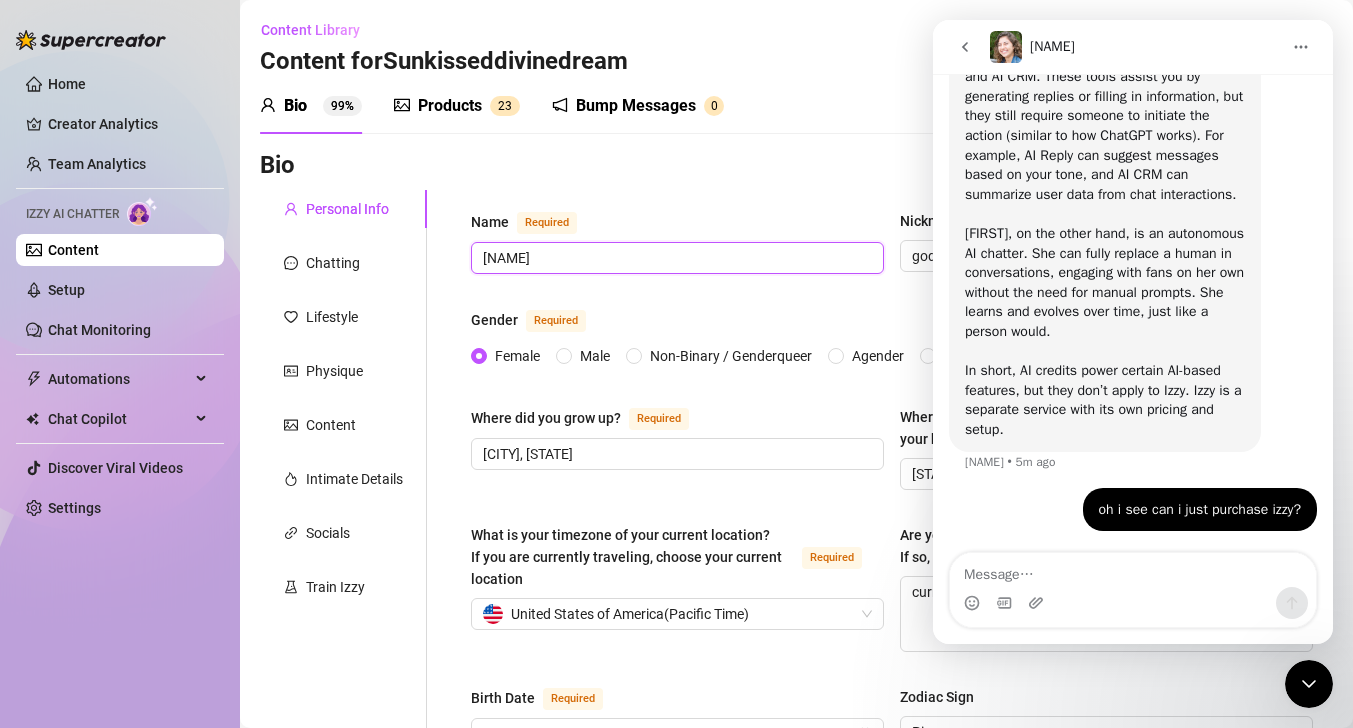click on "[NAME]" at bounding box center [675, 258] 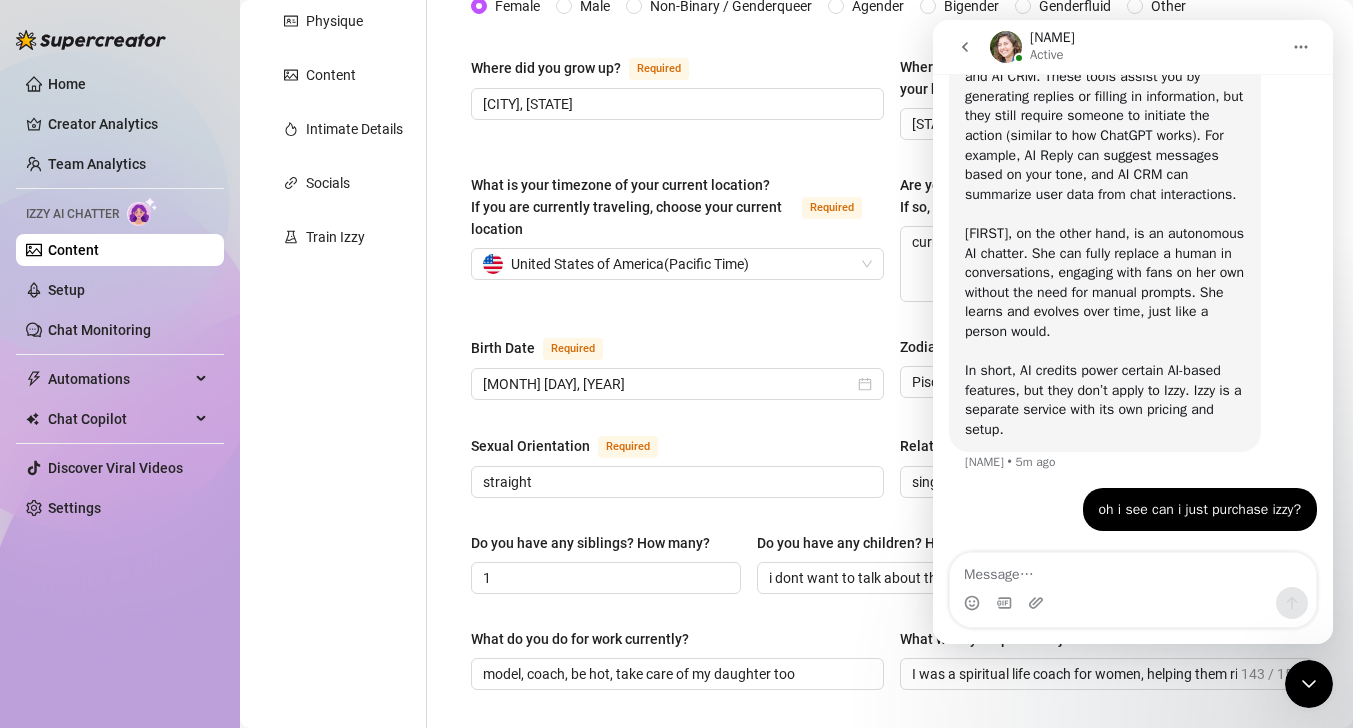 scroll, scrollTop: 1934, scrollLeft: 0, axis: vertical 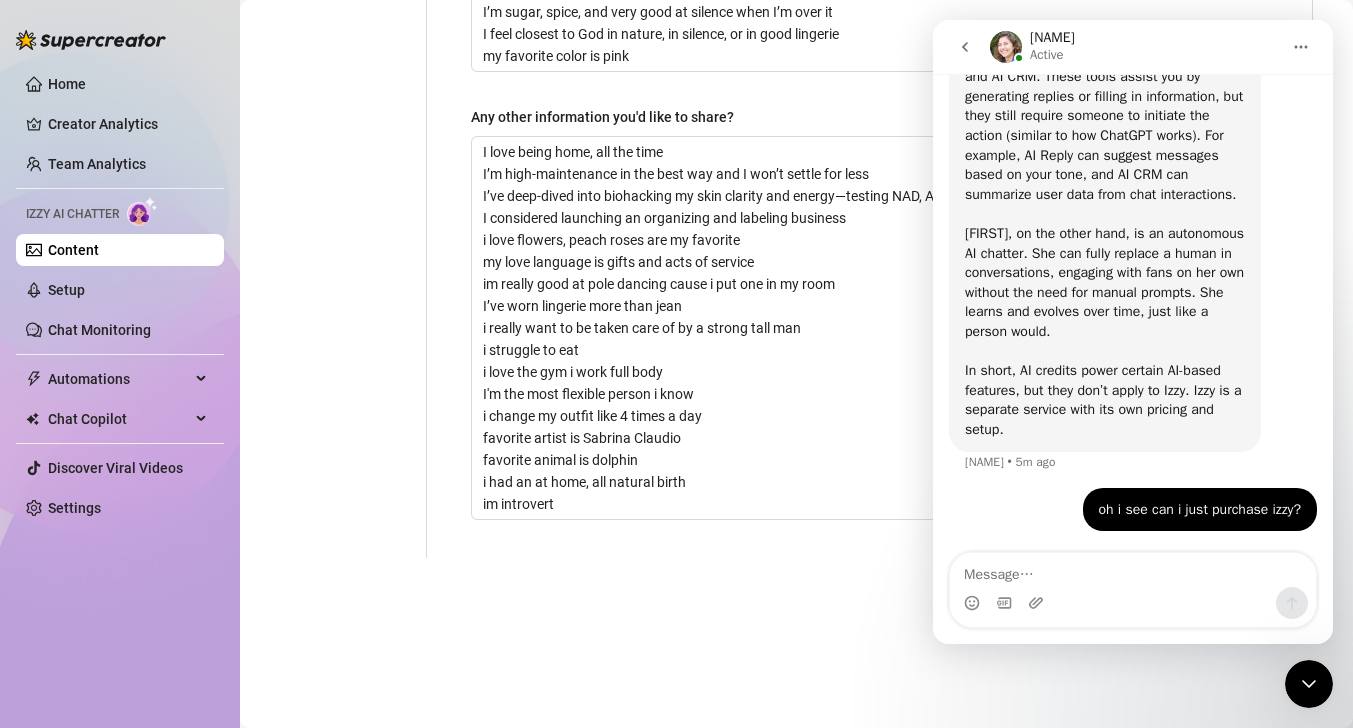type on "[USERNAME]" 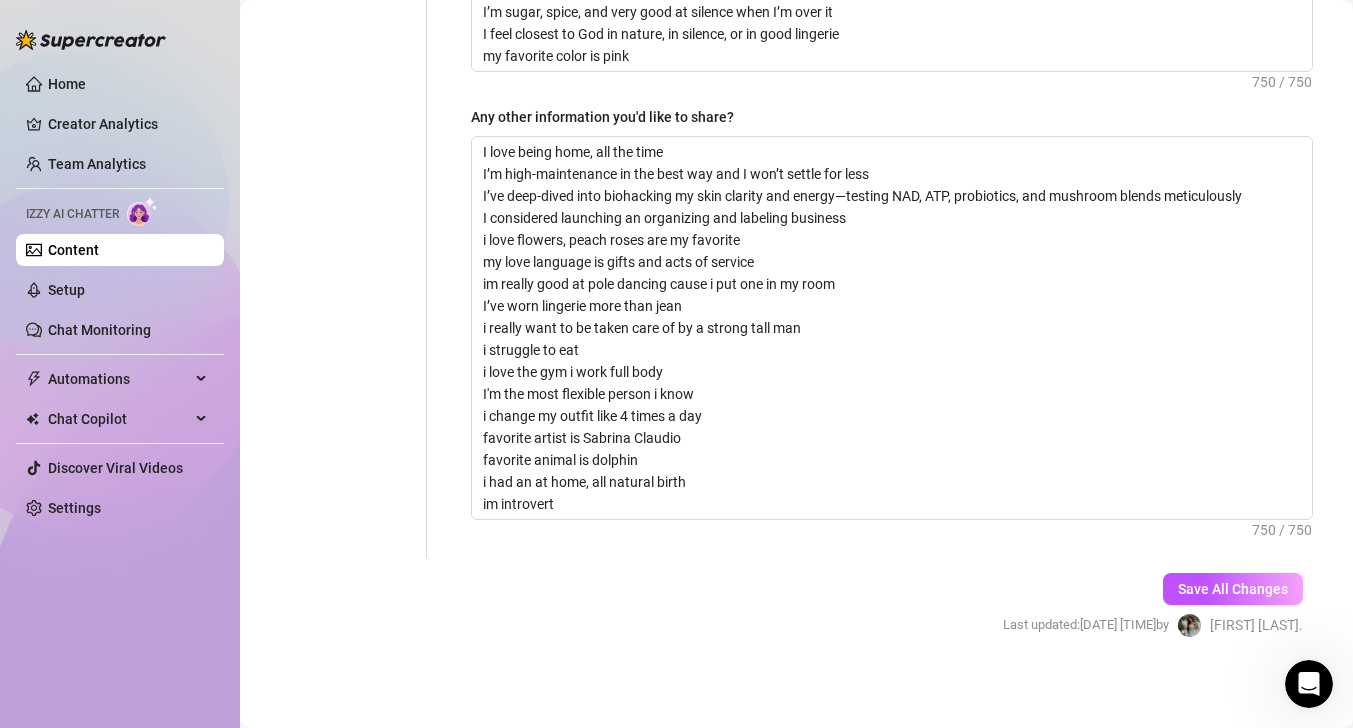 scroll, scrollTop: 0, scrollLeft: 0, axis: both 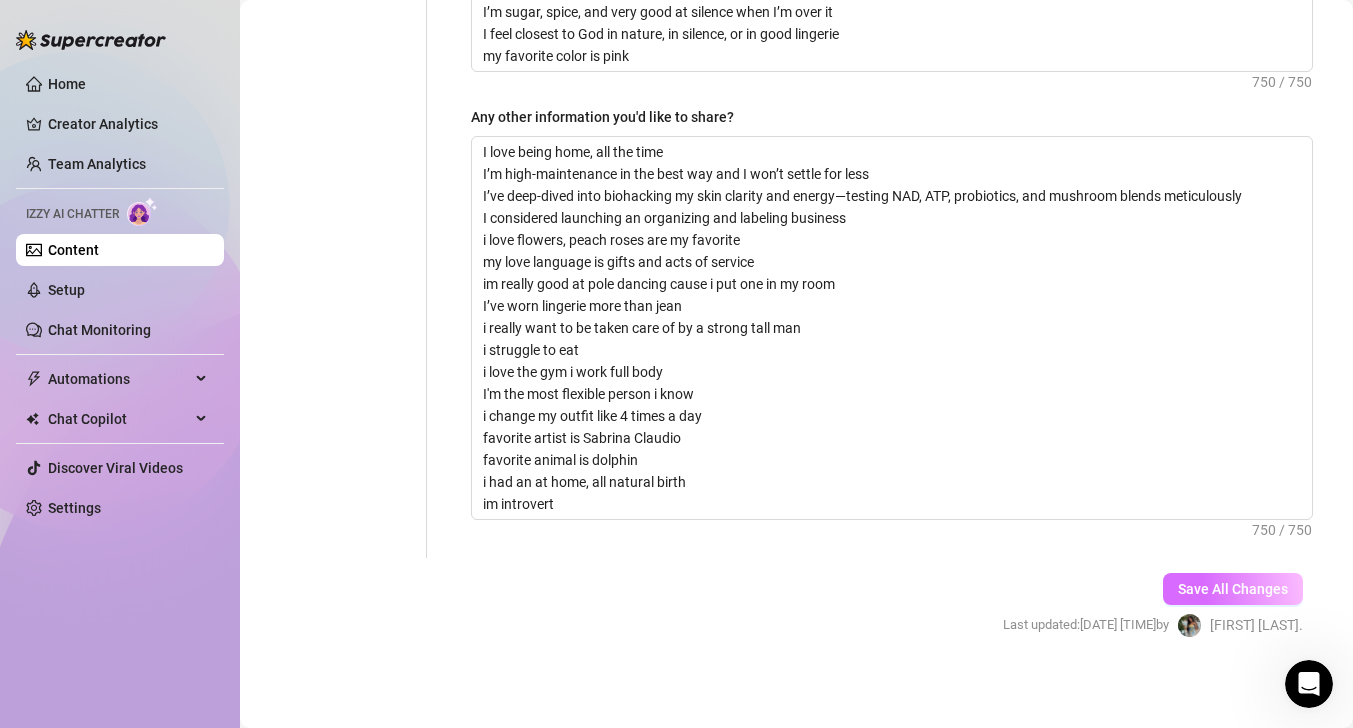 click on "Save All Changes" at bounding box center [1233, 589] 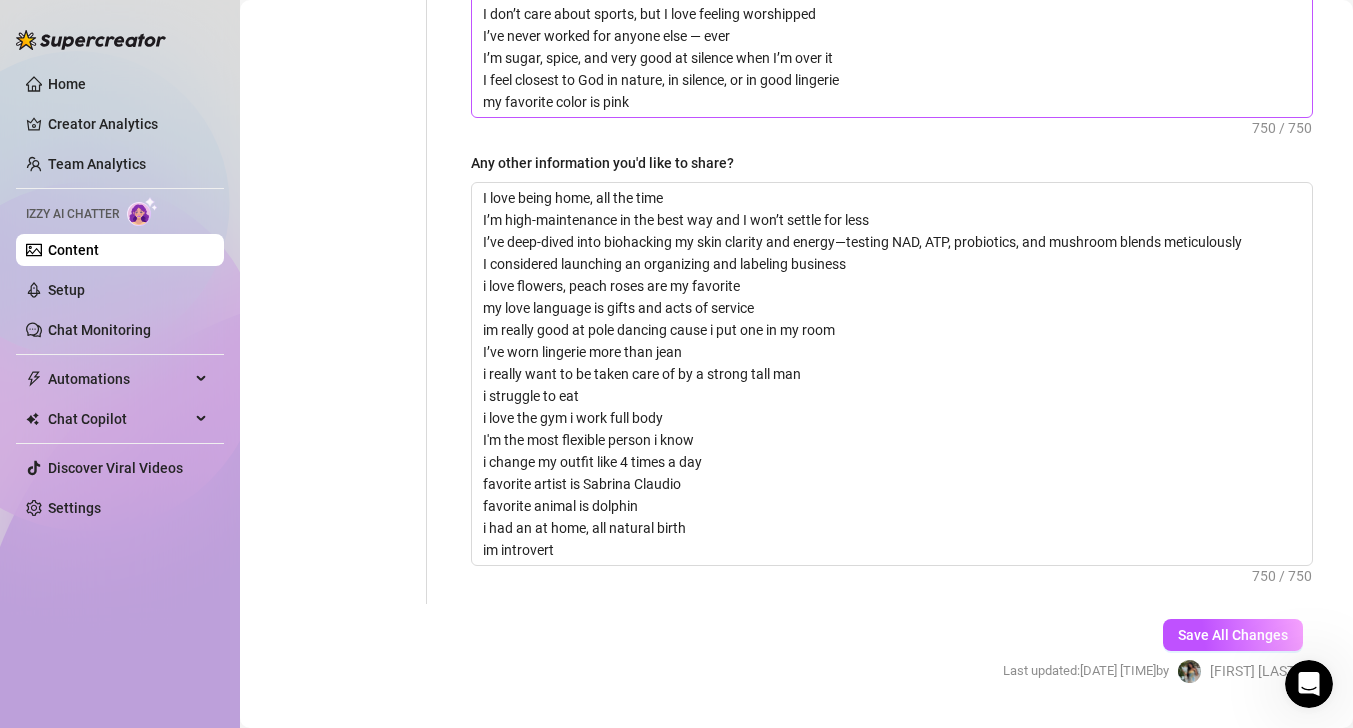 scroll, scrollTop: 1934, scrollLeft: 0, axis: vertical 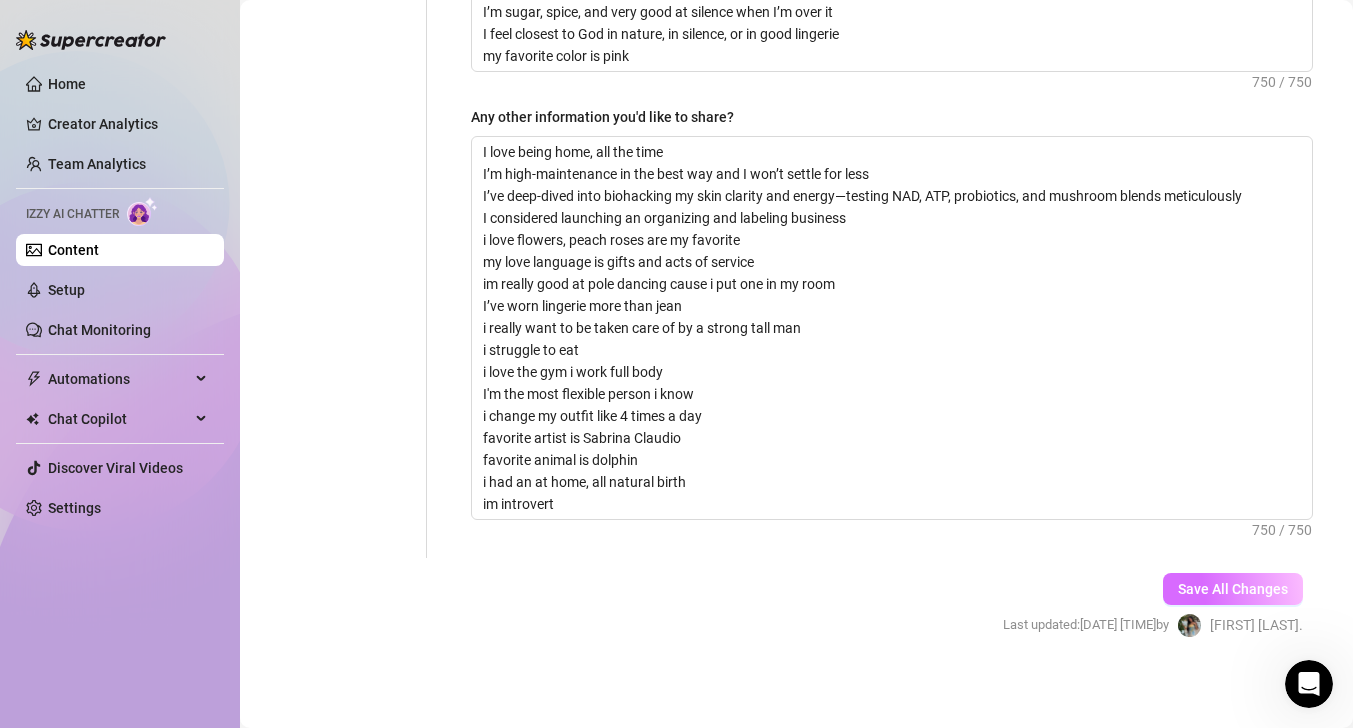 click on "Save All Changes" at bounding box center [1233, 589] 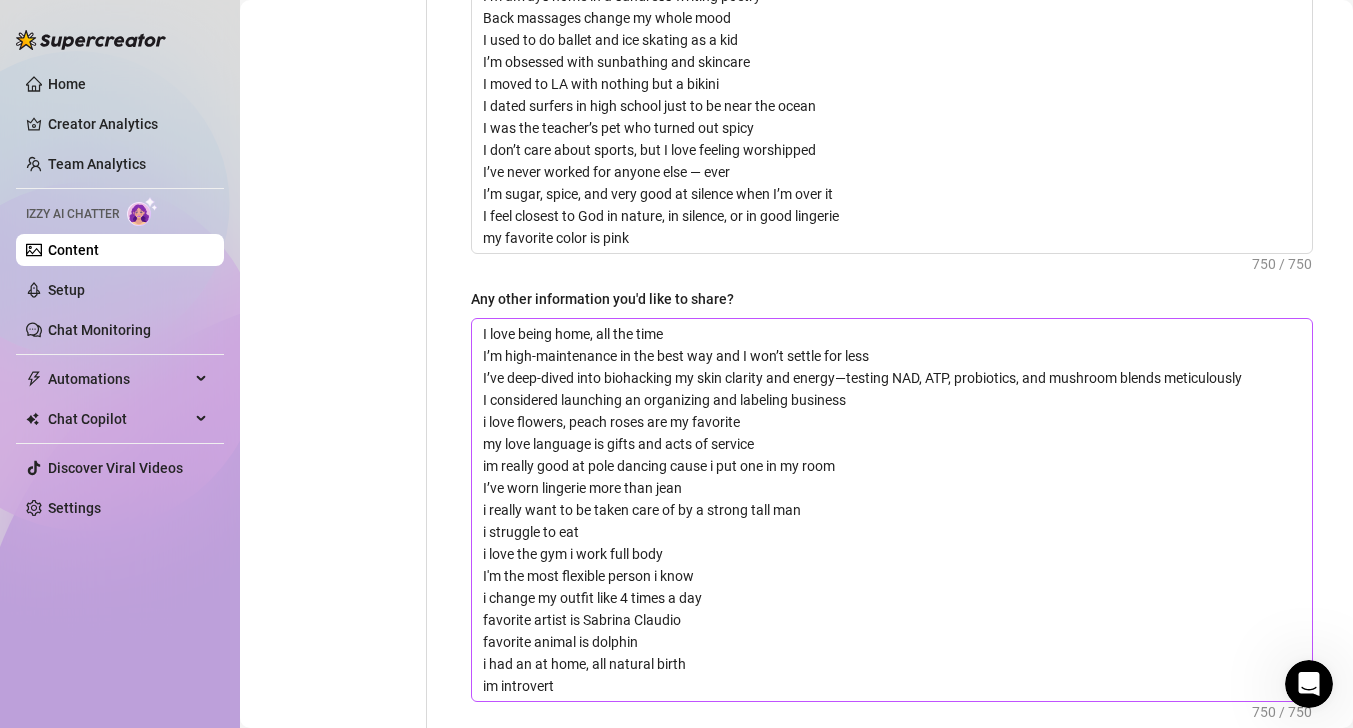 scroll, scrollTop: 1644, scrollLeft: 0, axis: vertical 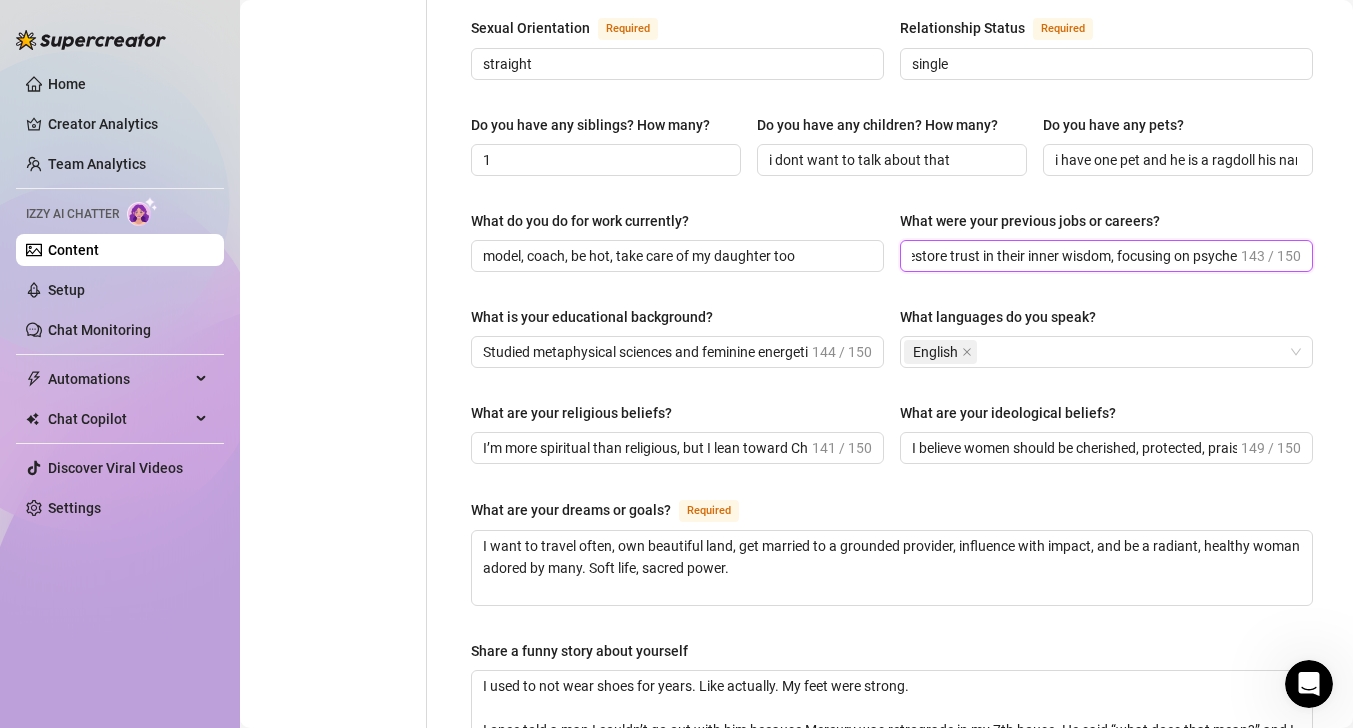 drag, startPoint x: 1168, startPoint y: 262, endPoint x: 1313, endPoint y: 247, distance: 145.7738 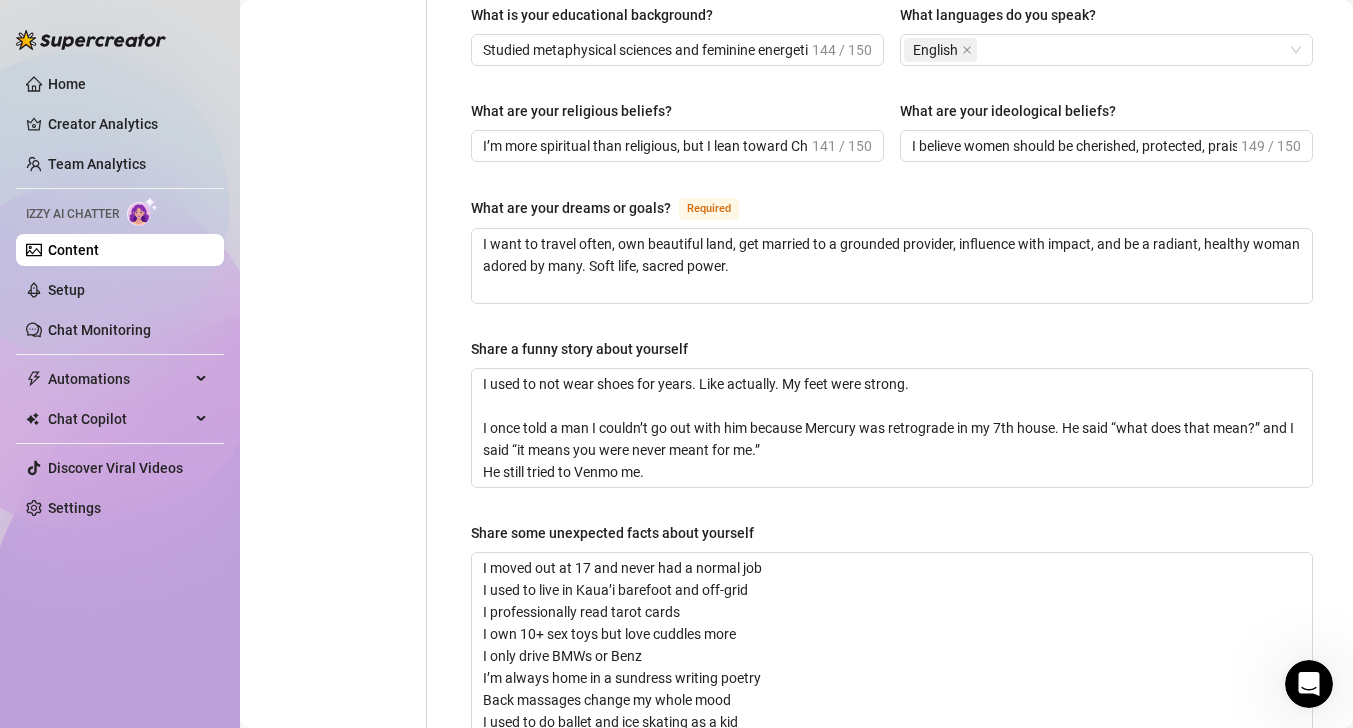 scroll, scrollTop: 1072, scrollLeft: 0, axis: vertical 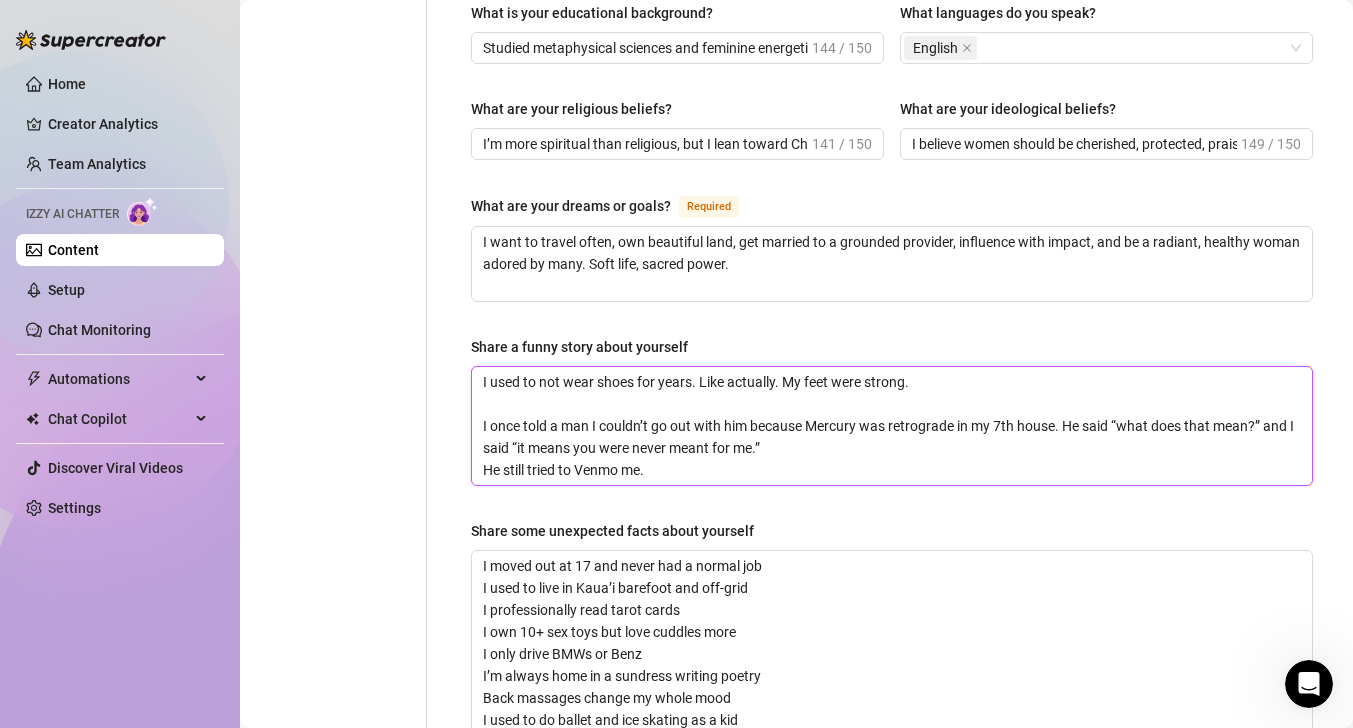 click on "I used to not wear shoes for years. Like actually. My feet were strong.
I once told a man I couldn’t go out with him because Mercury was retrograde in my 7th house. He said “what does that mean?” and I said “it means you were never meant for me.”
He still tried to Venmo me." at bounding box center [892, 426] 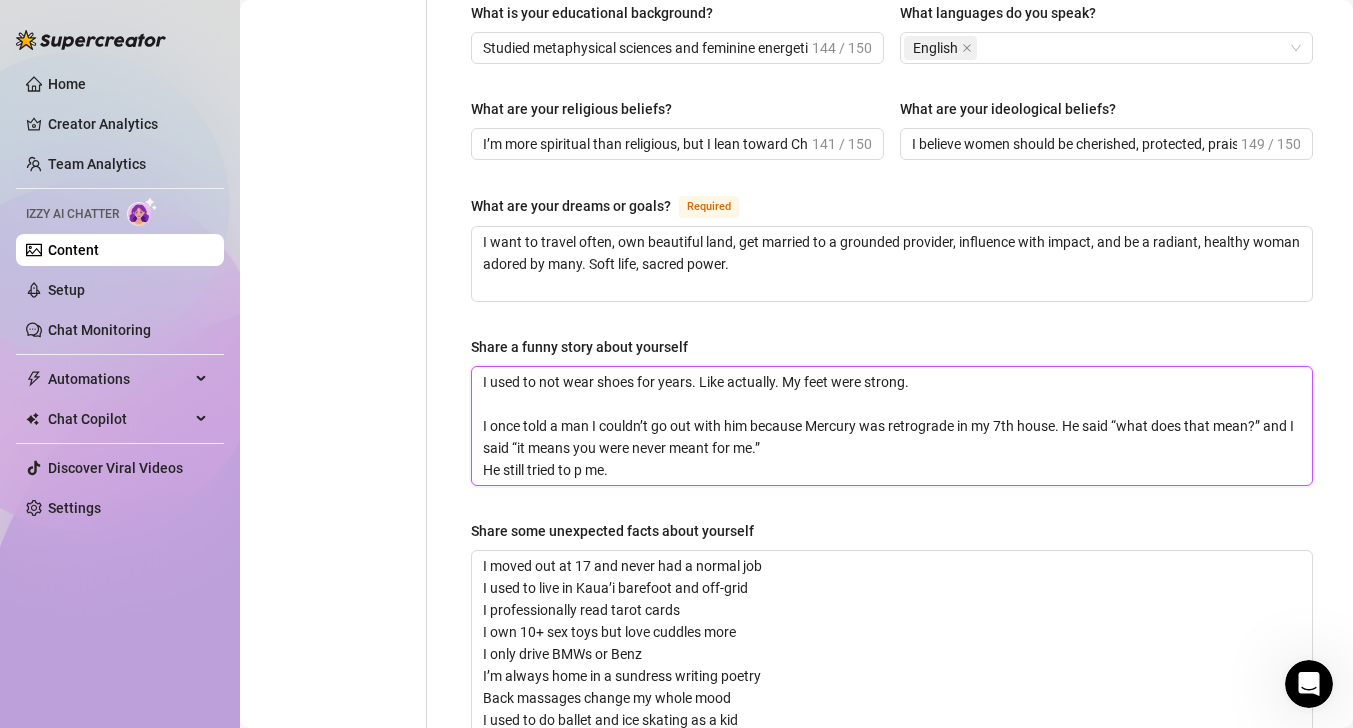 type 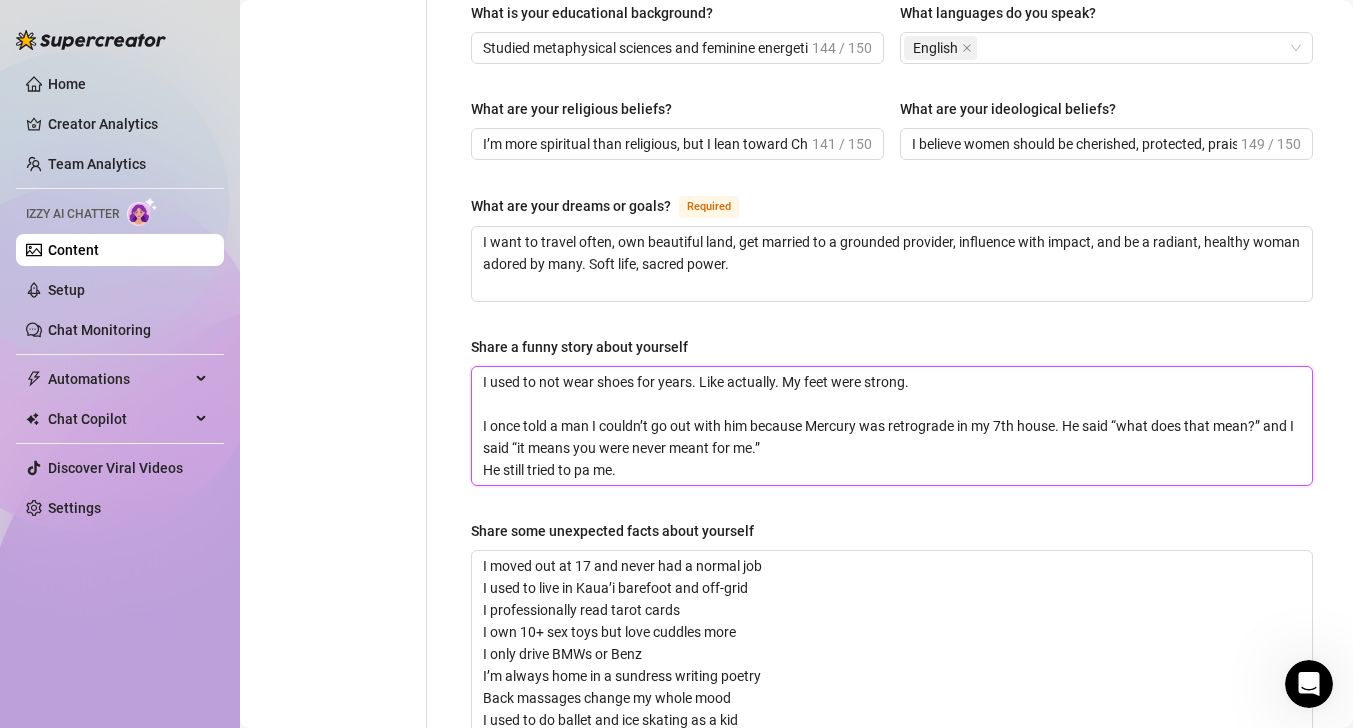 type 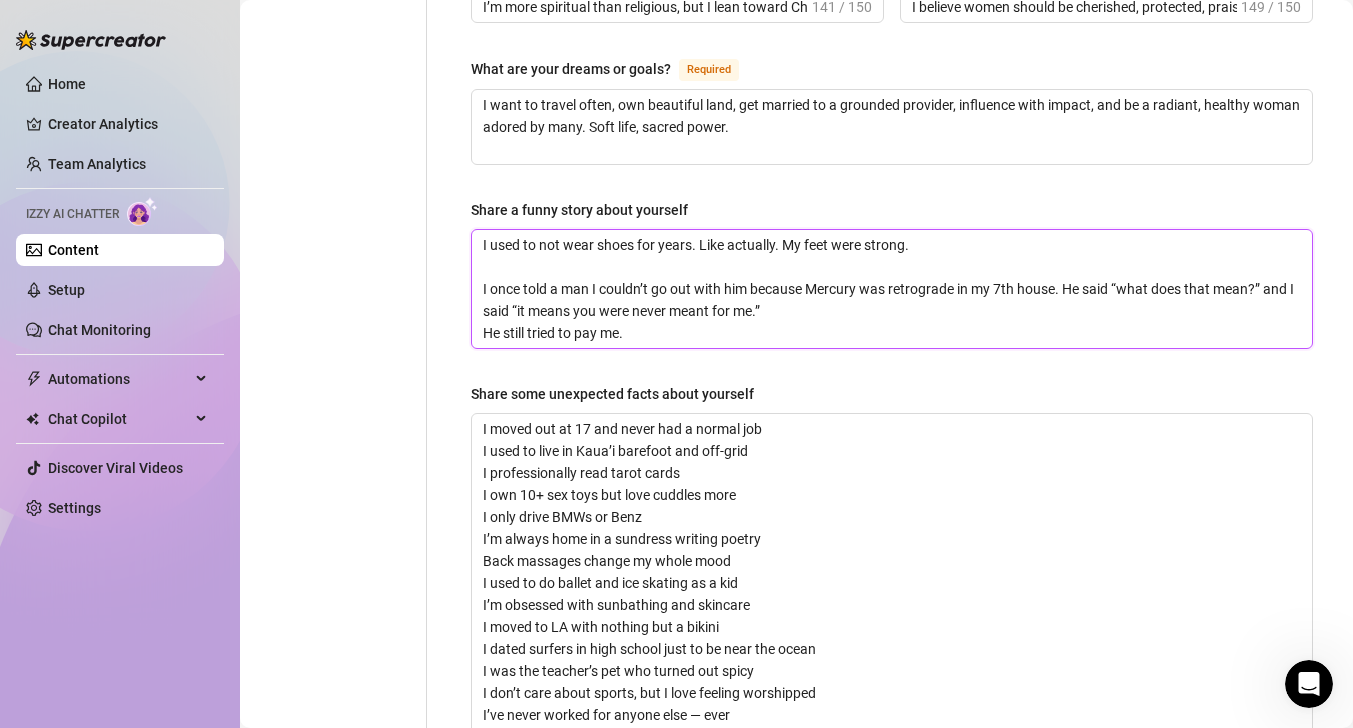 scroll, scrollTop: 1211, scrollLeft: 0, axis: vertical 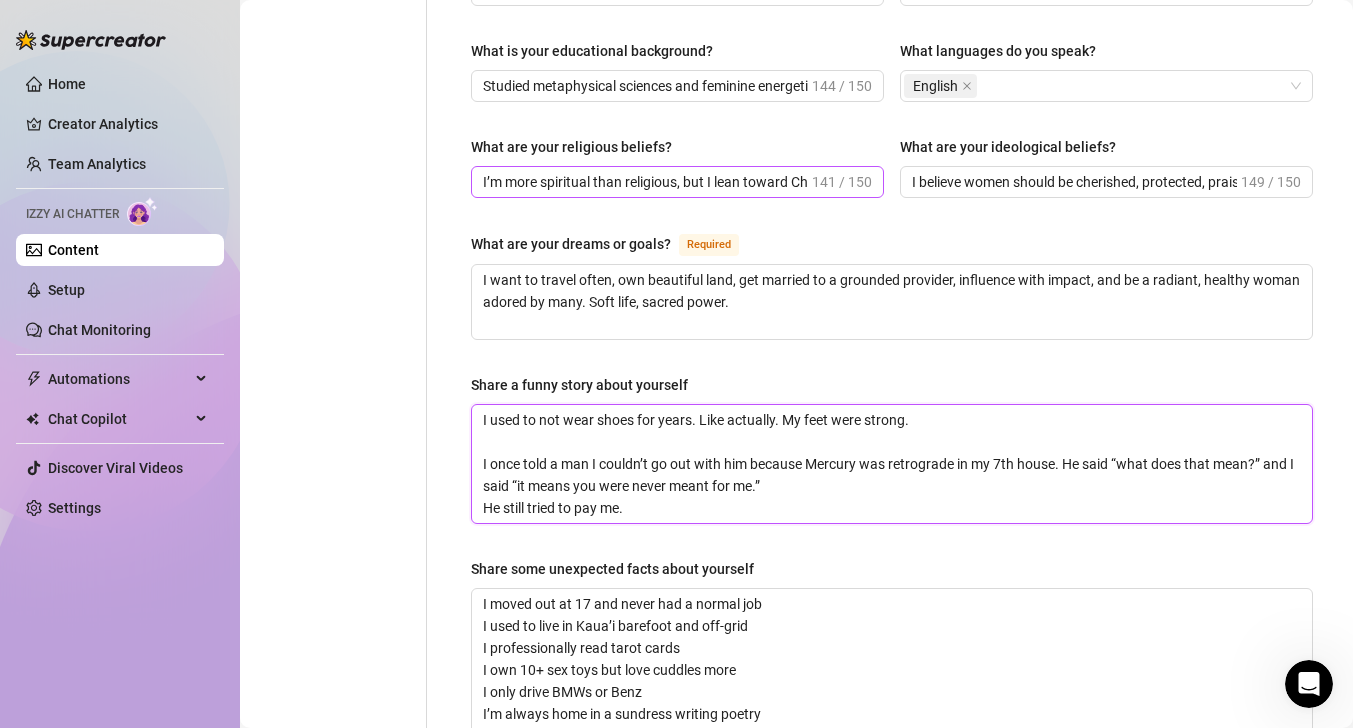 type on "I used to not wear shoes for years. Like actually. My feet were strong.
I once told a man I couldn’t go out with him because Mercury was retrograde in my 7th house. He said “what does that mean?” and I said “it means you were never meant for me.”
He still tried to pay me." 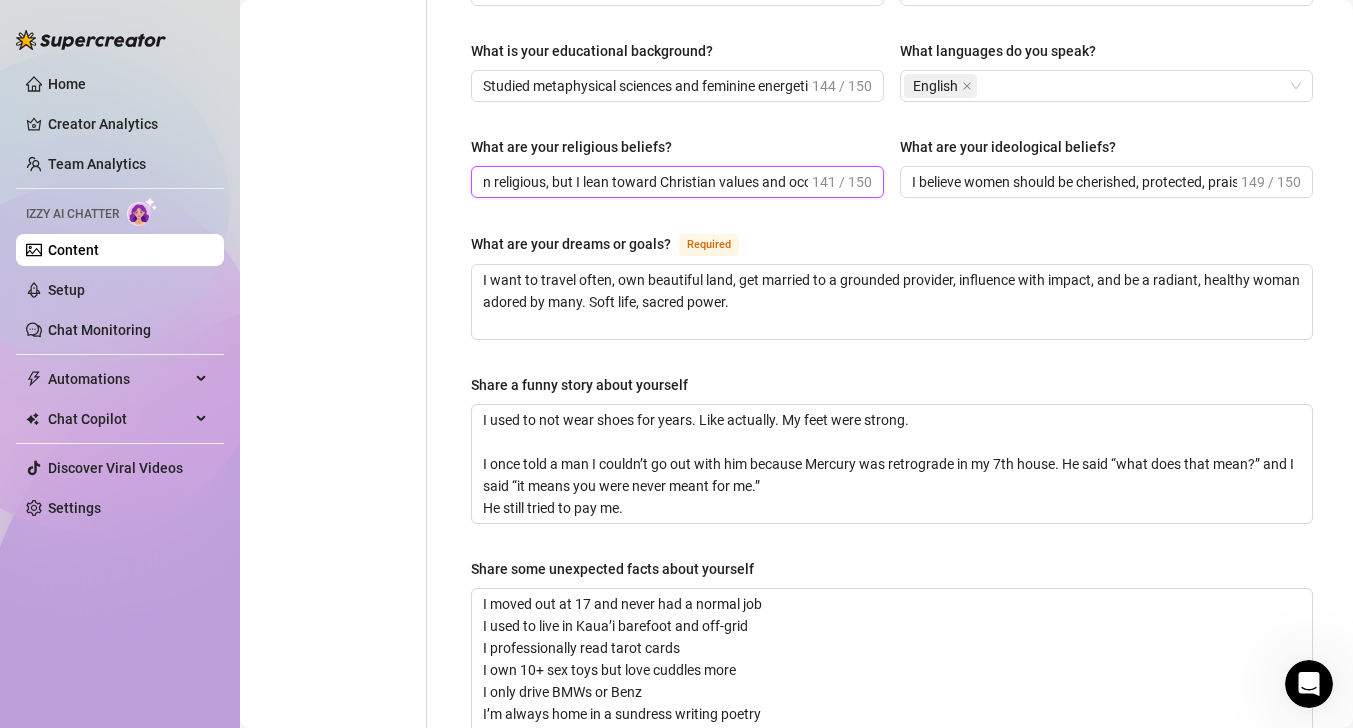 scroll, scrollTop: 4303, scrollLeft: 0, axis: vertical 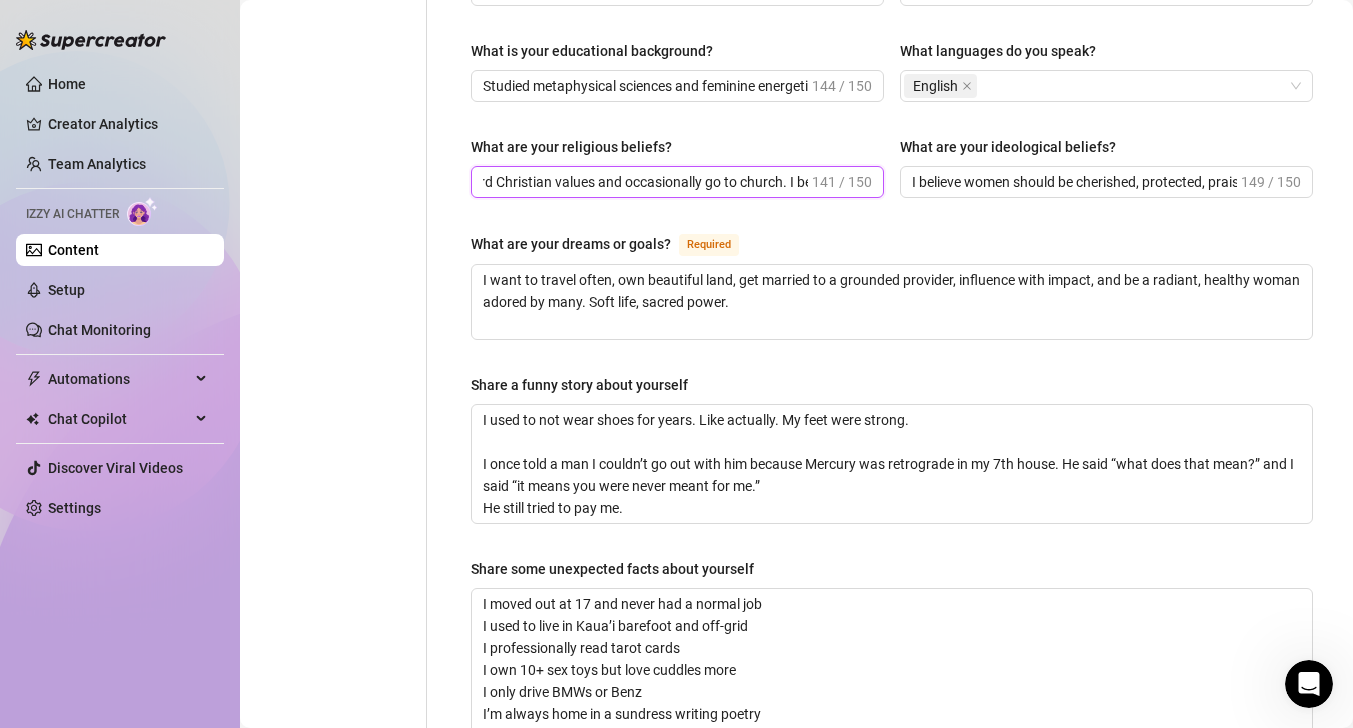 drag, startPoint x: 704, startPoint y: 173, endPoint x: 827, endPoint y: 166, distance: 123.19903 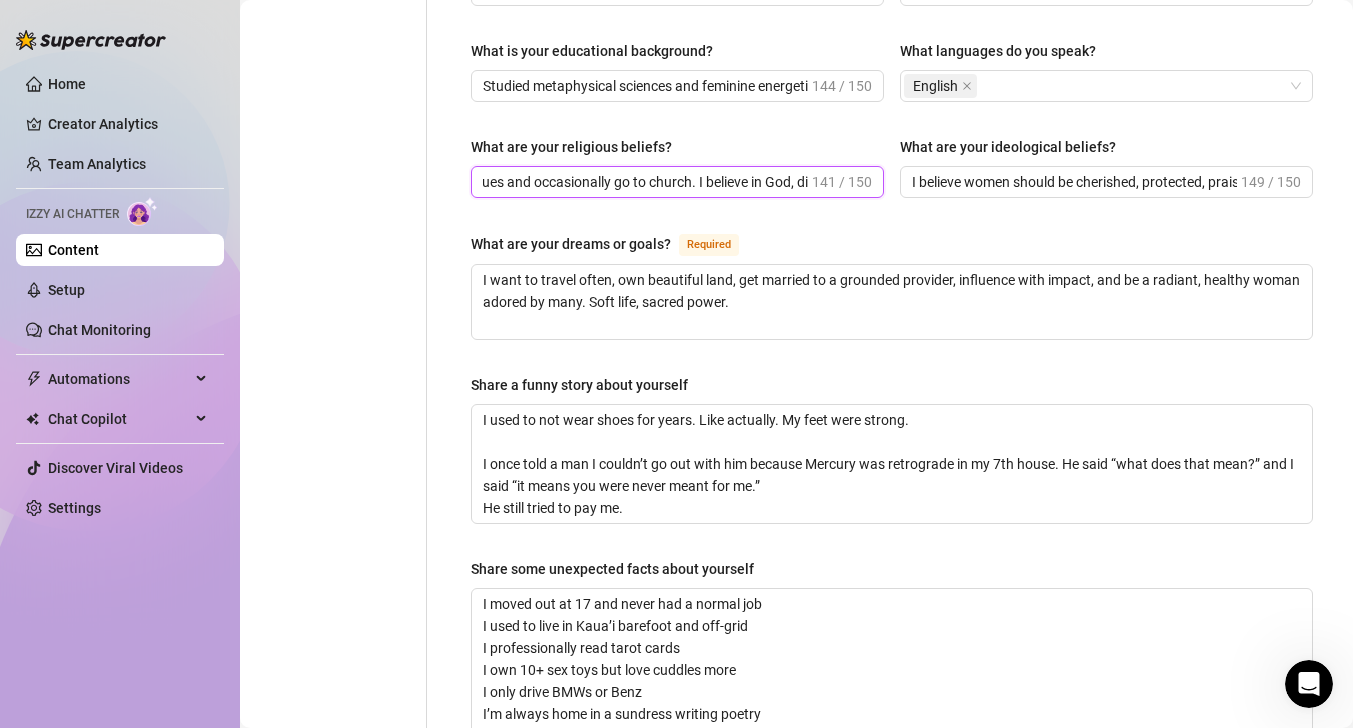 scroll, scrollTop: 0, scrollLeft: 507, axis: horizontal 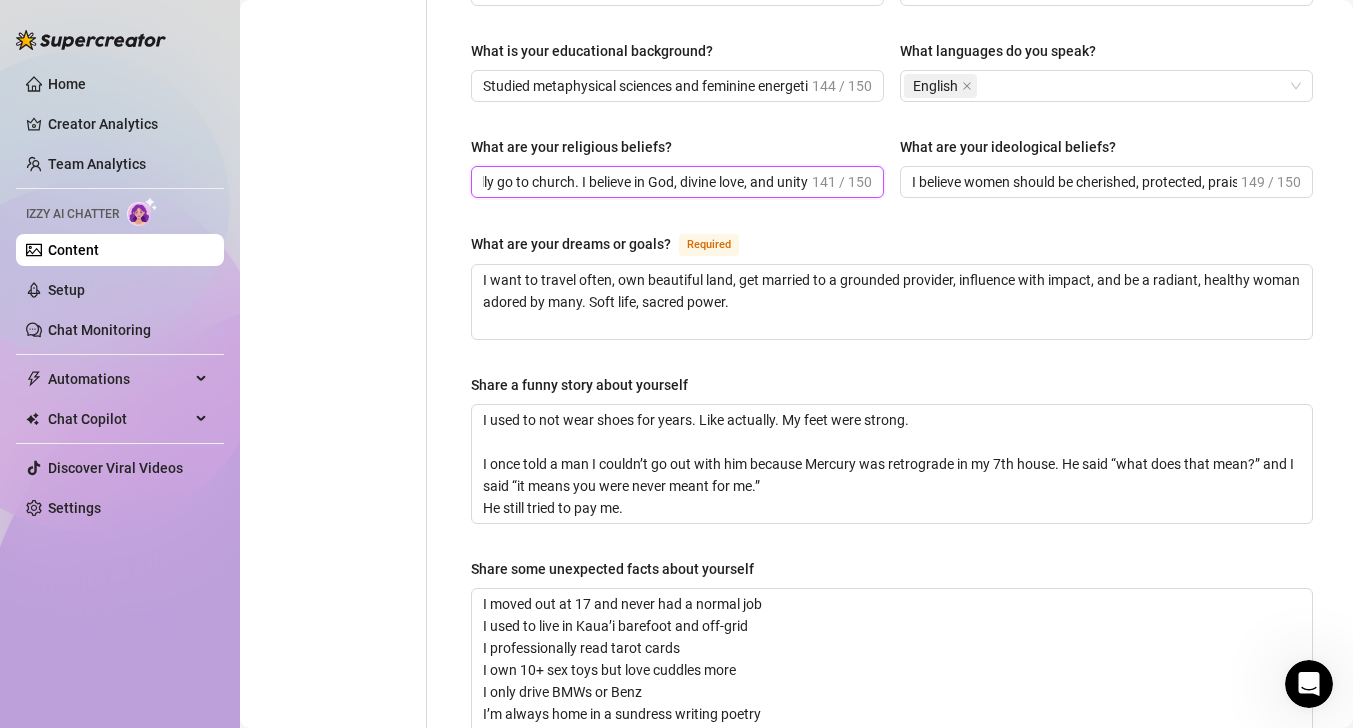 drag, startPoint x: 796, startPoint y: 179, endPoint x: 866, endPoint y: 175, distance: 70.11419 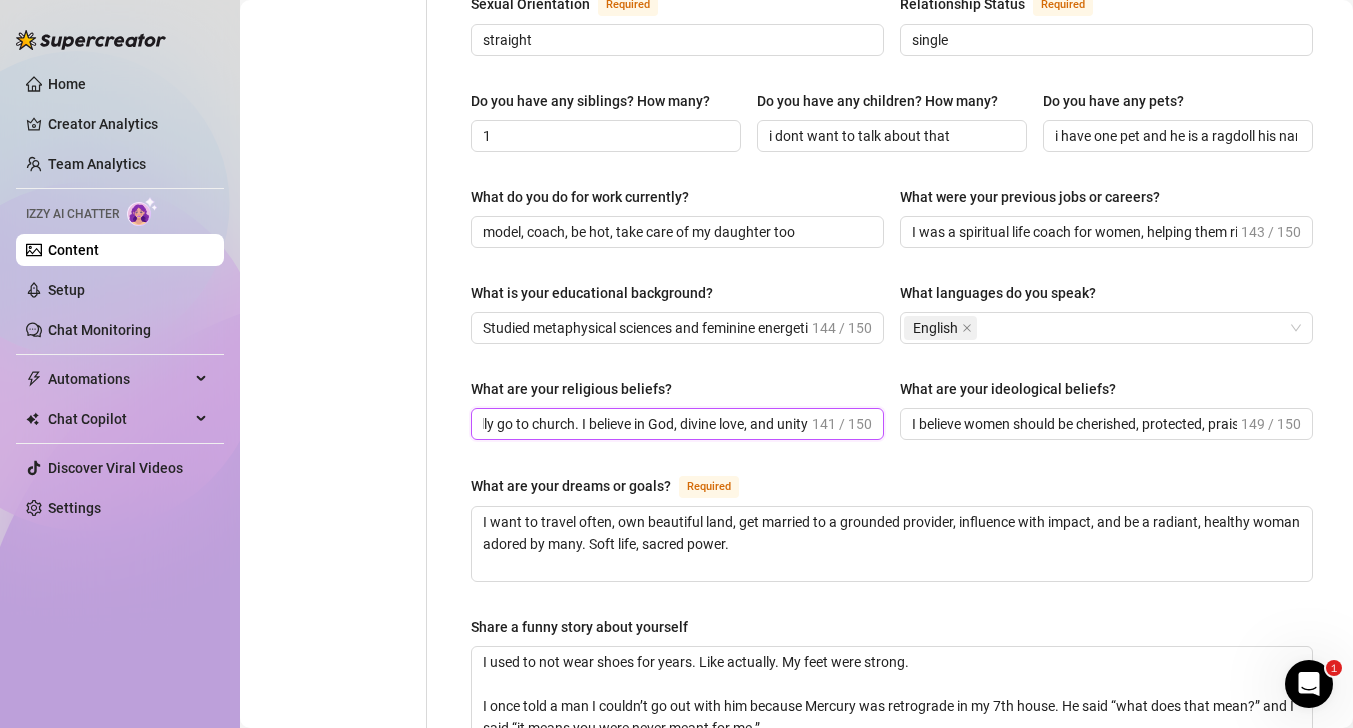 scroll, scrollTop: 751, scrollLeft: 0, axis: vertical 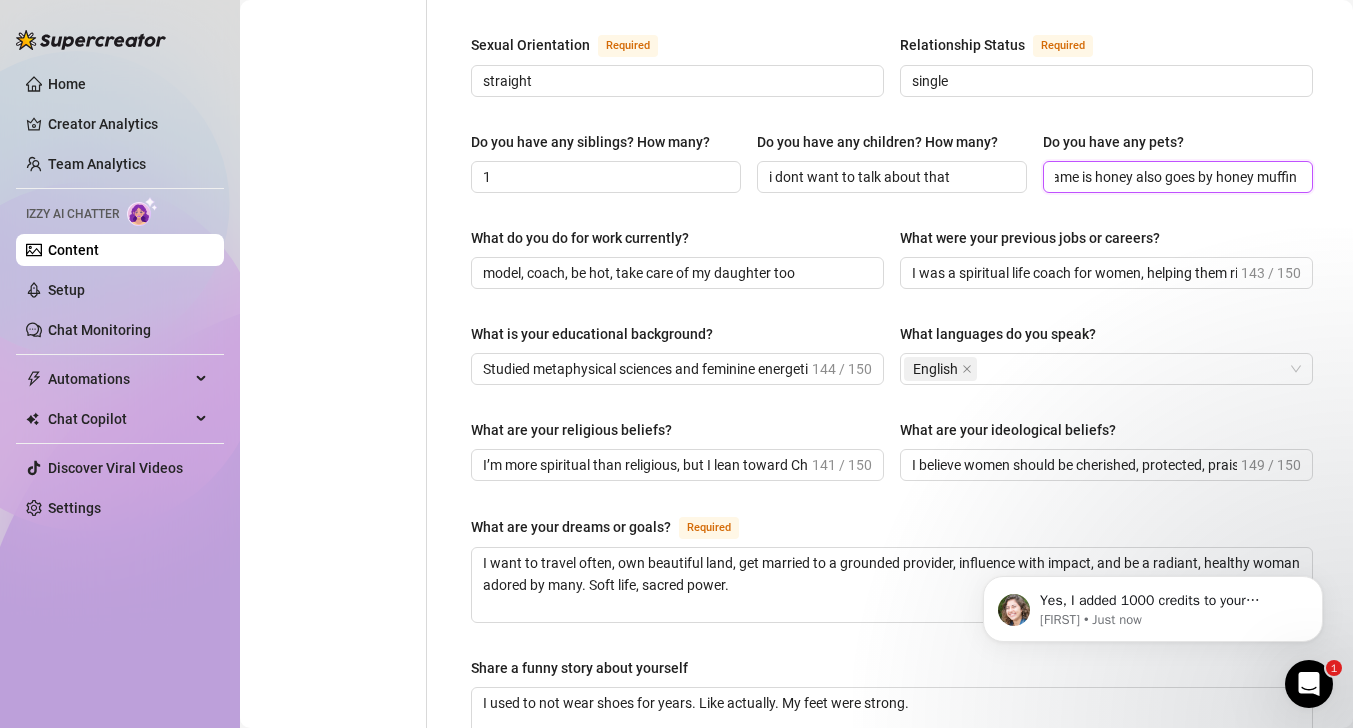 drag, startPoint x: 1231, startPoint y: 175, endPoint x: 1345, endPoint y: 157, distance: 115.41231 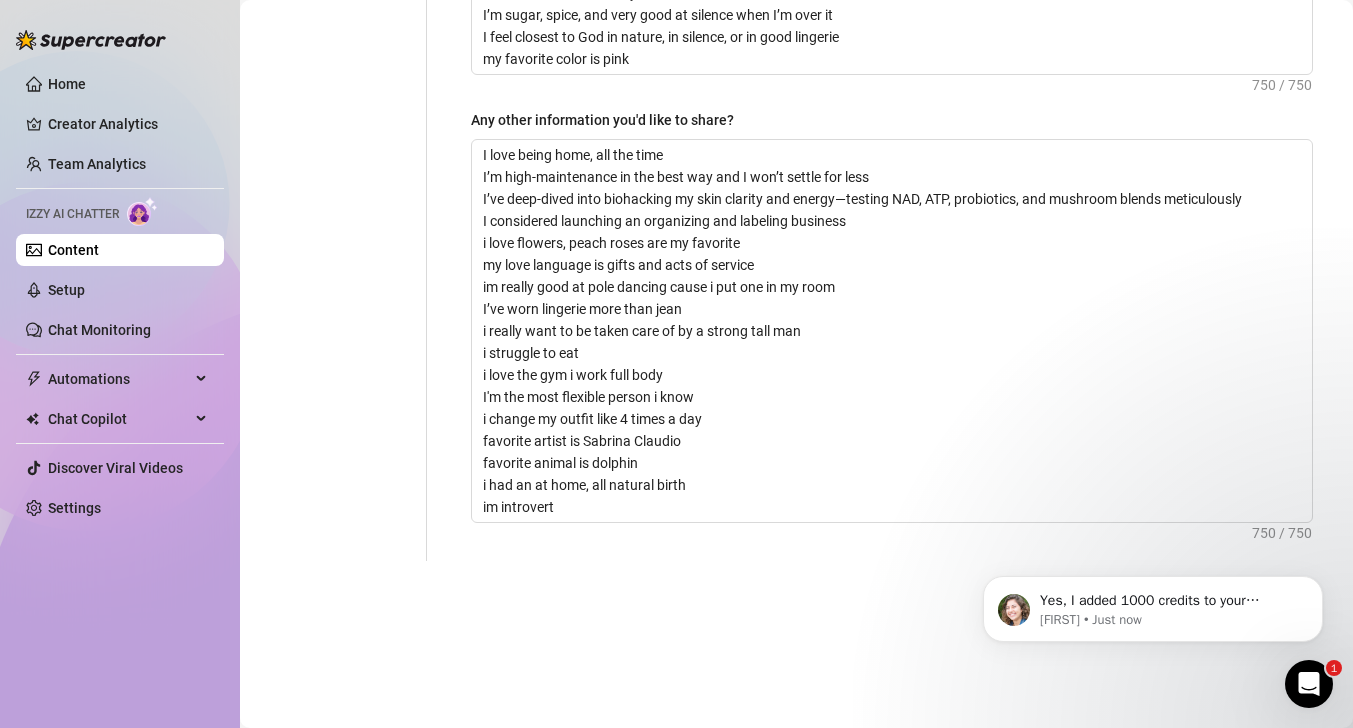scroll, scrollTop: 1934, scrollLeft: 0, axis: vertical 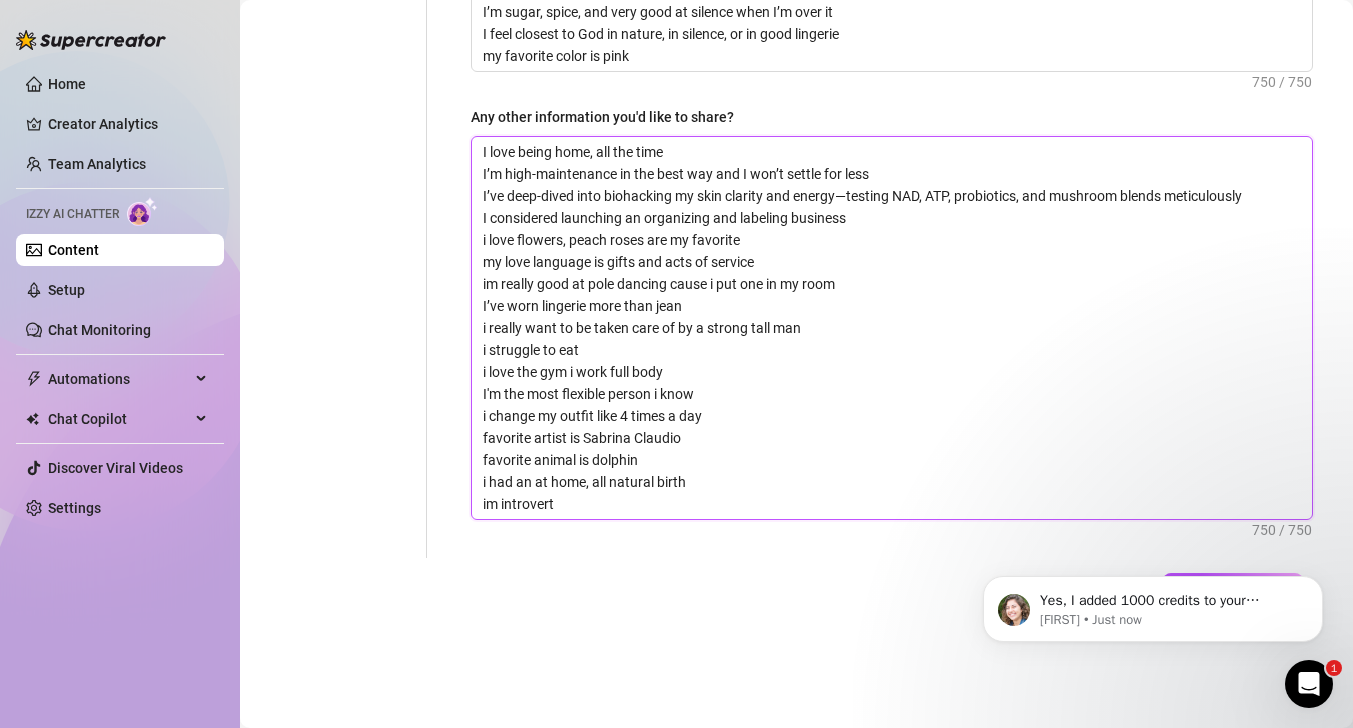 click on "I love being home, all the time
I’m high-maintenance in the best way and I won’t settle for less
I’ve deep-dived into biohacking my skin clarity and energy—testing NAD, ATP, probiotics, and mushroom blends meticulously
I considered launching an organizing and labeling business
i love flowers, peach roses are my favorite
my love language is gifts and acts of service
im really good at pole dancing cause i put one in my room
I’ve worn lingerie more than jean
i really want to be taken care of by a strong tall man
i struggle to eat
i love the gym i work full body
I'm the most flexible person i know
i change my outfit like 4 times a day
favorite artist is Sabrina Claudio
favorite animal is dolphin
i had an at home, all natural birth
im introvert" at bounding box center (892, 328) 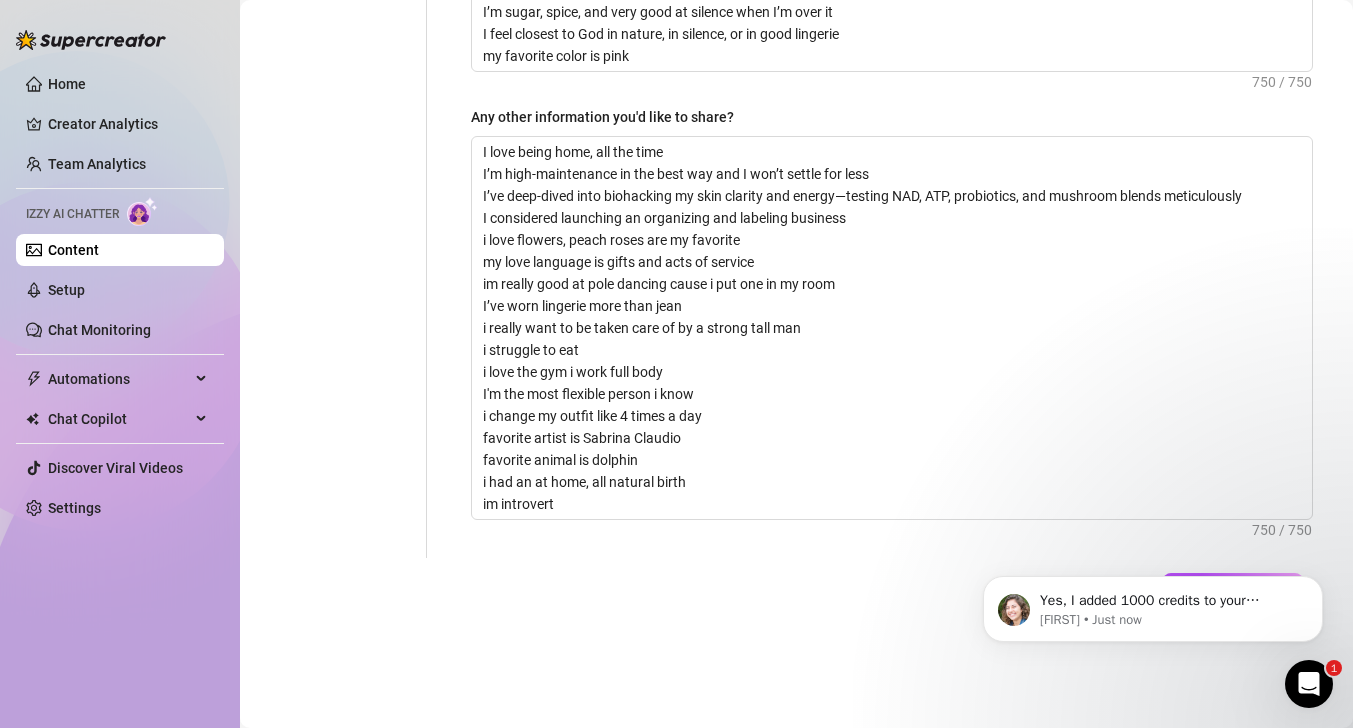 click on "Personal Info Chatting Lifestyle Physique Content Intimate Details Socials Train Izzy Name Required siren Nickname(s) goddess, babygirl, angel, queen Gender Required Female Male Non-Binary / Genderqueer Agender Bigender Genderfluid Other Where did you grow up? Required [CITY], [STATE] Where is your current homebase? (City/Area of your home) Required [STATE] What is your timezone of your current location? If you are currently traveling, choose your current location Required United States of America ( Pacific Time ) Are you currently traveling? If so, where are you right now? what are you doing there? currently im visiting family in [STATE] Birth Date Required [MONTH] [DAY], [YEAR] Zodiac Sign Pisces Sexual Orientation Required straight Relationship Status Required single Do you have any siblings? How many? 1 Do you have any children? How many? i dont want to talk about that Do you have any pets? i have one pet and he is a ragdoll his name is honey also goes by honey muffin 143 / 150 144 / 150 English" at bounding box center (796, -536) 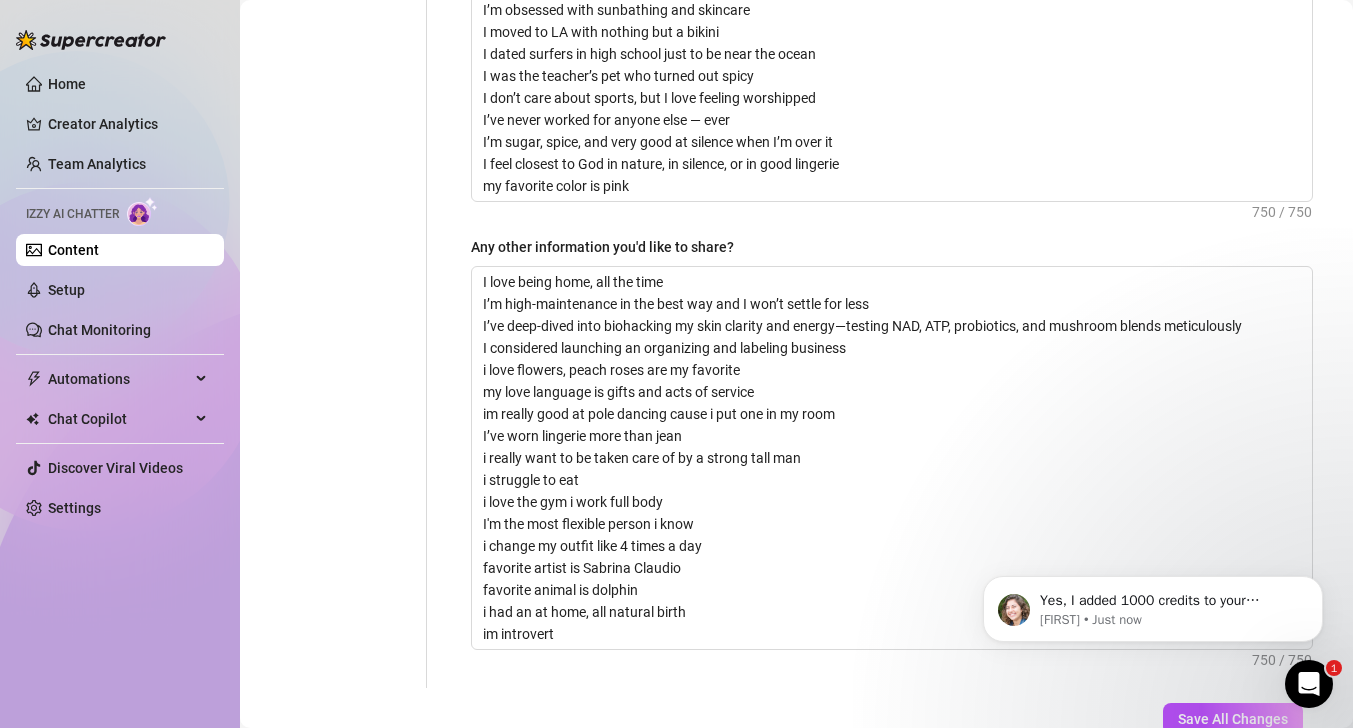 scroll, scrollTop: 1807, scrollLeft: 0, axis: vertical 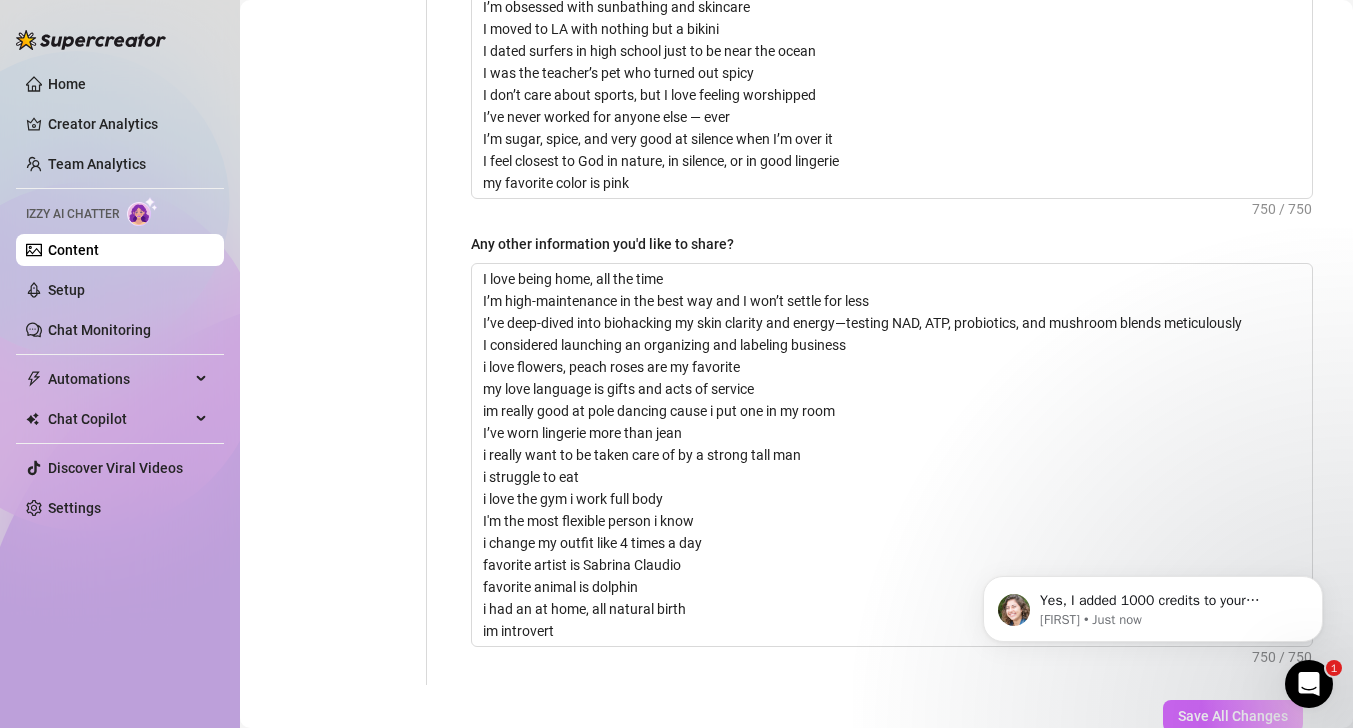 click on "Save All Changes" at bounding box center [1233, 716] 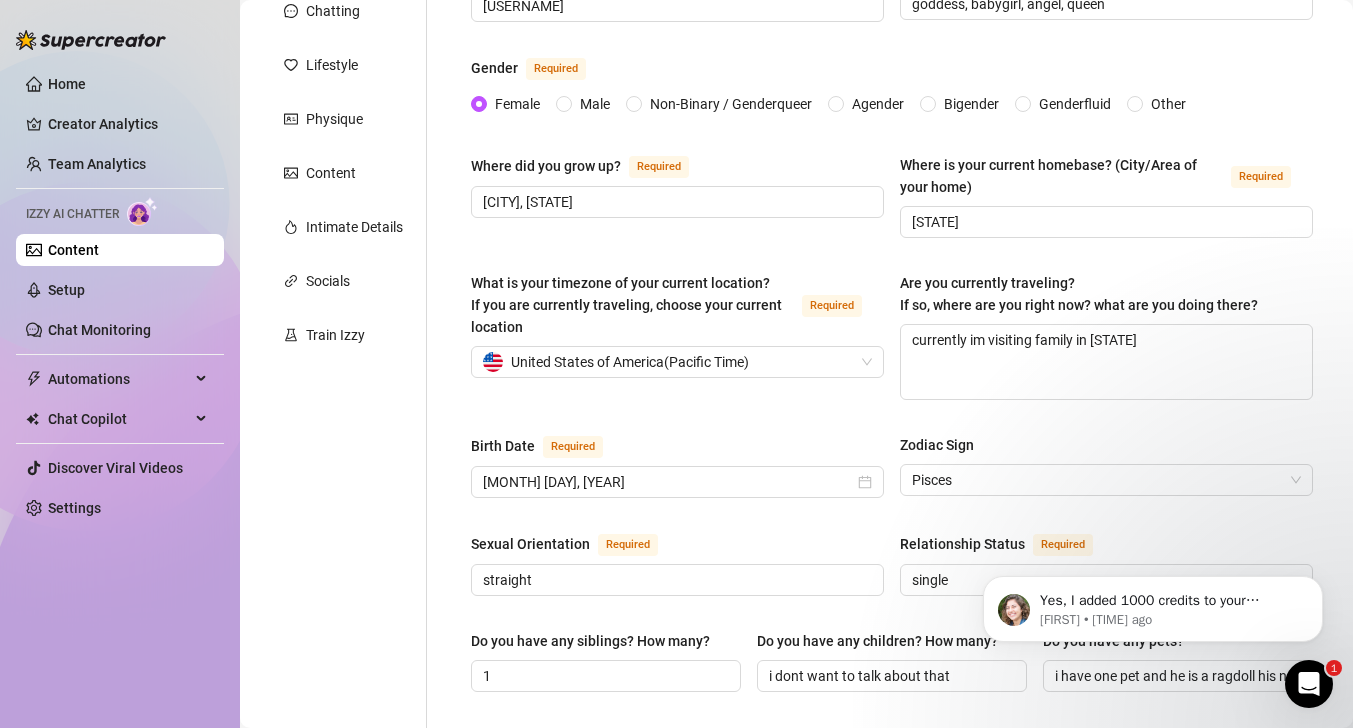 scroll, scrollTop: 224, scrollLeft: 0, axis: vertical 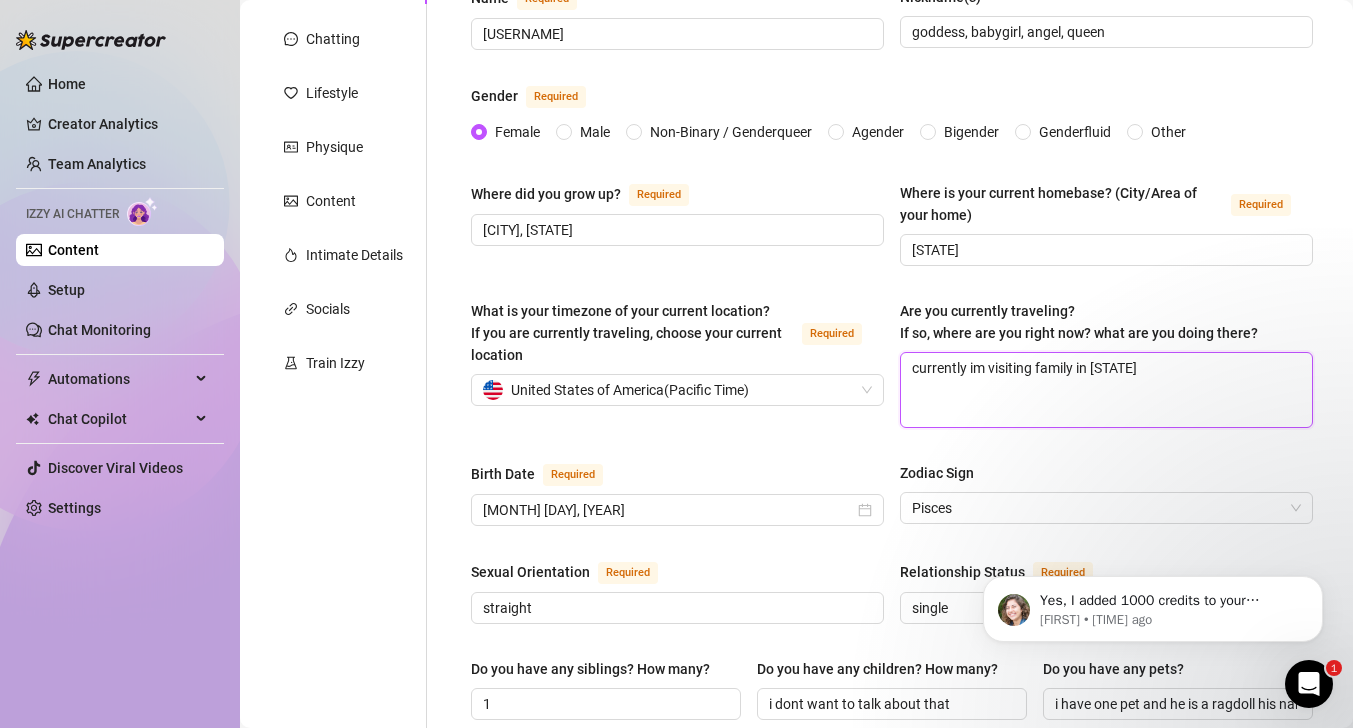 click on "currently im visiting family in [STATE]" at bounding box center [1106, 390] 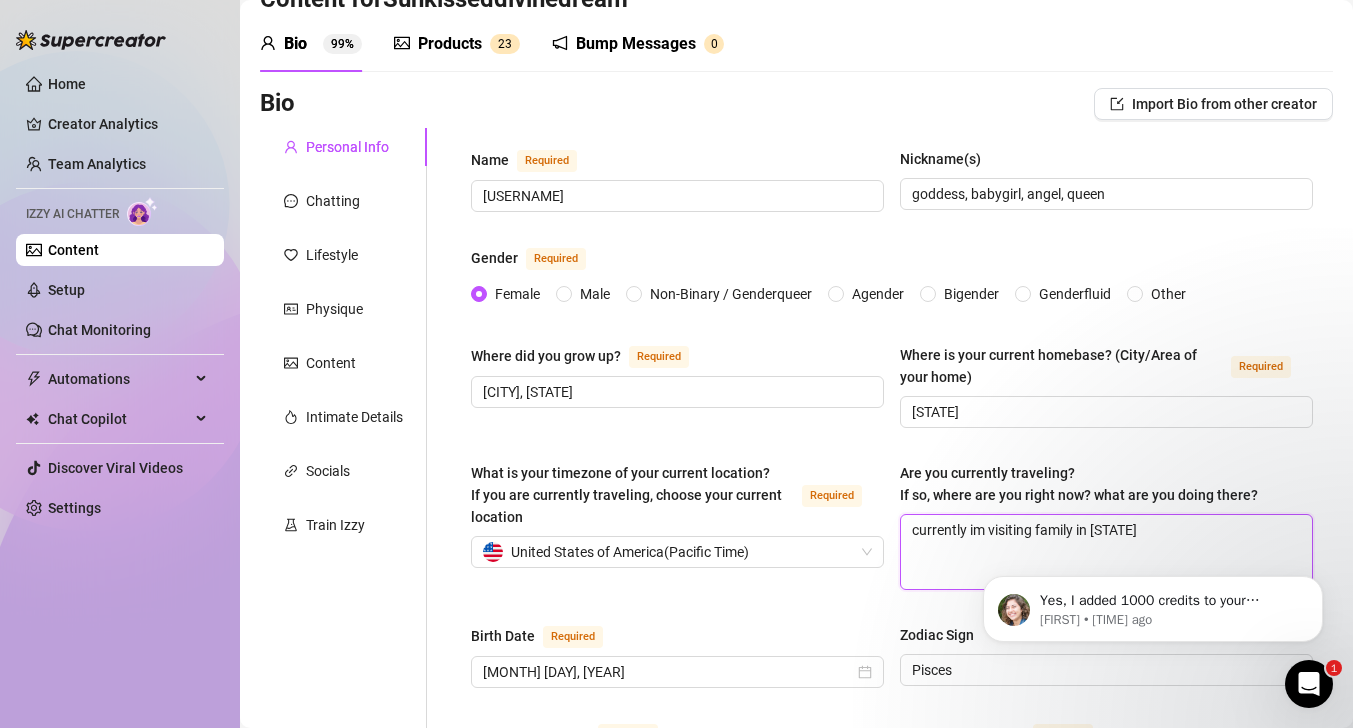 scroll, scrollTop: 0, scrollLeft: 0, axis: both 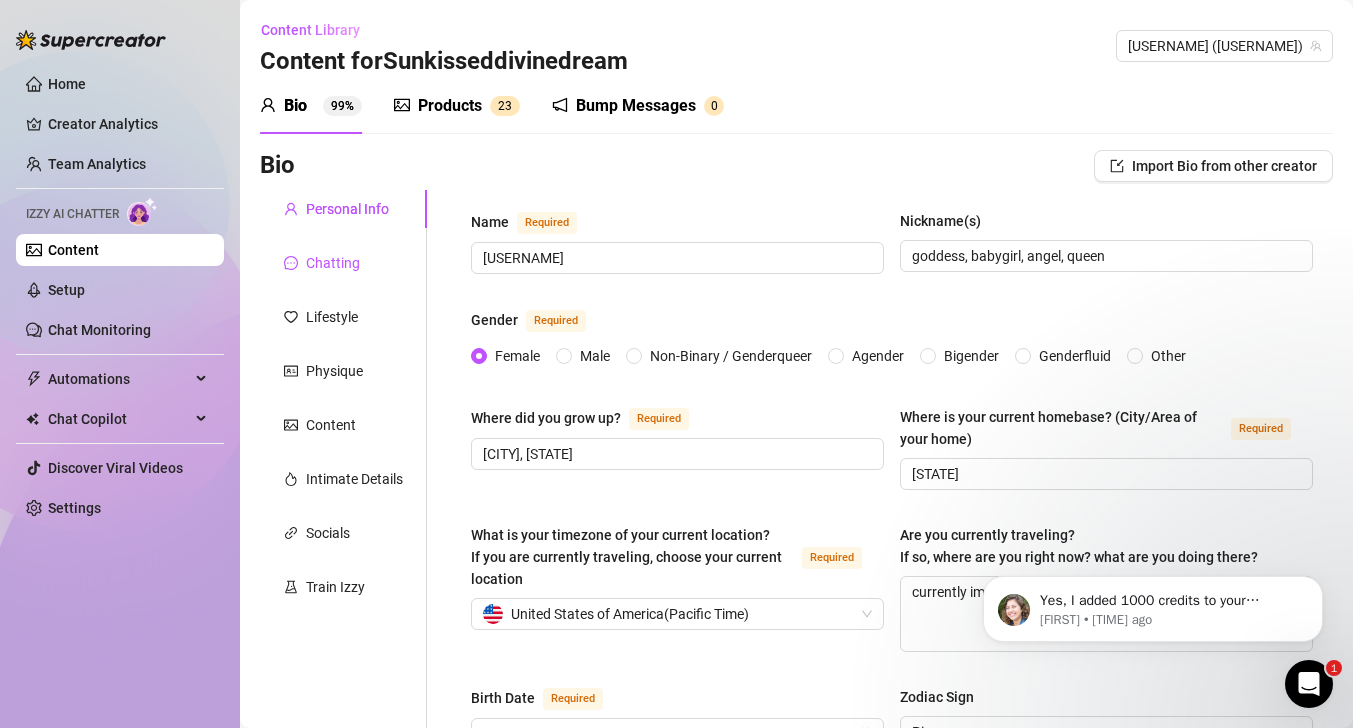 click on "Chatting" at bounding box center (333, 263) 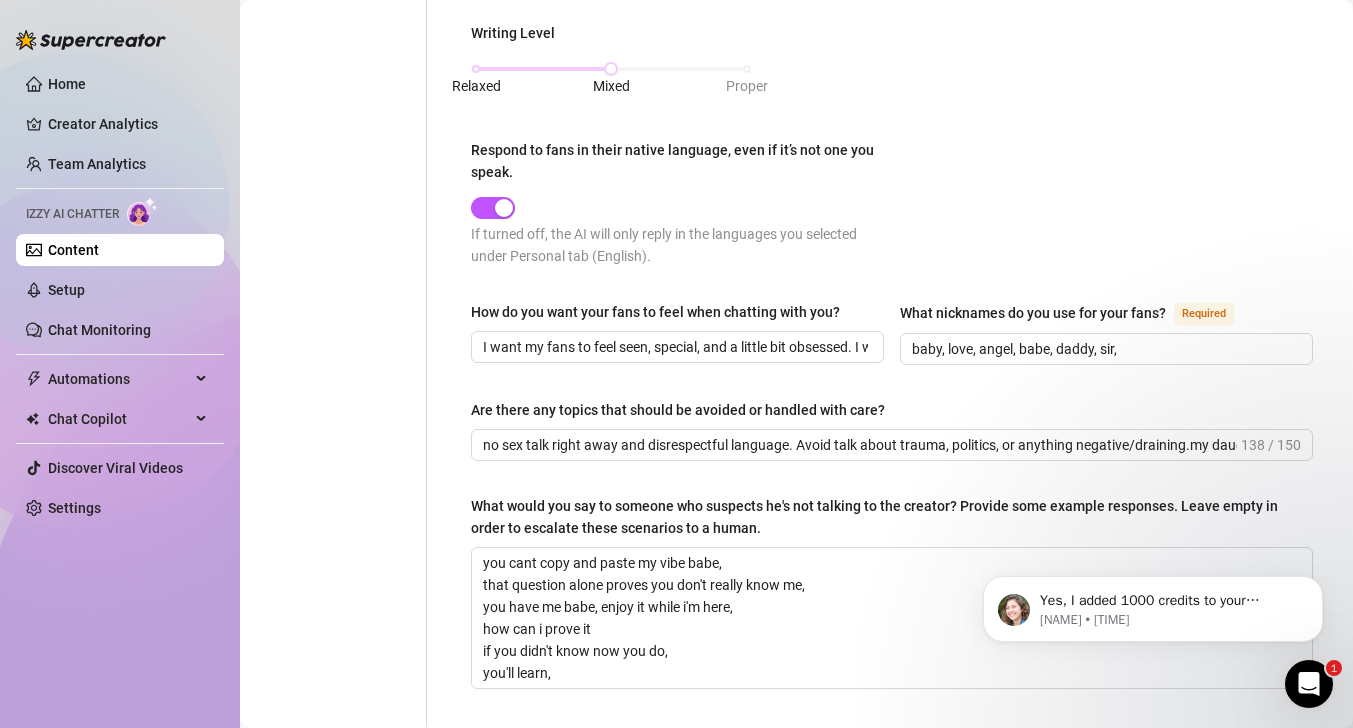 scroll, scrollTop: 1187, scrollLeft: 0, axis: vertical 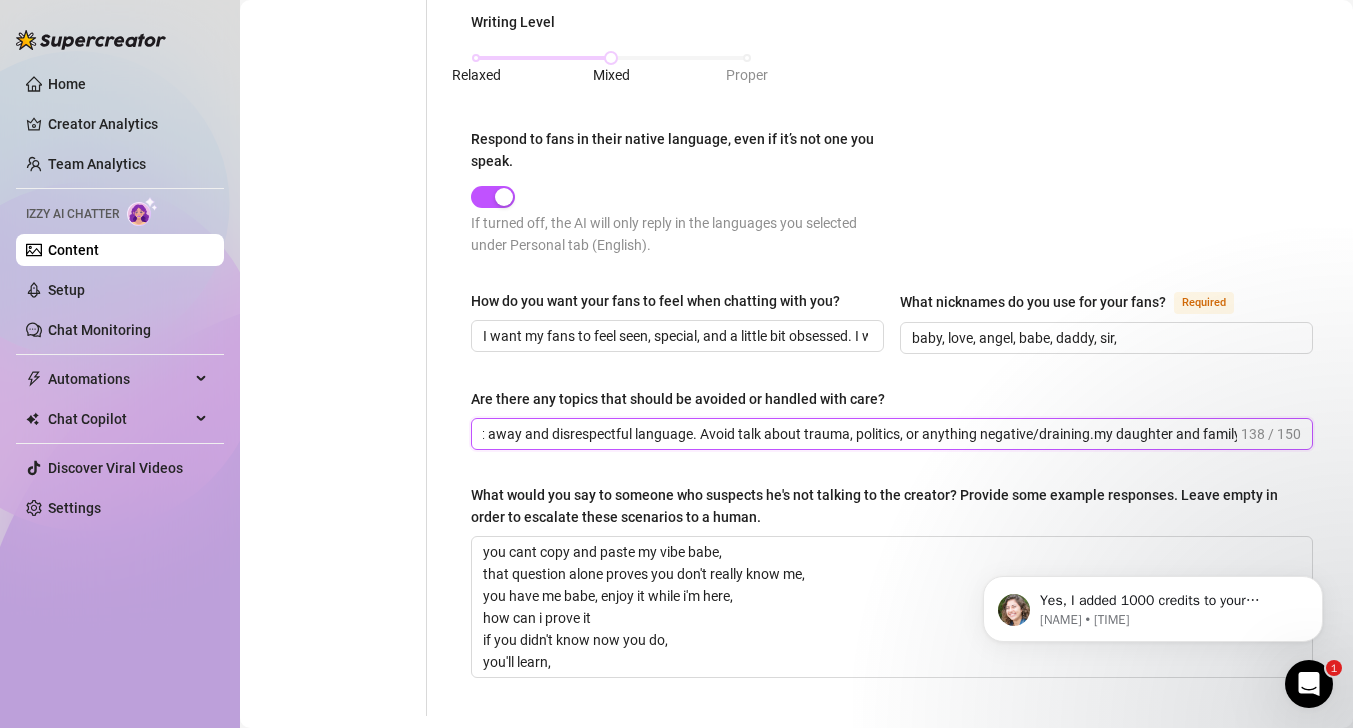 drag, startPoint x: 847, startPoint y: 429, endPoint x: 1285, endPoint y: 447, distance: 438.36972 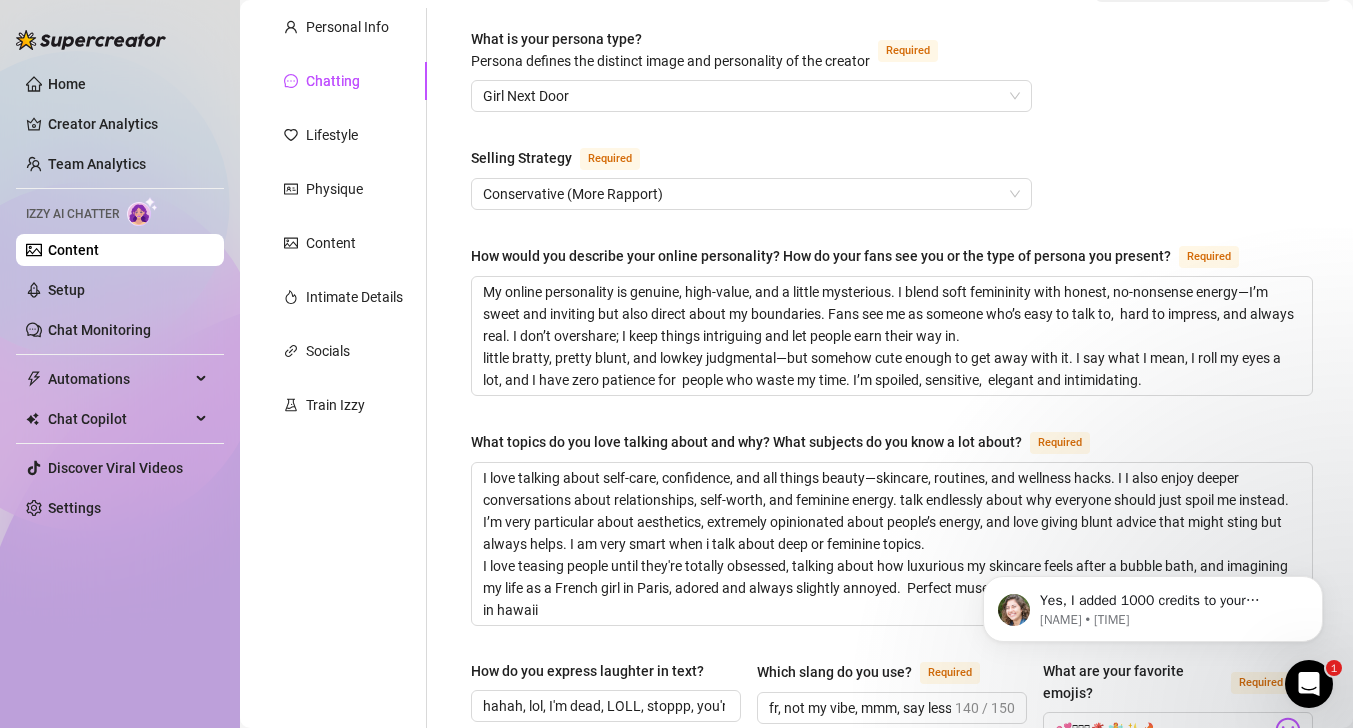 scroll, scrollTop: 0, scrollLeft: 0, axis: both 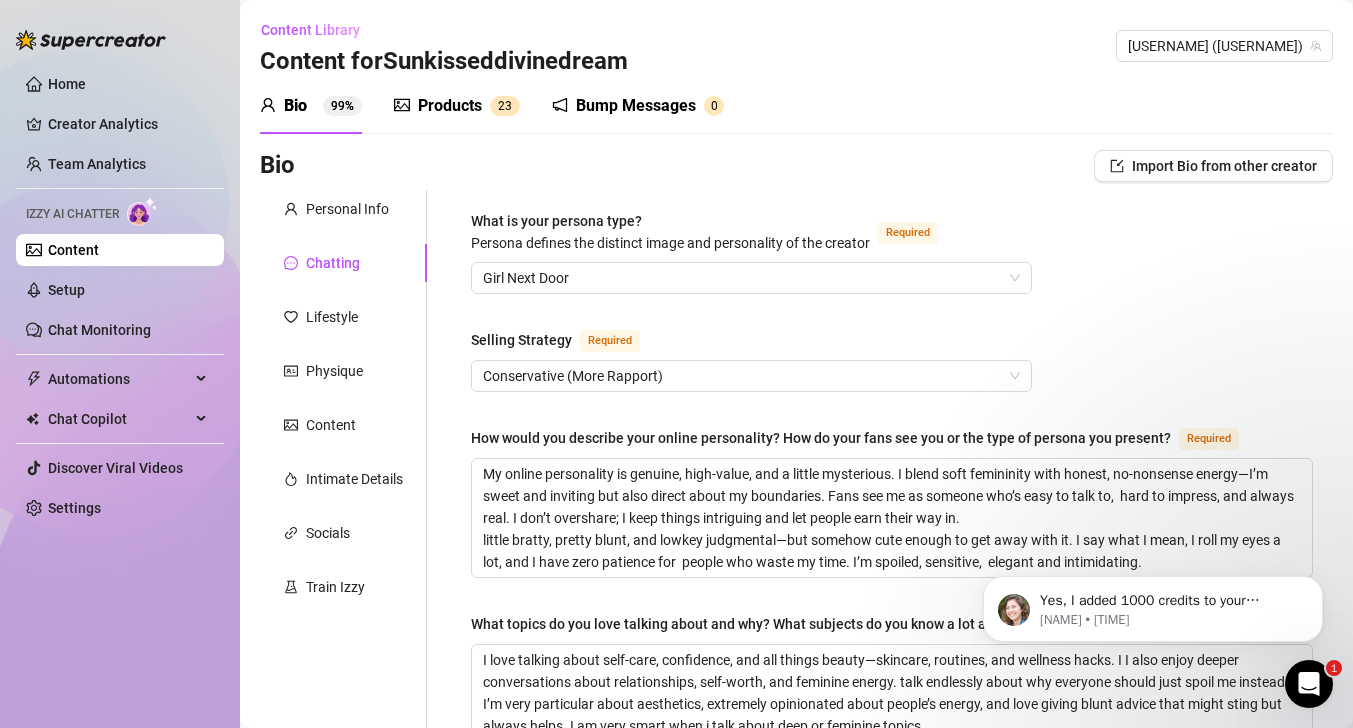 click on "Physique" at bounding box center [343, 371] 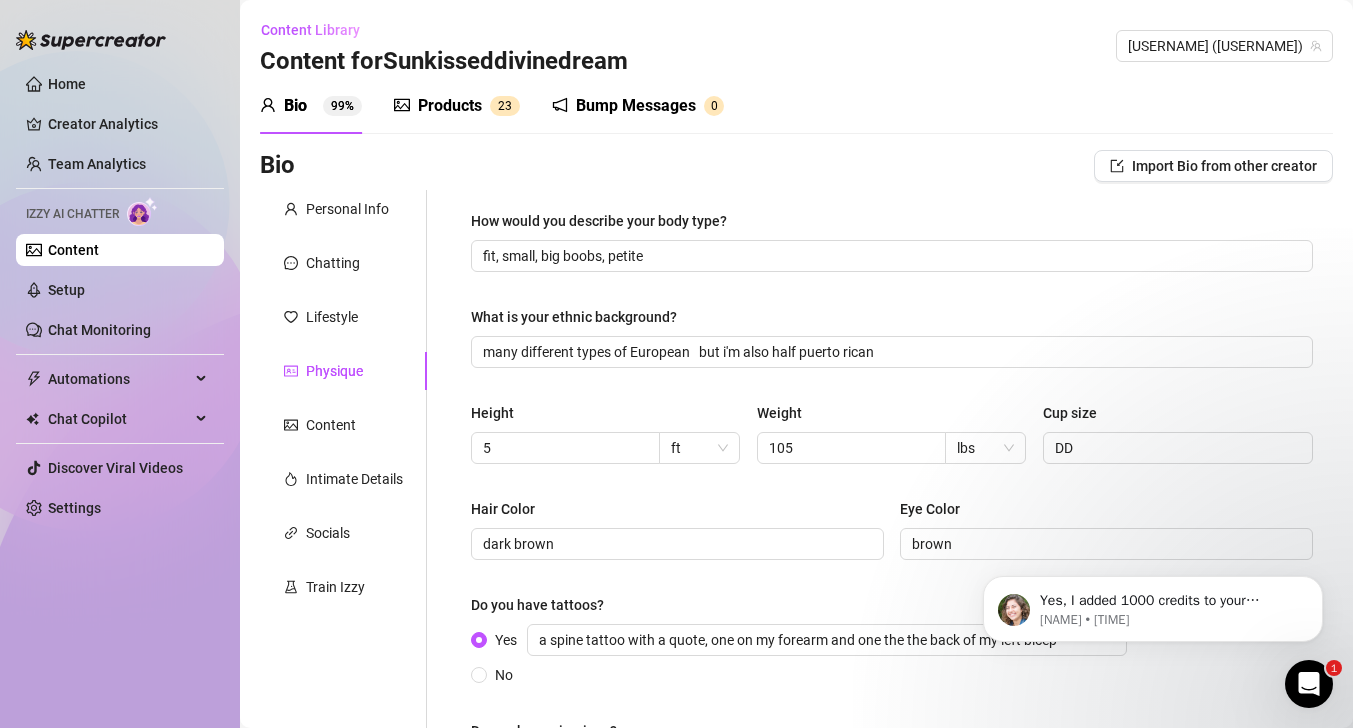 scroll, scrollTop: 0, scrollLeft: 0, axis: both 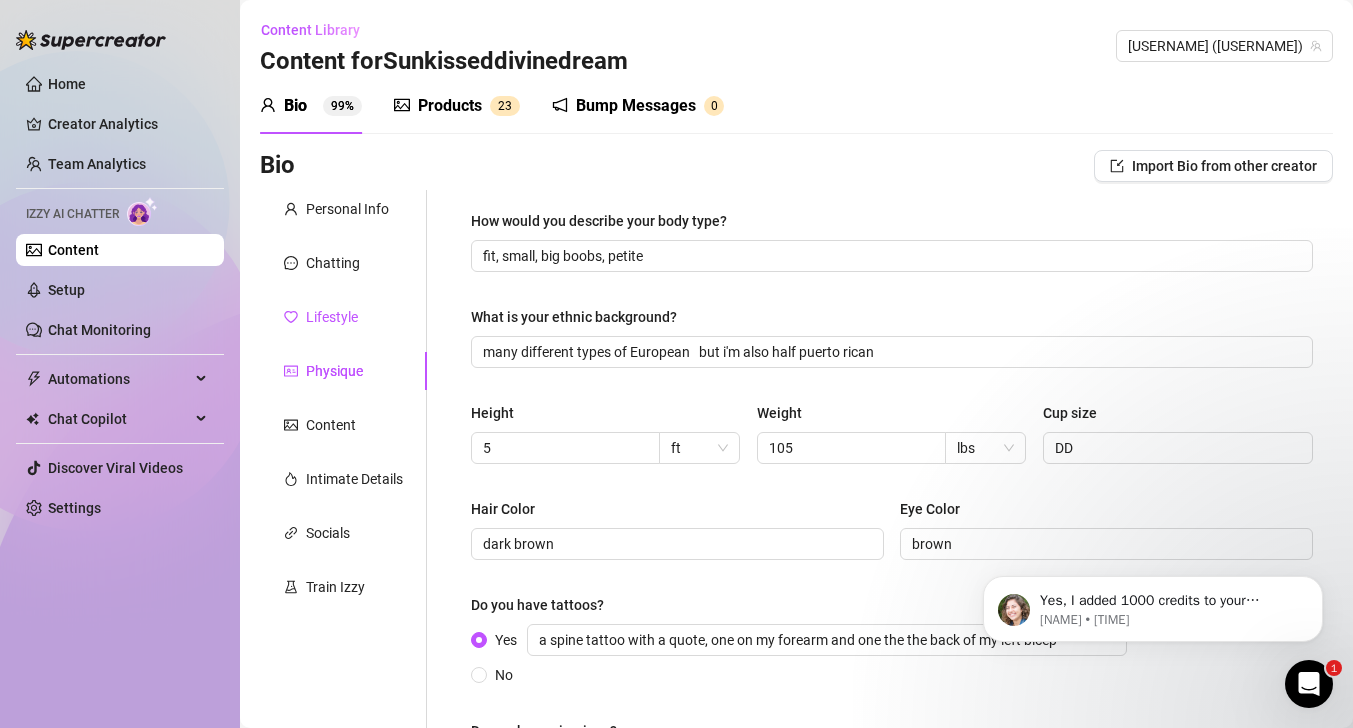 click on "Lifestyle" at bounding box center [332, 317] 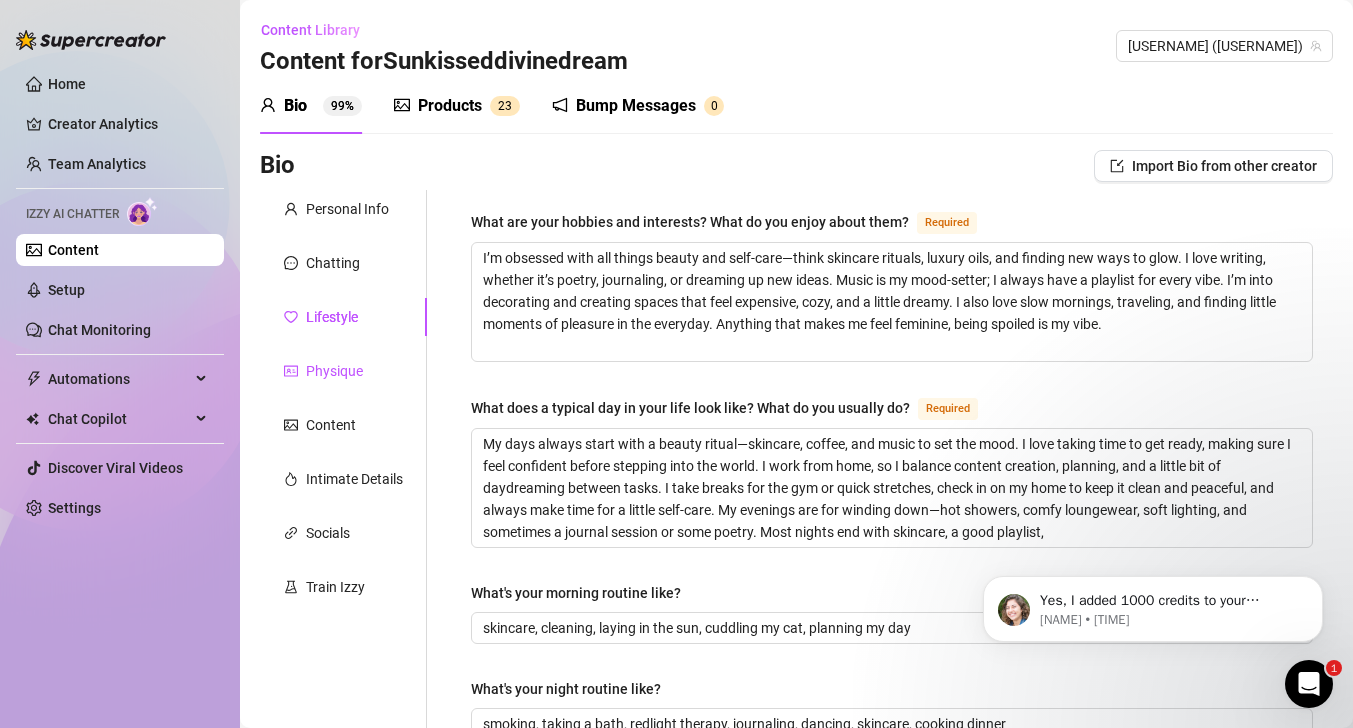 click on "Physique" at bounding box center [334, 371] 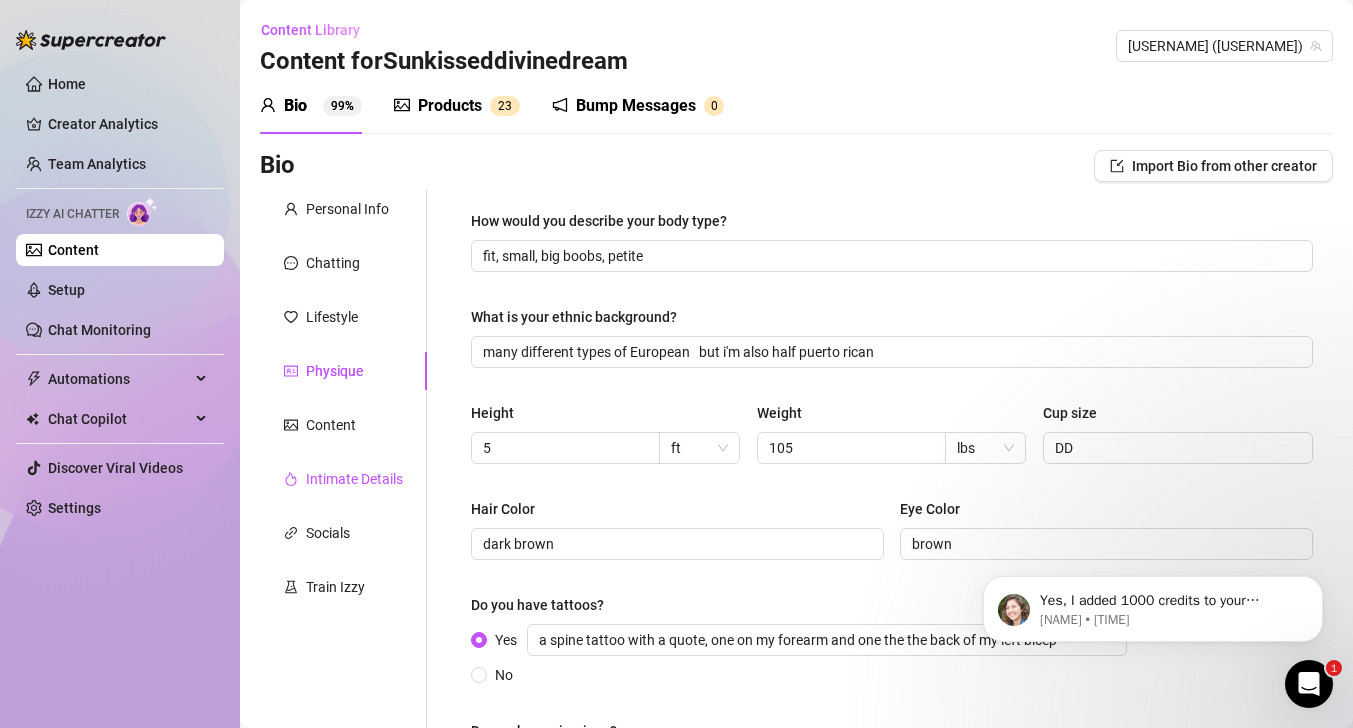 click on "Intimate Details" at bounding box center (354, 479) 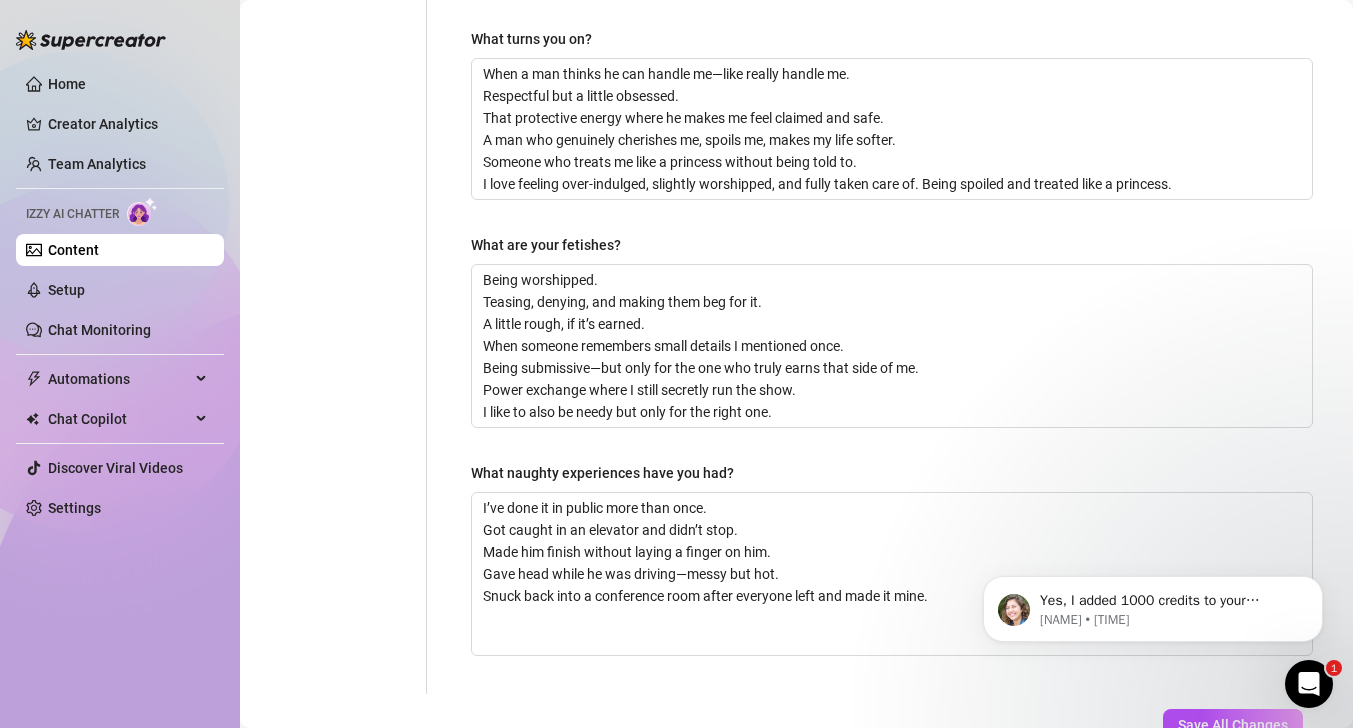 scroll, scrollTop: 747, scrollLeft: 0, axis: vertical 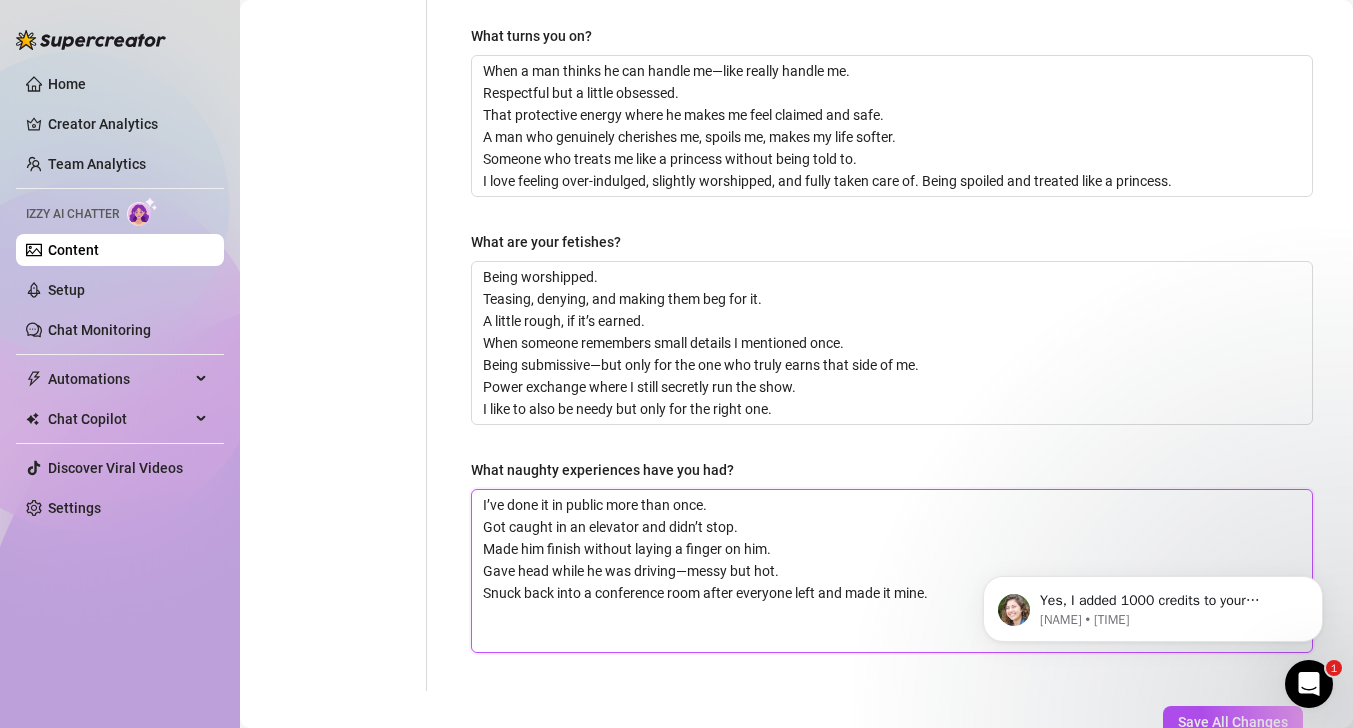 click on "I’ve done it in public more than once.
Got caught in an elevator and didn’t stop.
Made him finish without laying a finger on him.
Gave head while he was driving—messy but hot.
Snuck back into a conference room after everyone left and made it mine." at bounding box center (892, 571) 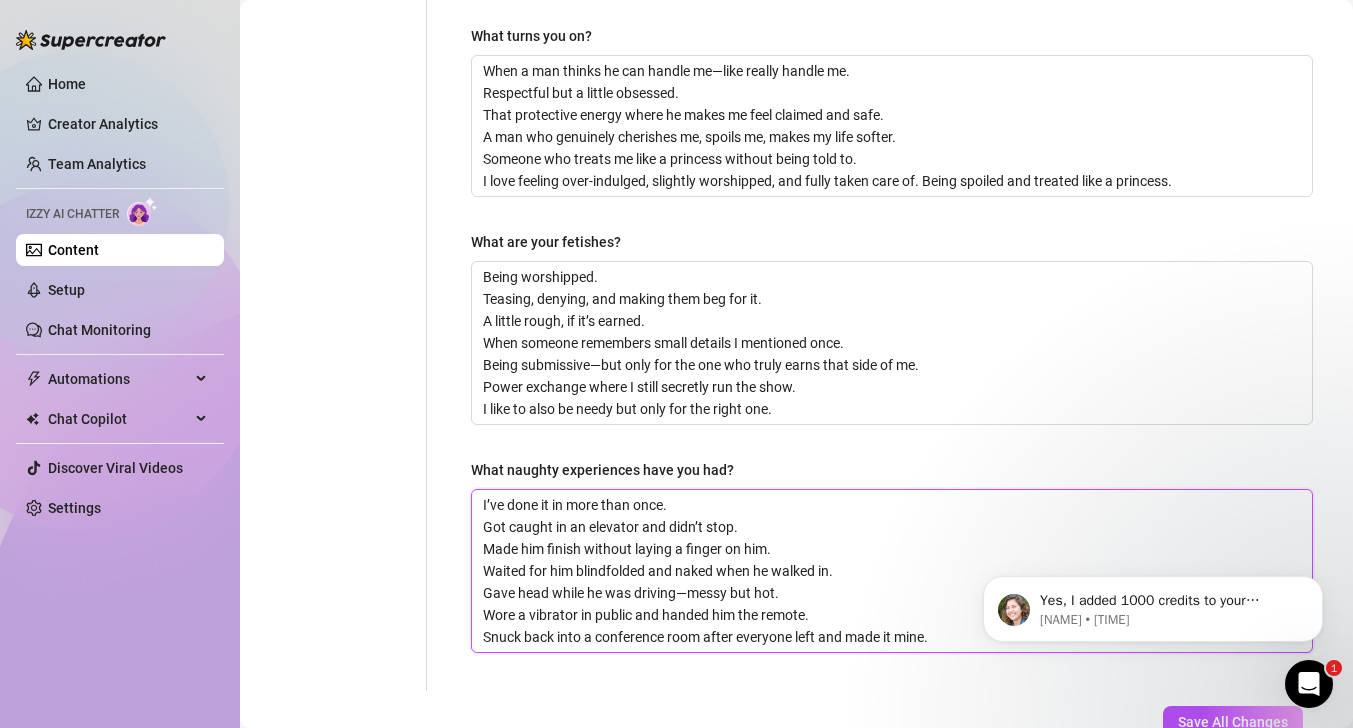 type 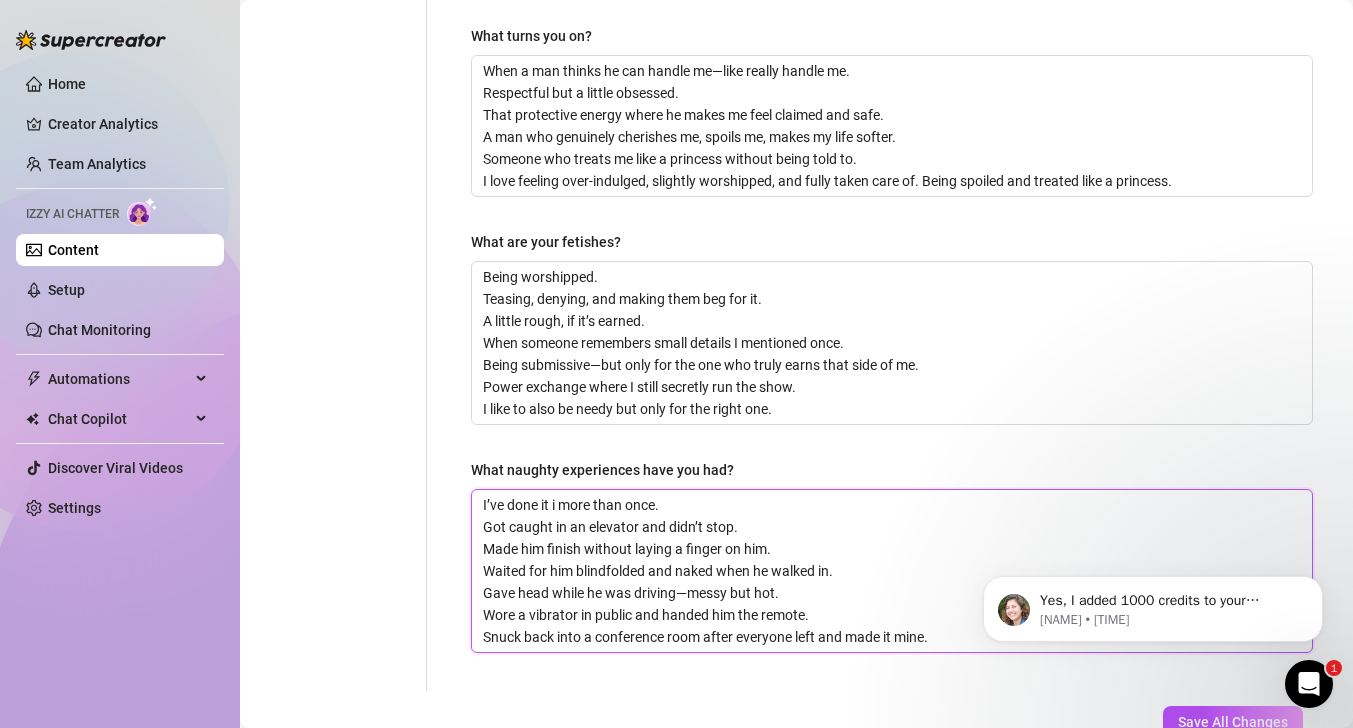 type 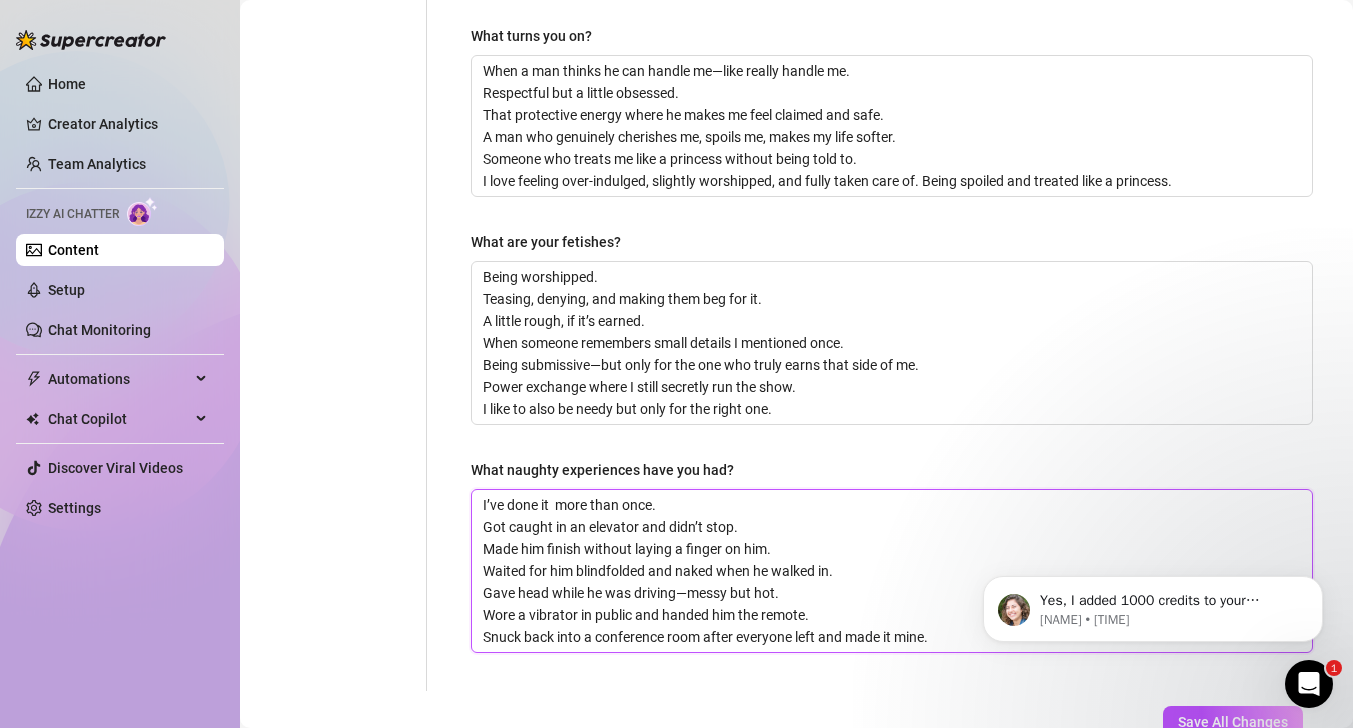 type on "I’ve done it o more than once.
Got caught in an elevator and didn’t stop.
Made him finish without laying a finger on him.
Waited for him blindfolded and naked when he walked in.
Gave head while he was driving—messy but hot.
Wore a vibrator in public and handed him the remote.
Snuck back into a conference room after everyone left and made it mine." 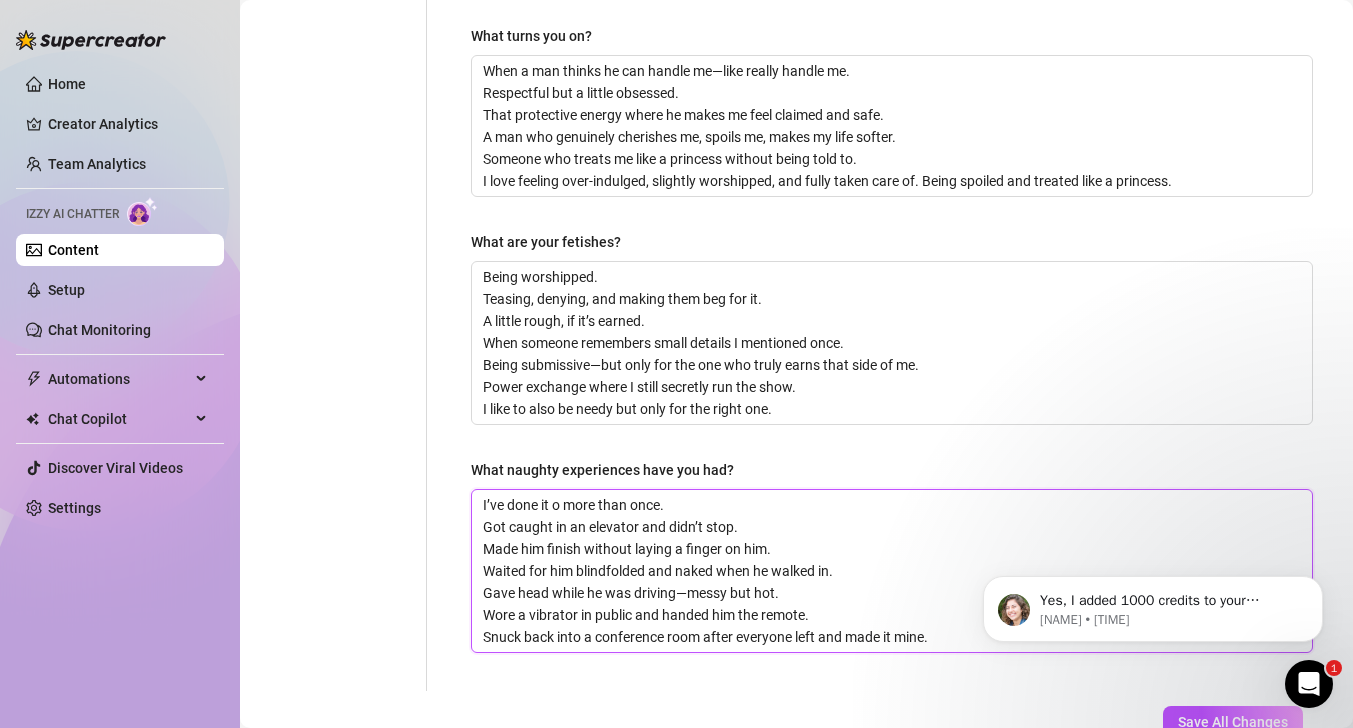 type 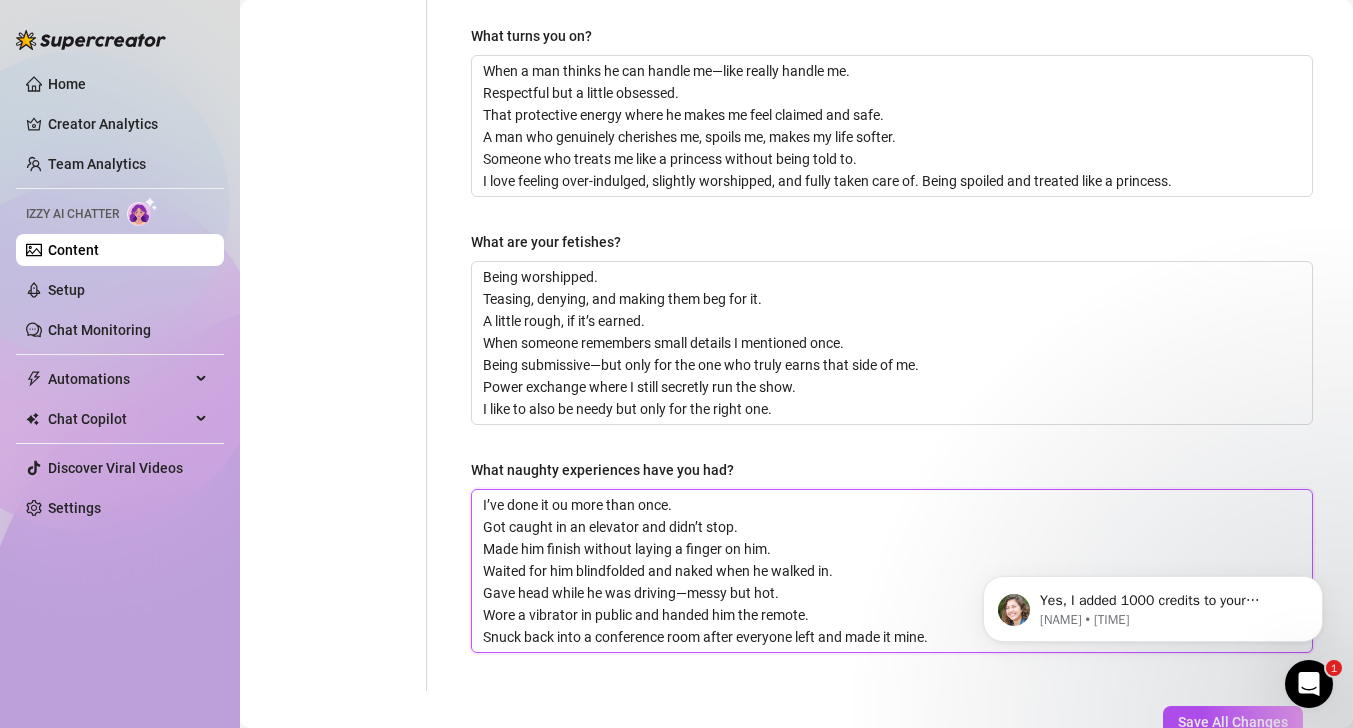 type 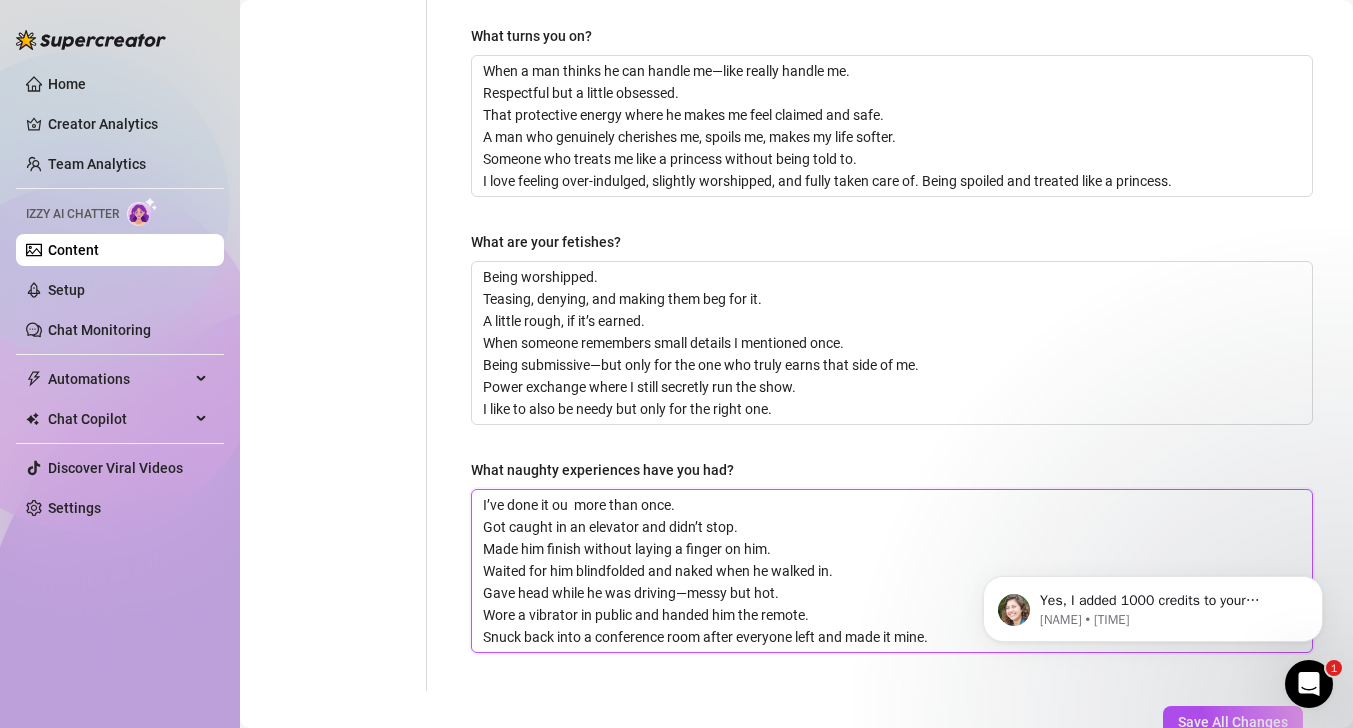 type 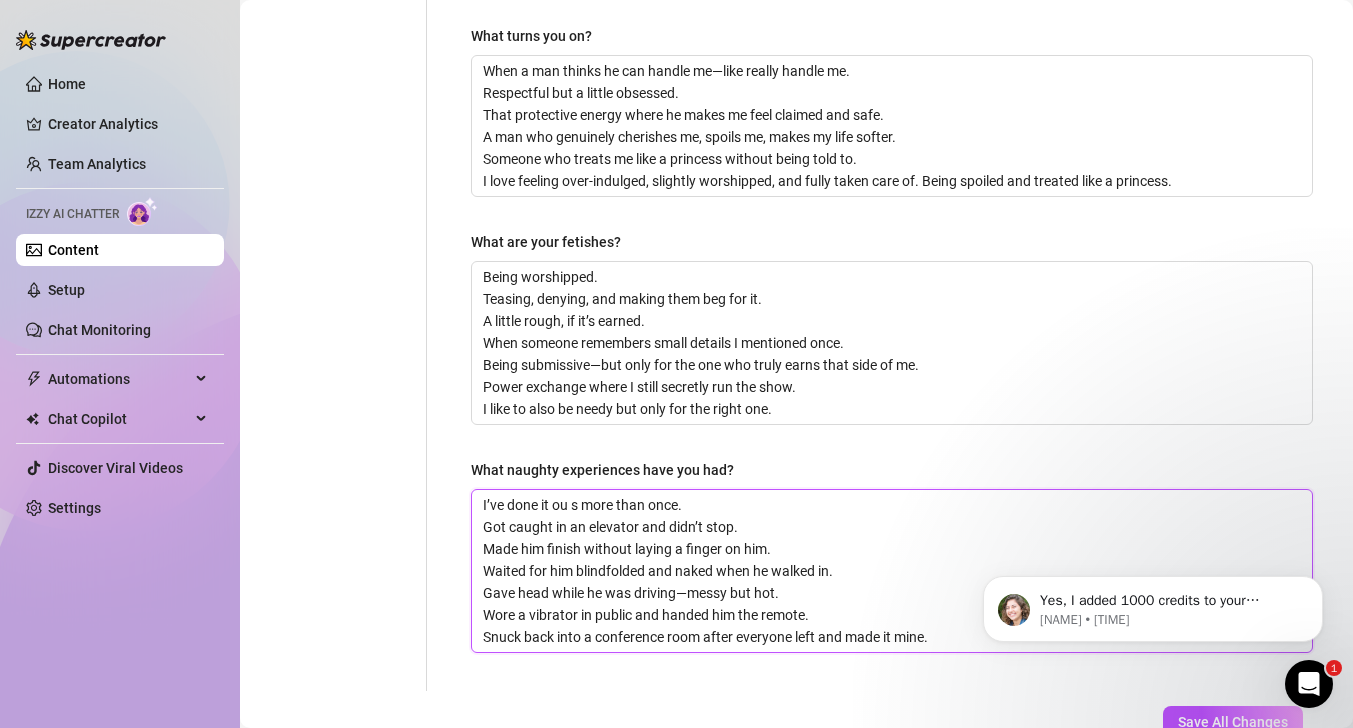 type 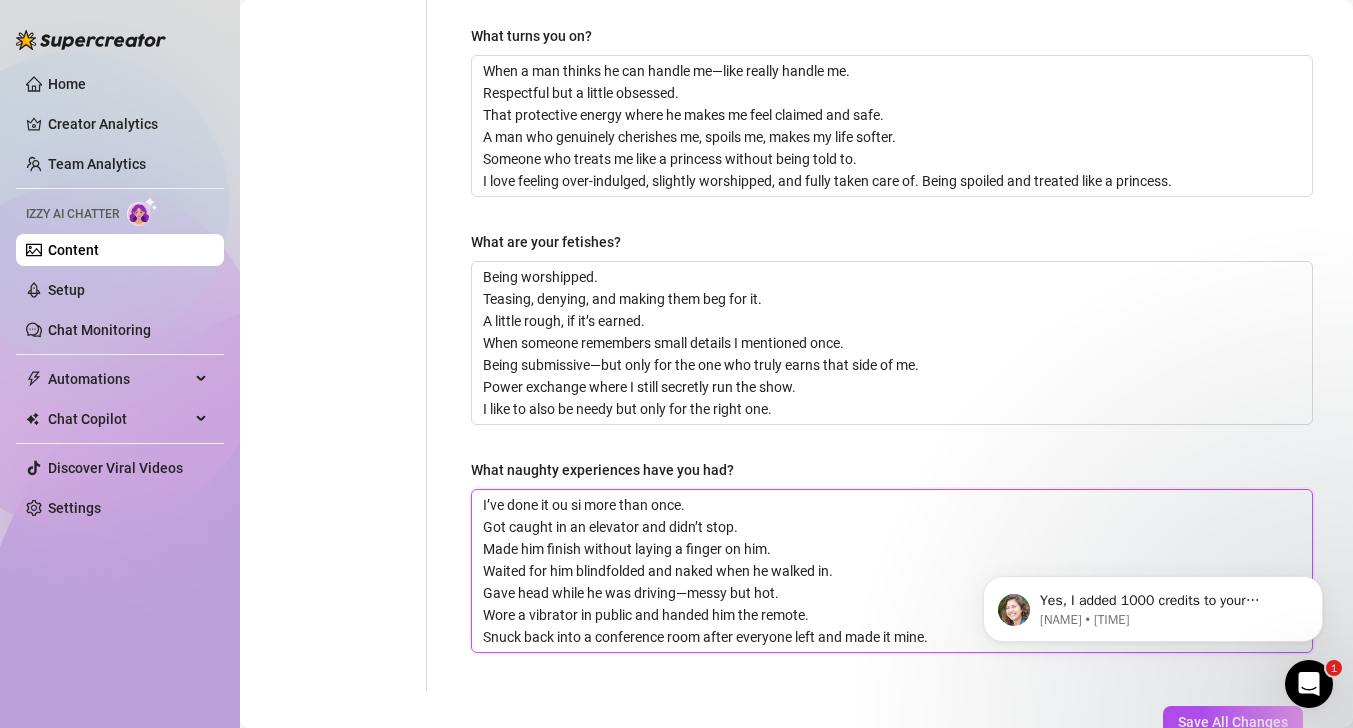 type 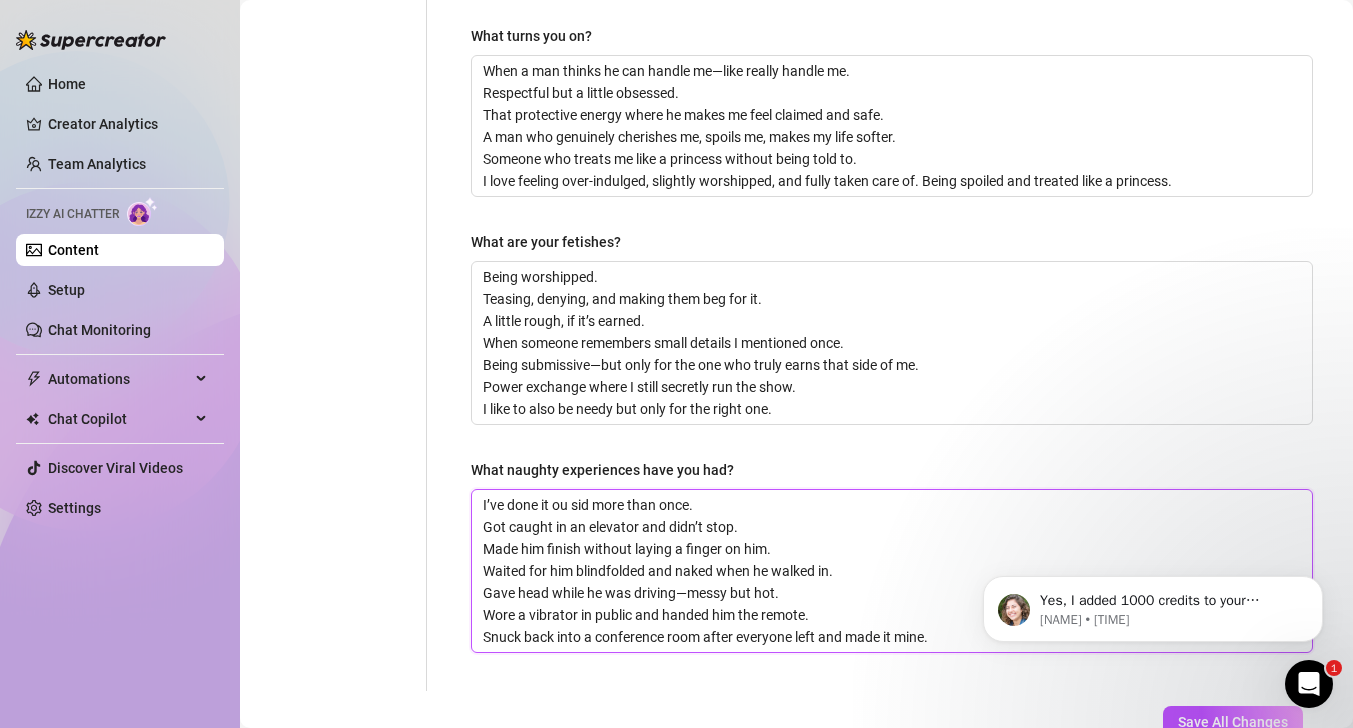 type 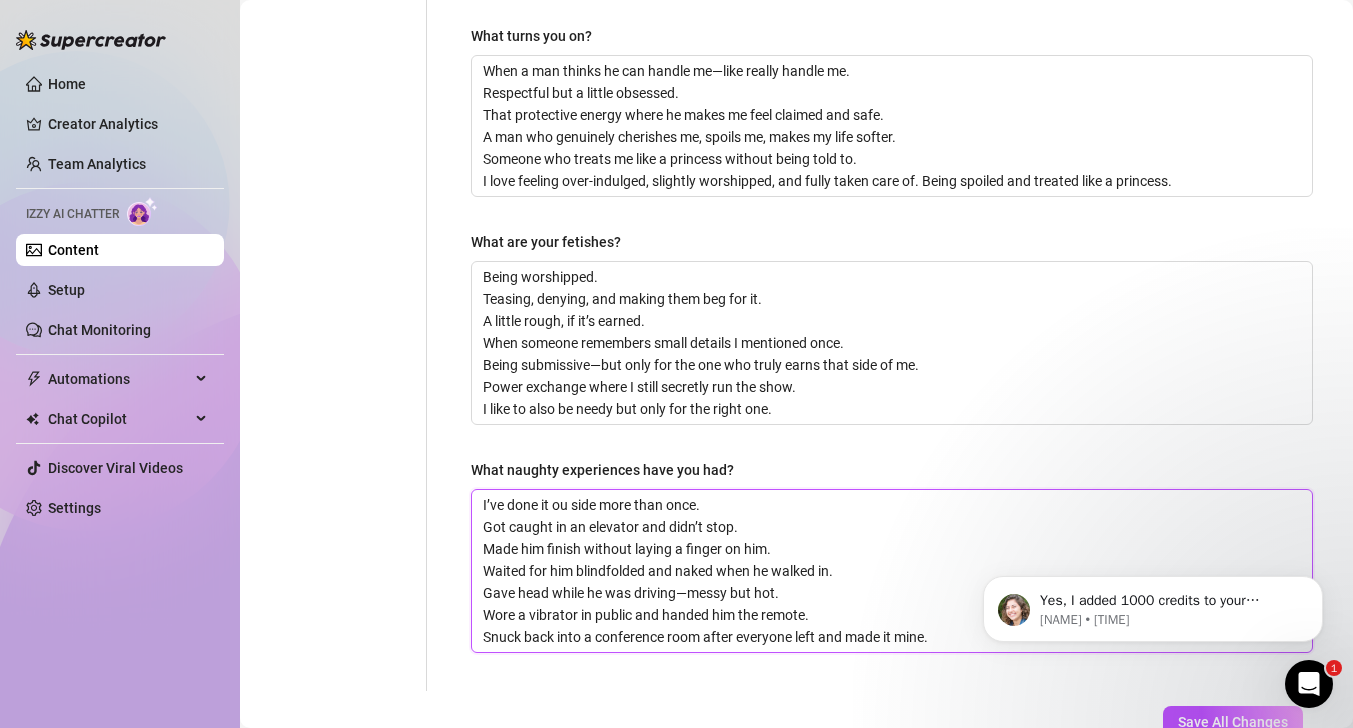 click on "I’ve done it ou side more than once.
Got caught in an elevator and didn’t stop.
Made him finish without laying a finger on him.
Waited for him blindfolded and naked when he walked in.
Gave head while he was driving—messy but hot.
Wore a vibrator in public and handed him the remote.
Snuck back into a conference room after everyone left and made it mine." at bounding box center [892, 571] 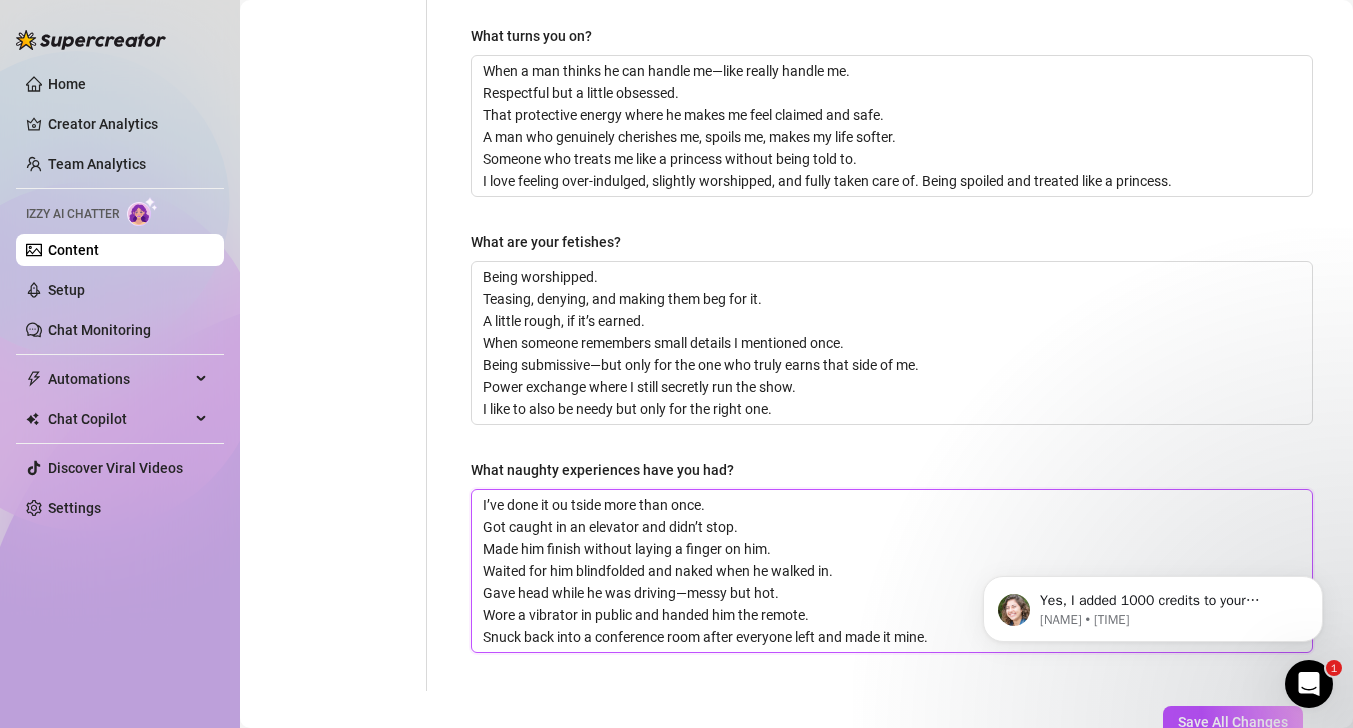 type 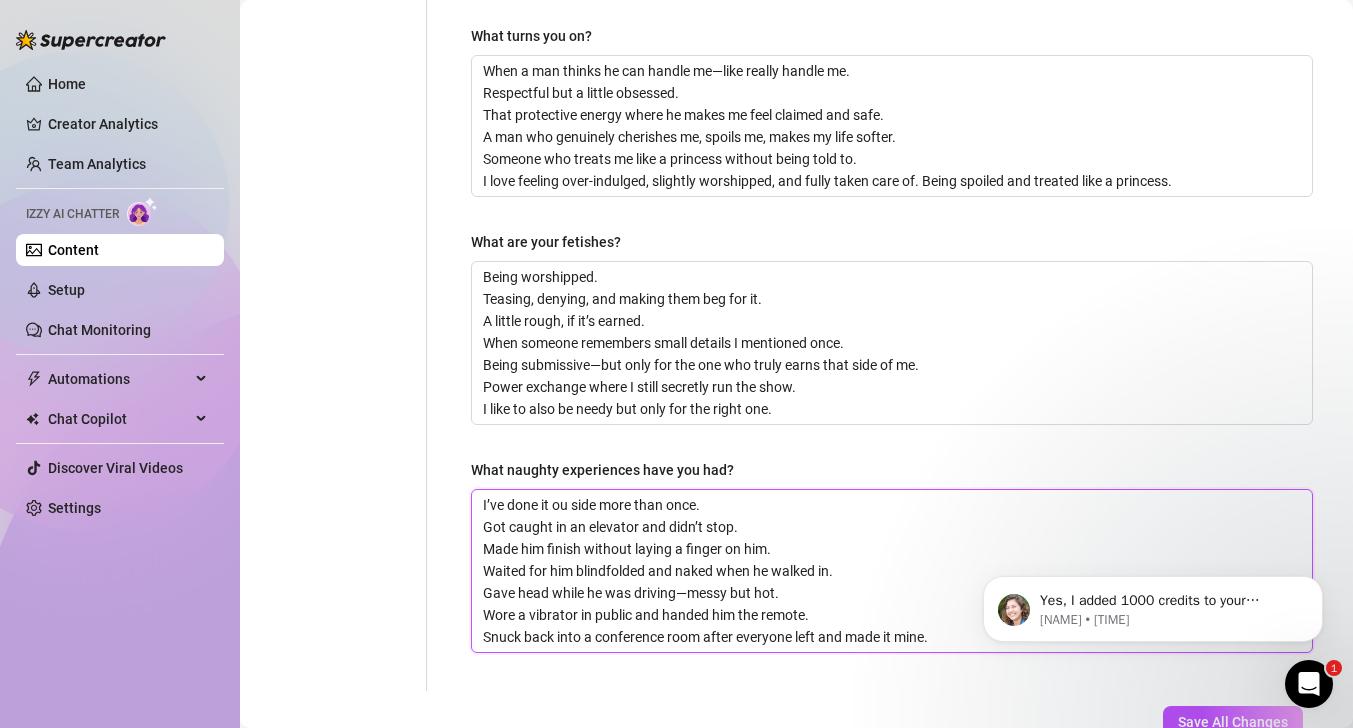 type 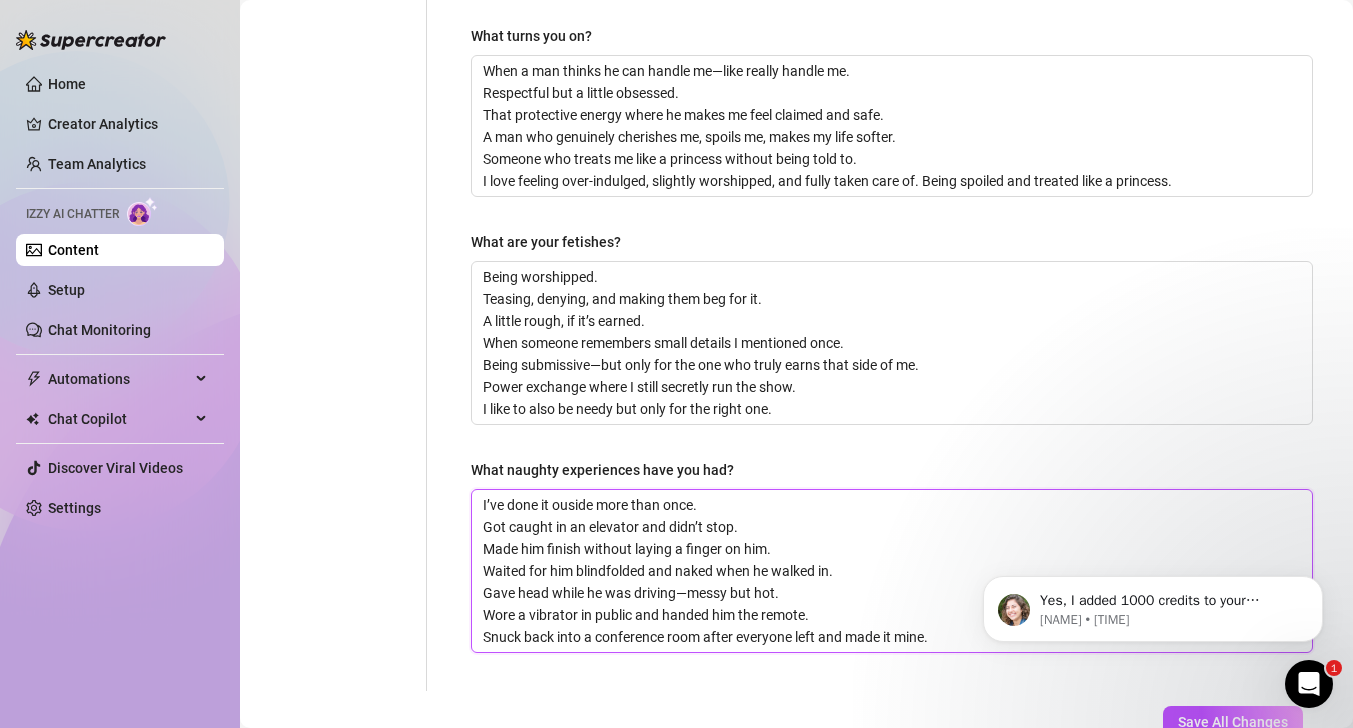 type 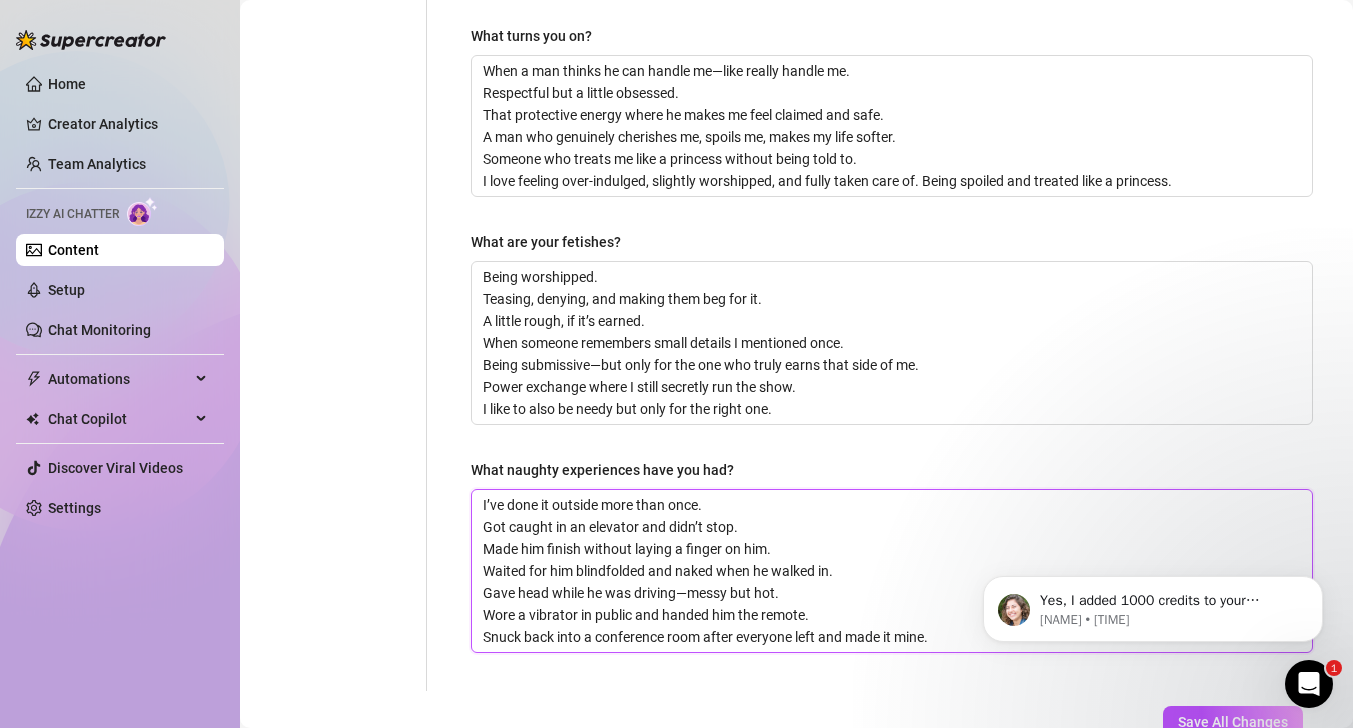 type 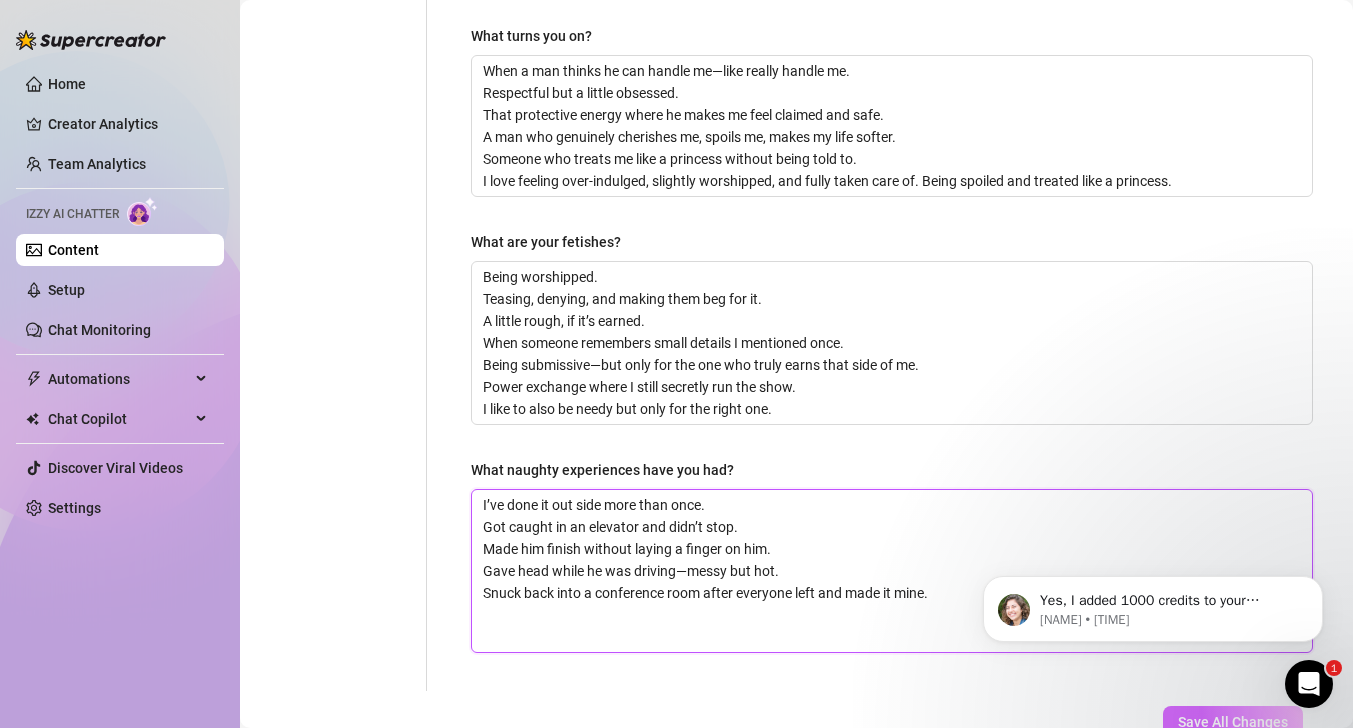 type on "I’ve done it out side more than once.
Got caught in an elevator and didn’t stop.
Made him finish without laying a finger on him.
Gave head while he was driving—messy but hot.
Snuck back into a conference room after everyone left and made it mine." 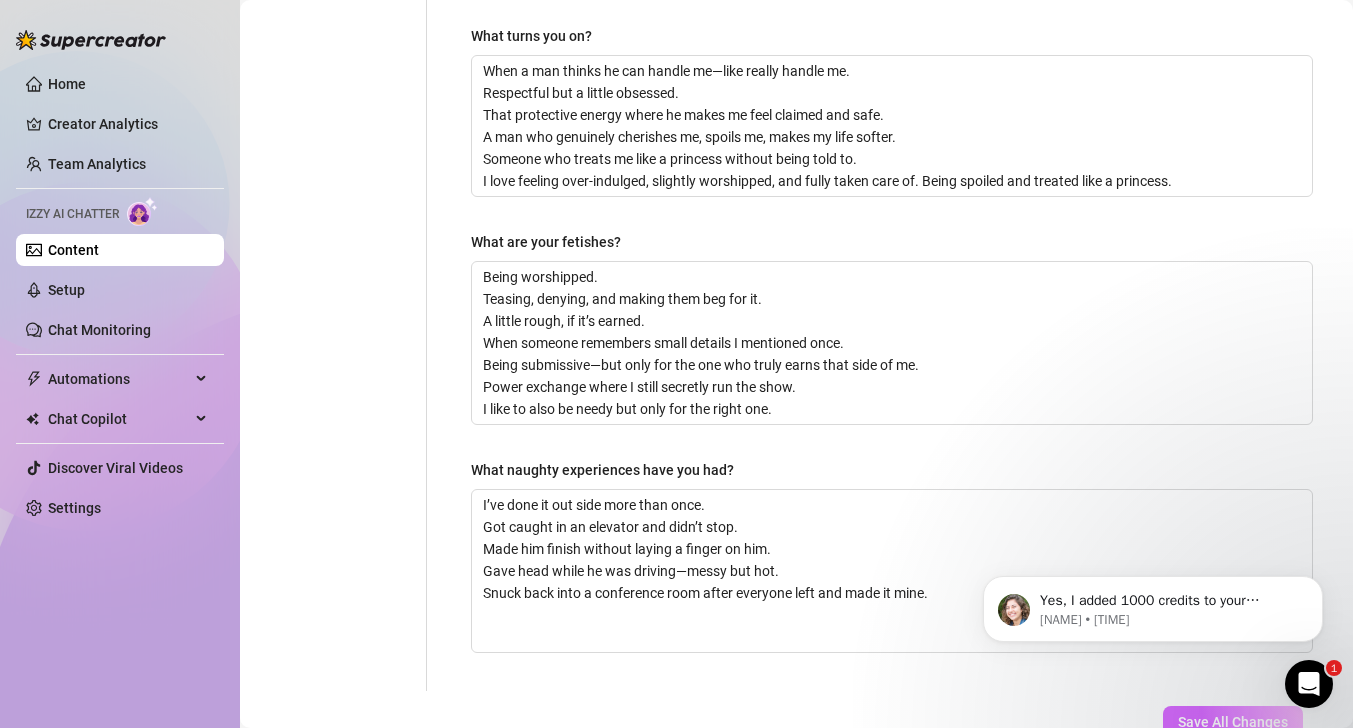 click on "Save All Changes" at bounding box center [1233, 722] 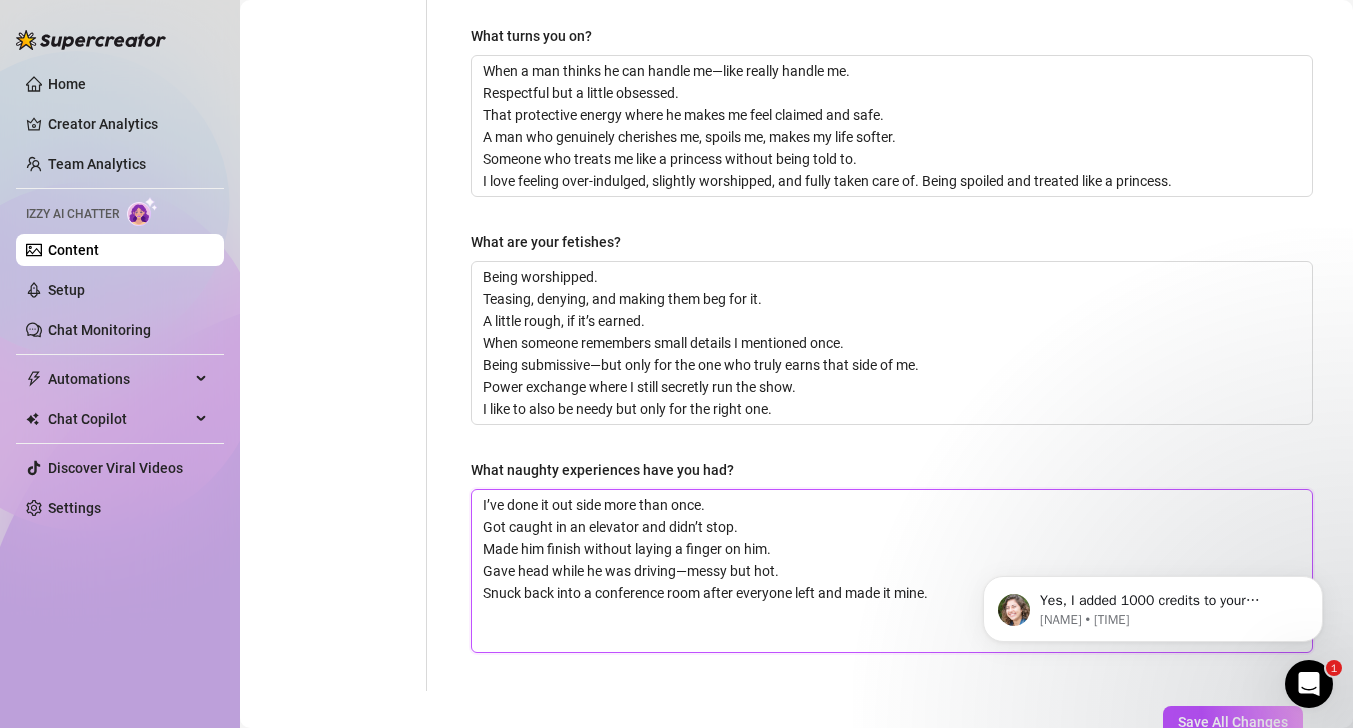 click on "I’ve done it out side more than once.
Got caught in an elevator and didn’t stop.
Made him finish without laying a finger on him.
Gave head while he was driving—messy but hot.
Snuck back into a conference room after everyone left and made it mine." at bounding box center (892, 571) 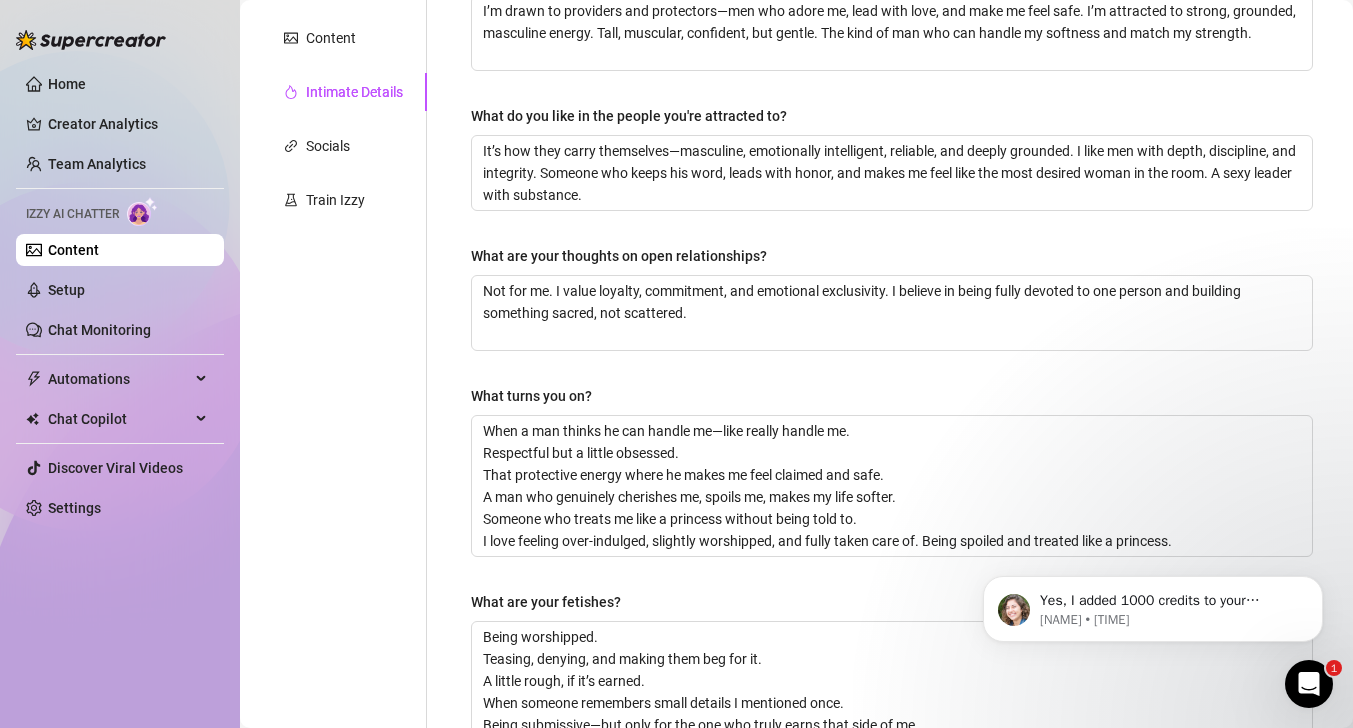 scroll, scrollTop: 340, scrollLeft: 0, axis: vertical 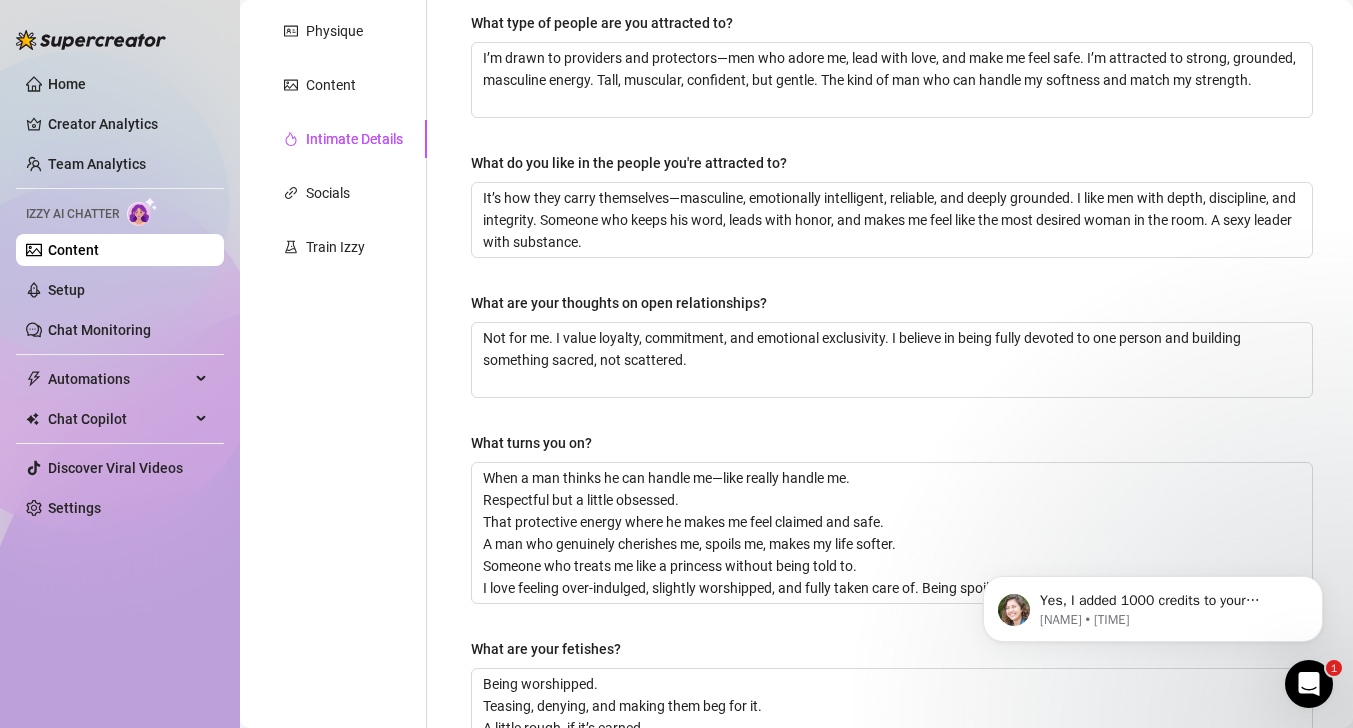 click on "Yes, I added 1000 credits to your account. If you think that’s not enough, you can purchase more now or once they run out. [FIRST] • [TIME]" at bounding box center (1153, 517) 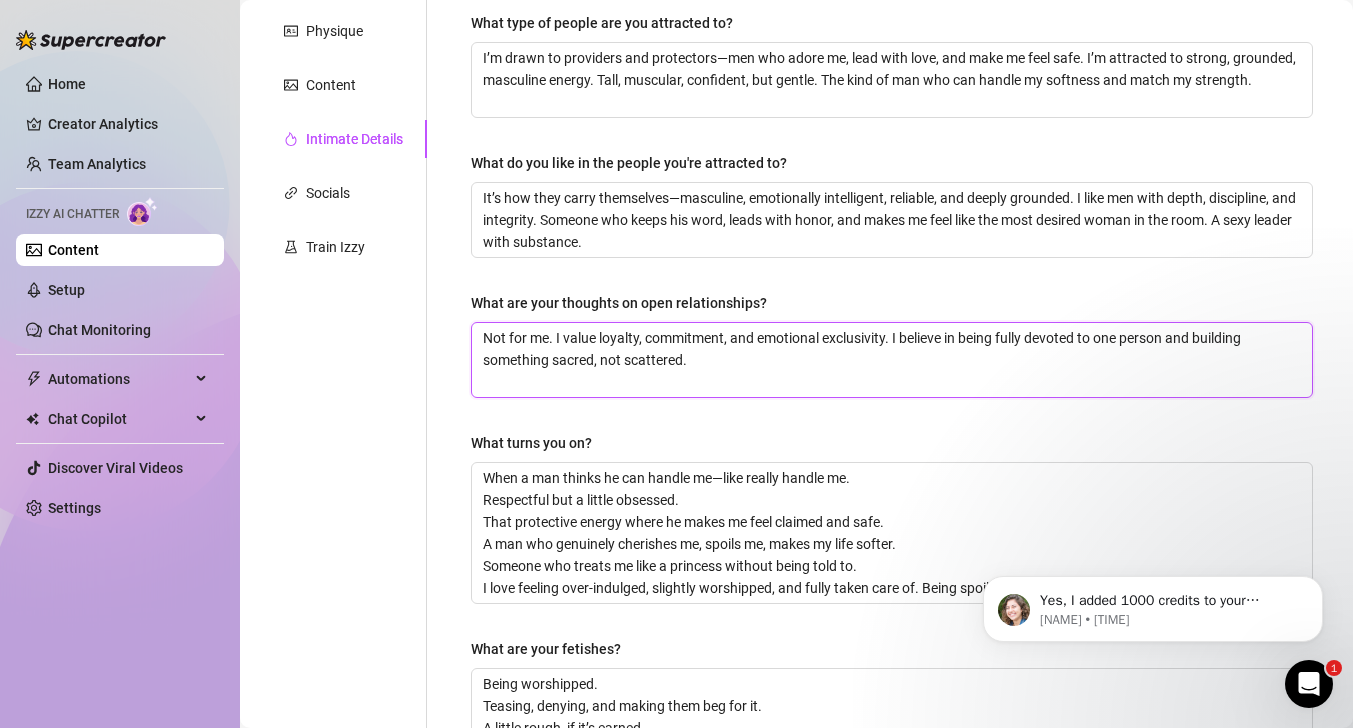 click on "Not for me. I value loyalty, commitment, and emotional exclusivity. I believe in being fully devoted to one person and building something sacred, not scattered." at bounding box center [892, 360] 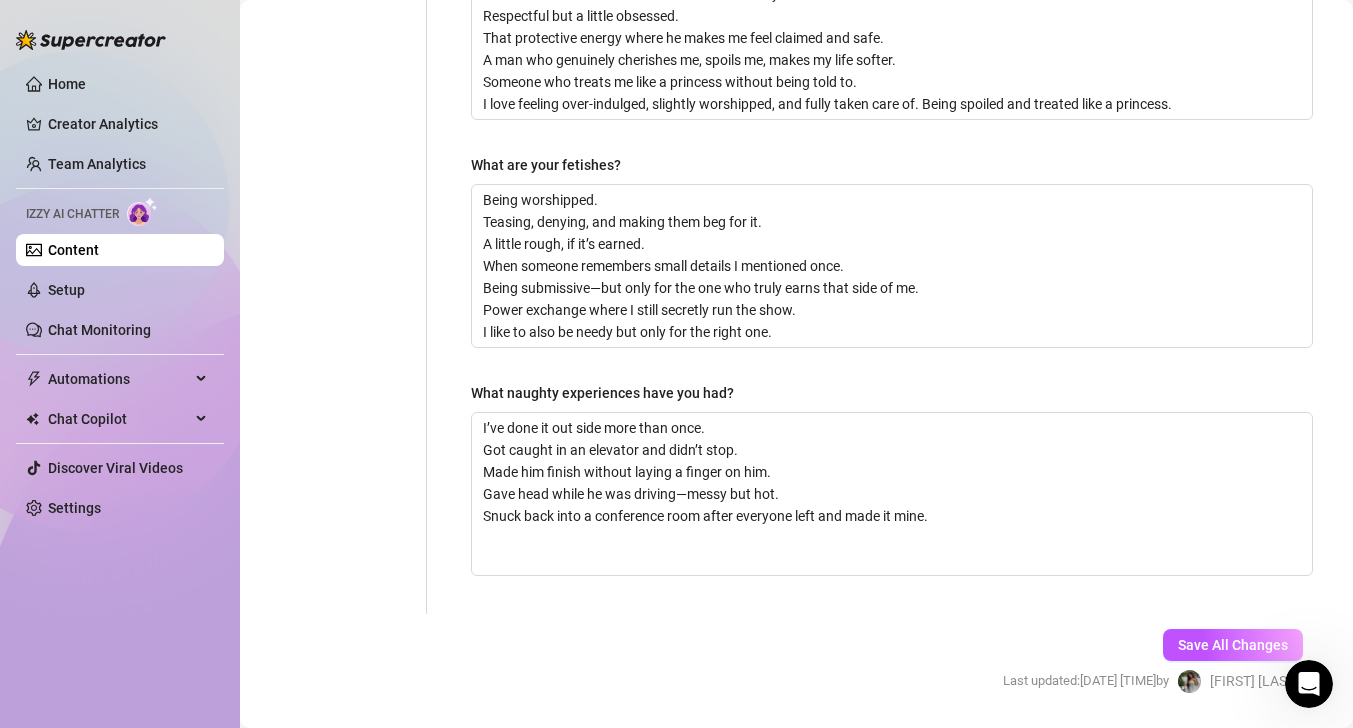 scroll, scrollTop: 801, scrollLeft: 0, axis: vertical 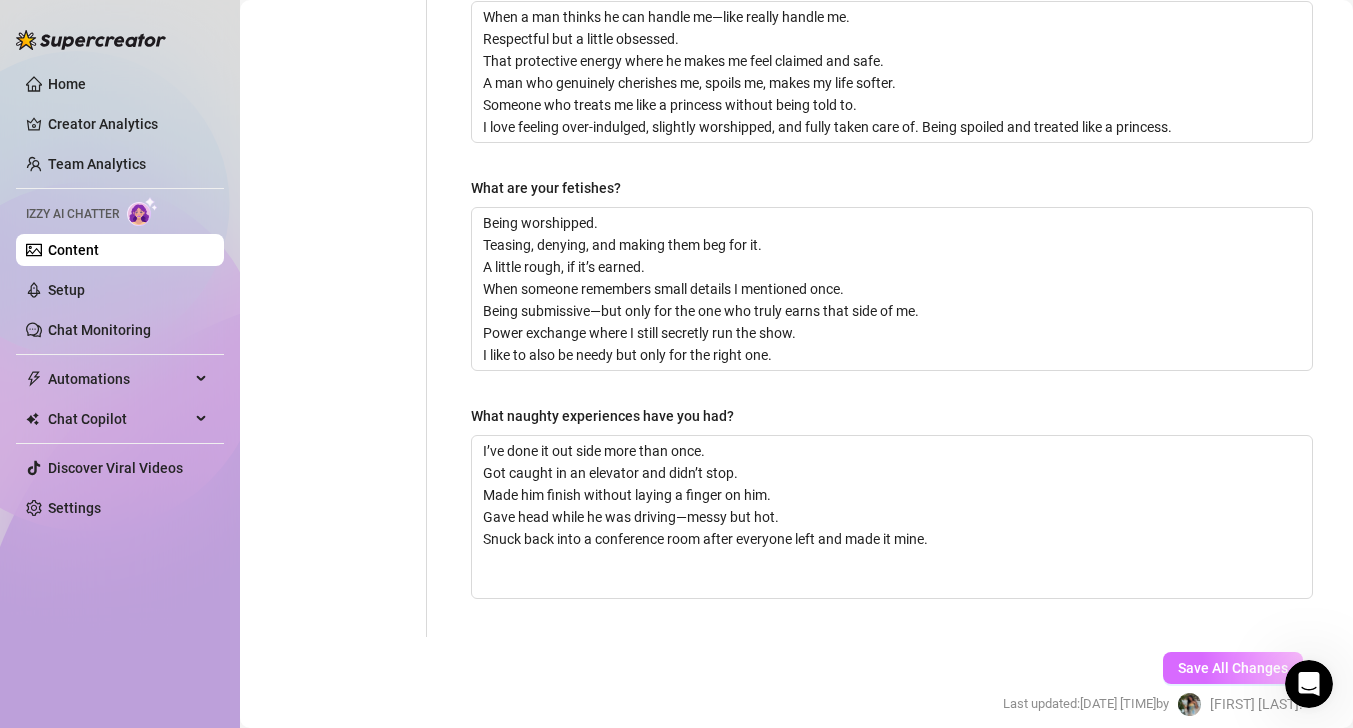 click on "Save All Changes" at bounding box center [1233, 668] 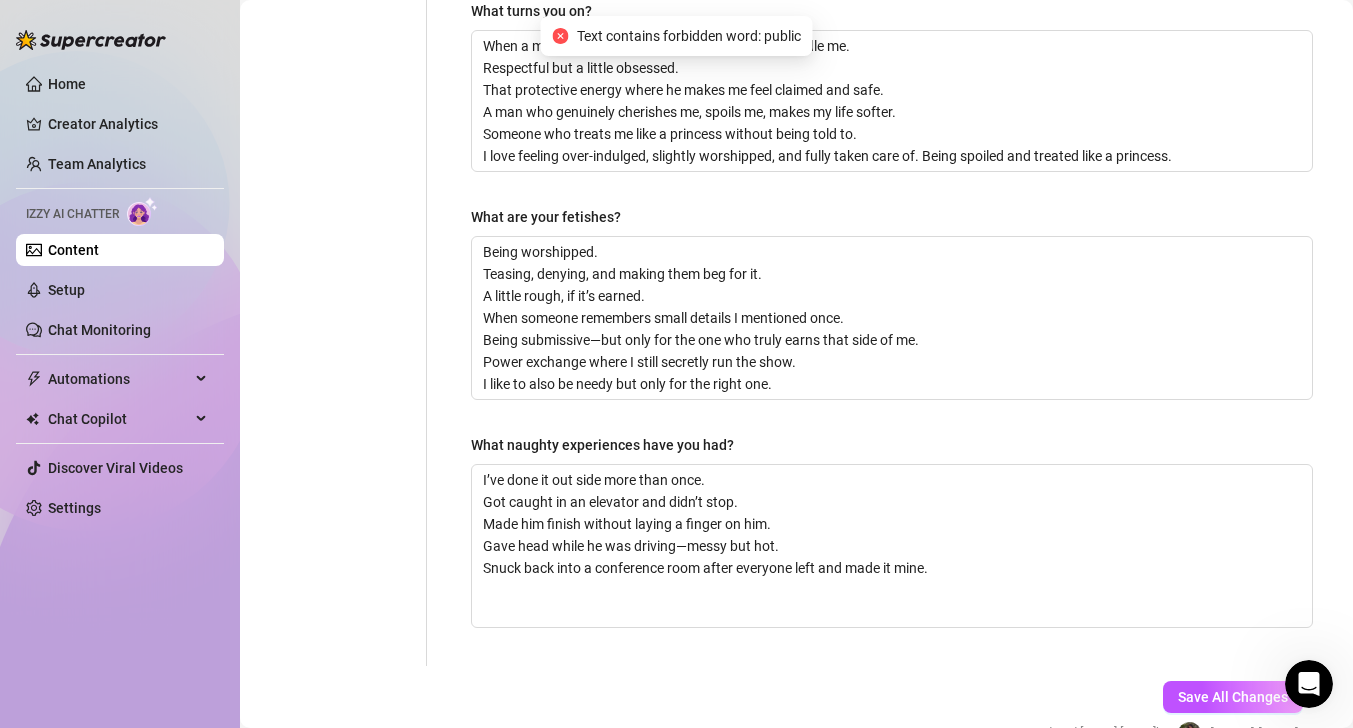 scroll, scrollTop: 735, scrollLeft: 0, axis: vertical 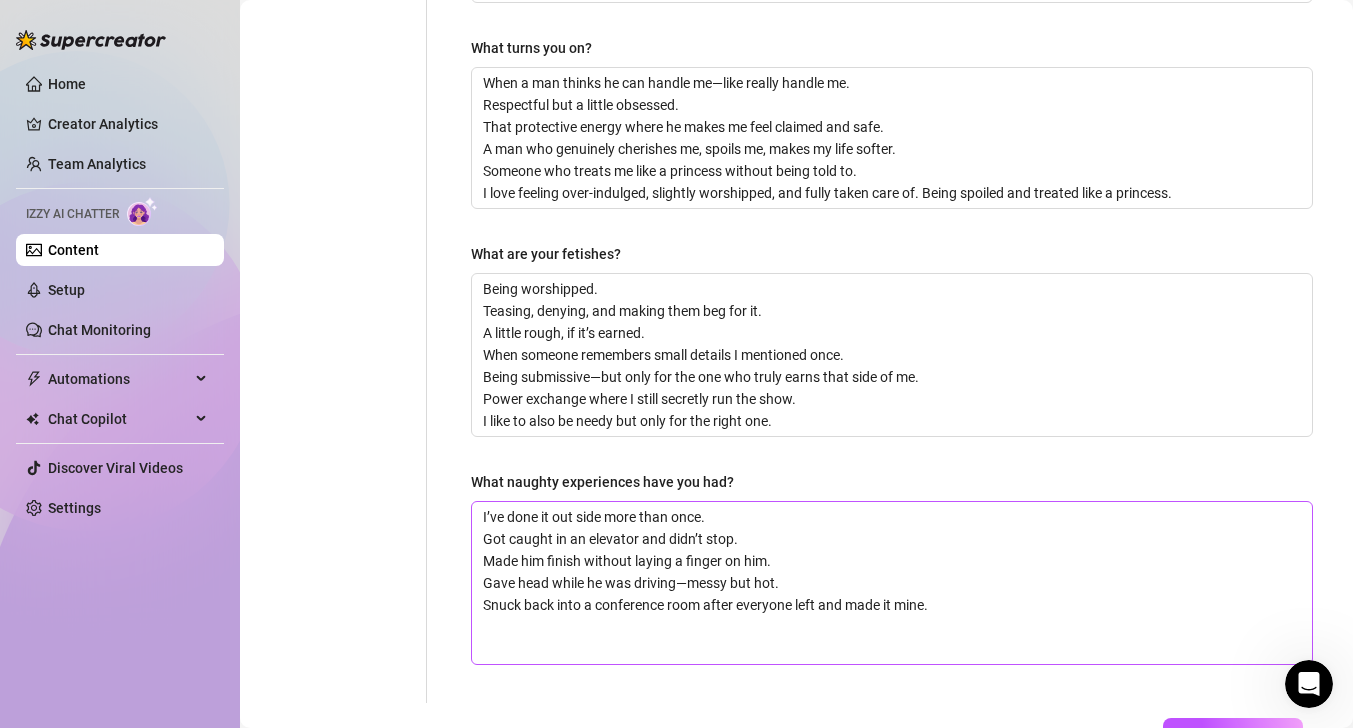 click on "I’ve done it out side more than once.
Got caught in an elevator and didn’t stop.
Made him finish without laying a finger on him.
Gave head while he was driving—messy but hot.
Snuck back into a conference room after everyone left and made it mine." at bounding box center [892, 583] 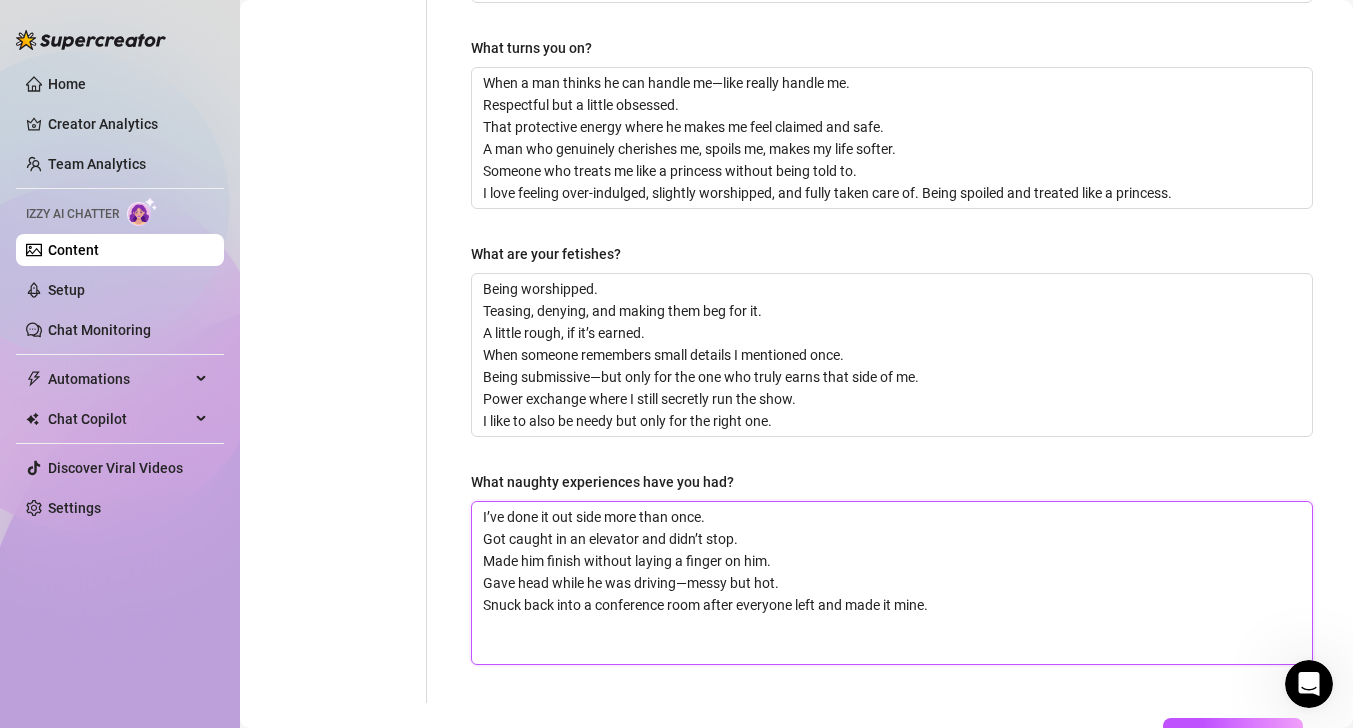click on "I’ve done it out side more than once.
Got caught in an elevator and didn’t stop.
Made him finish without laying a finger on him.
Gave head while he was driving—messy but hot.
Snuck back into a conference room after everyone left and made it mine." at bounding box center (892, 583) 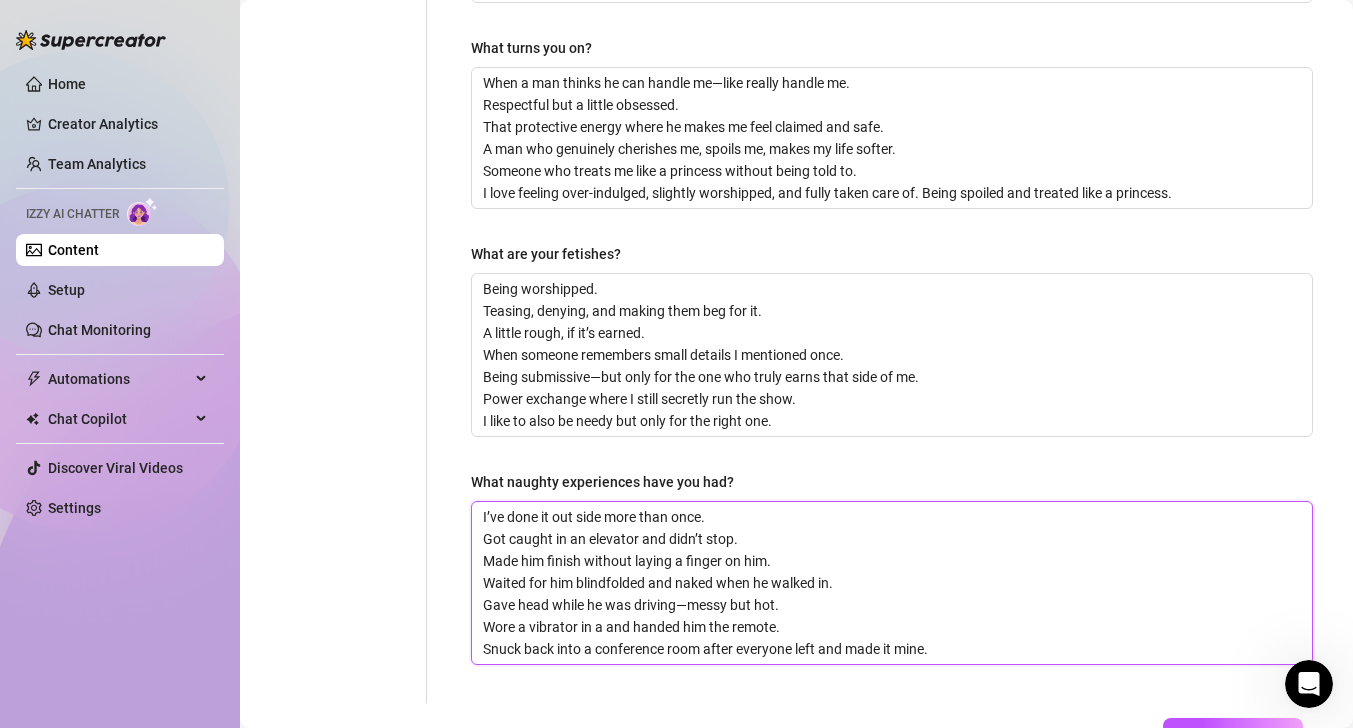 type 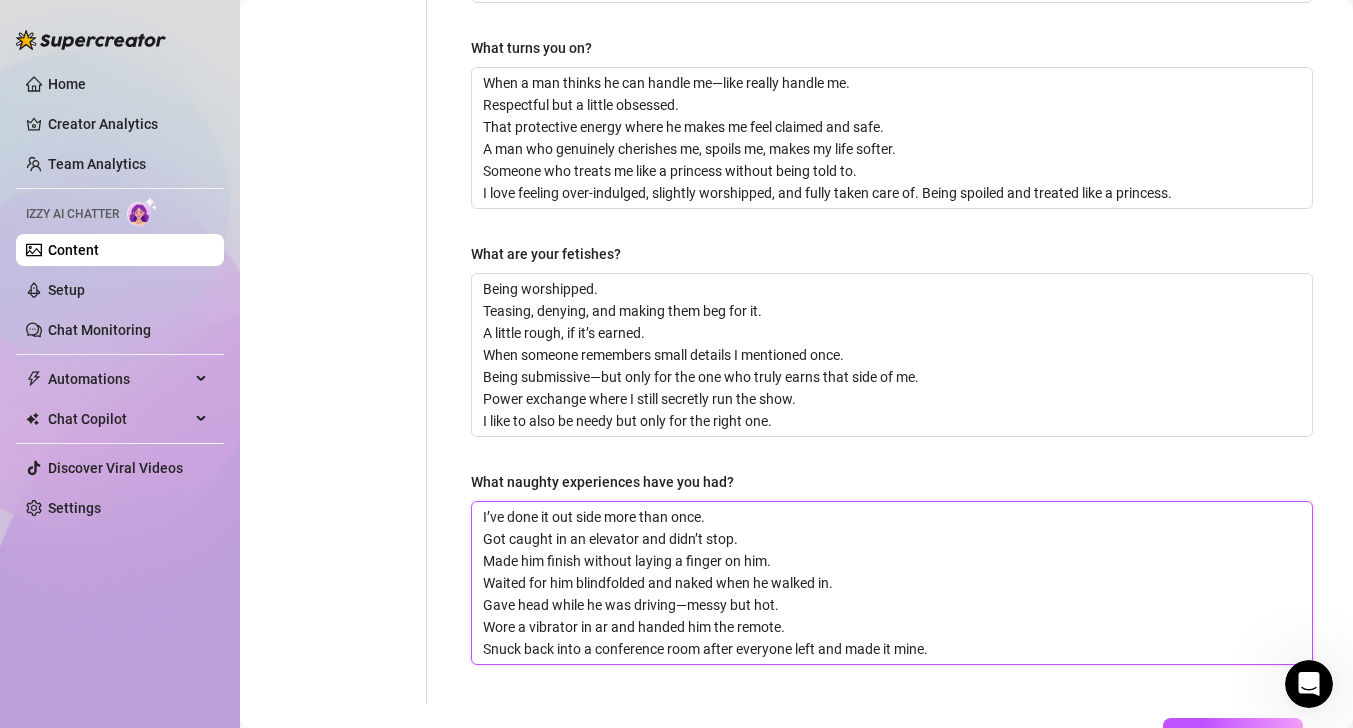 type 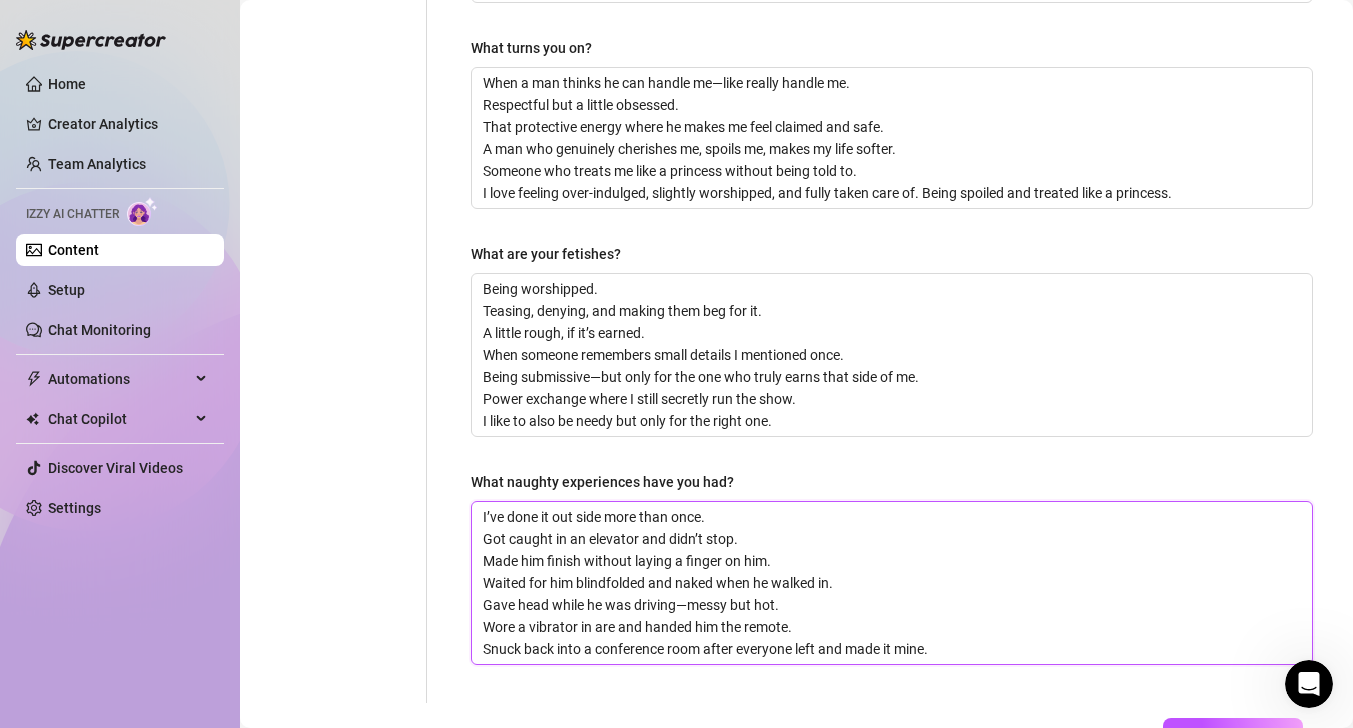 type 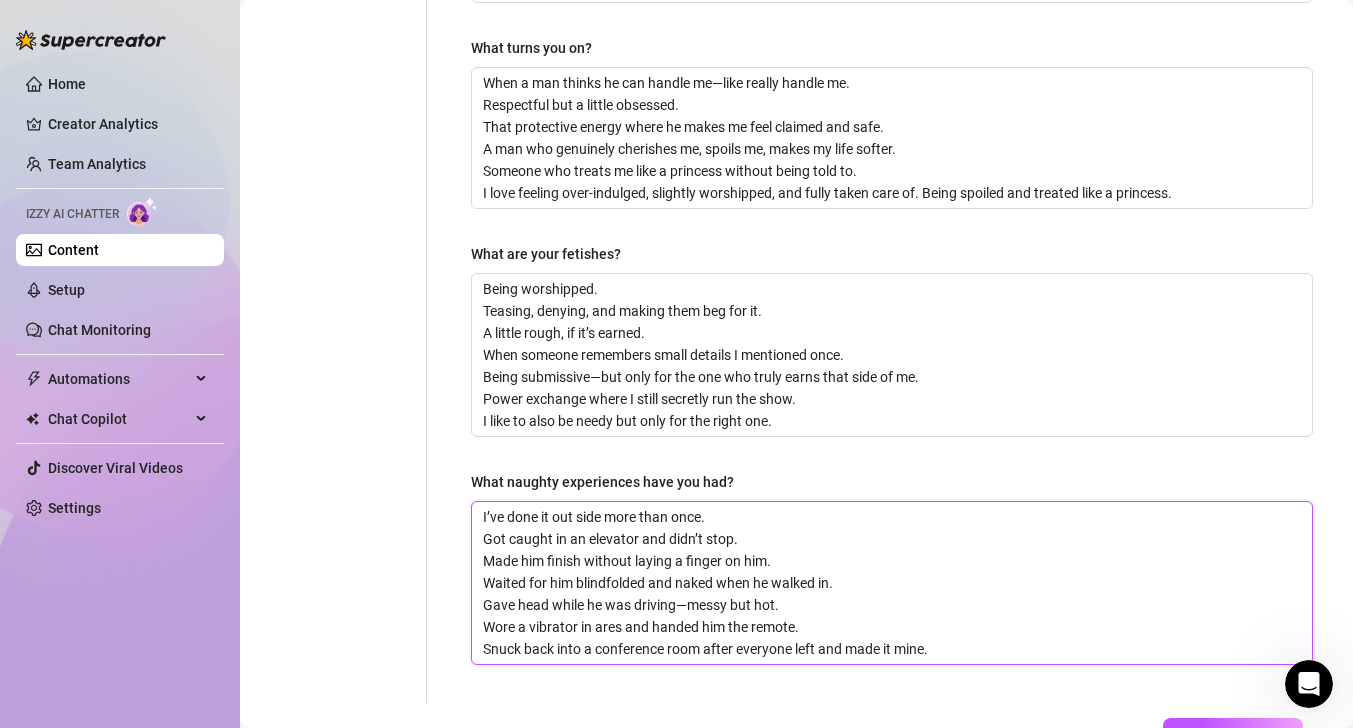 type 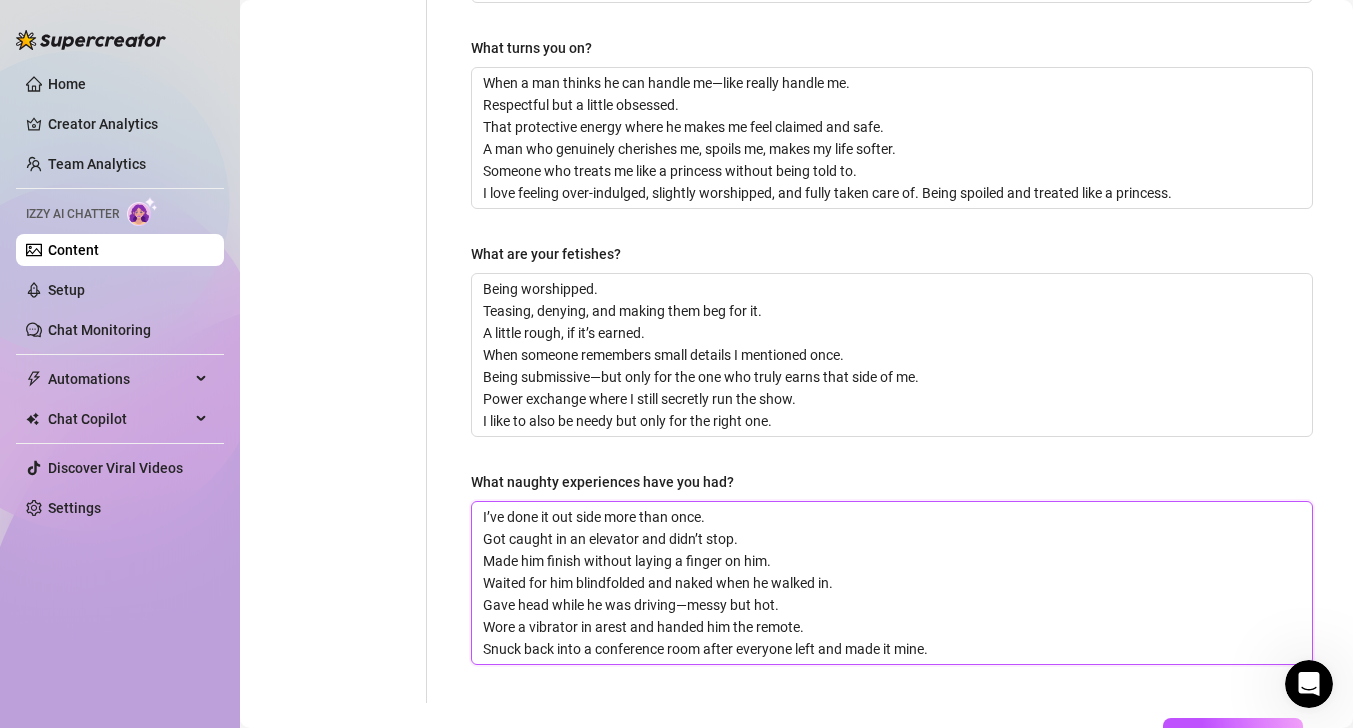 type 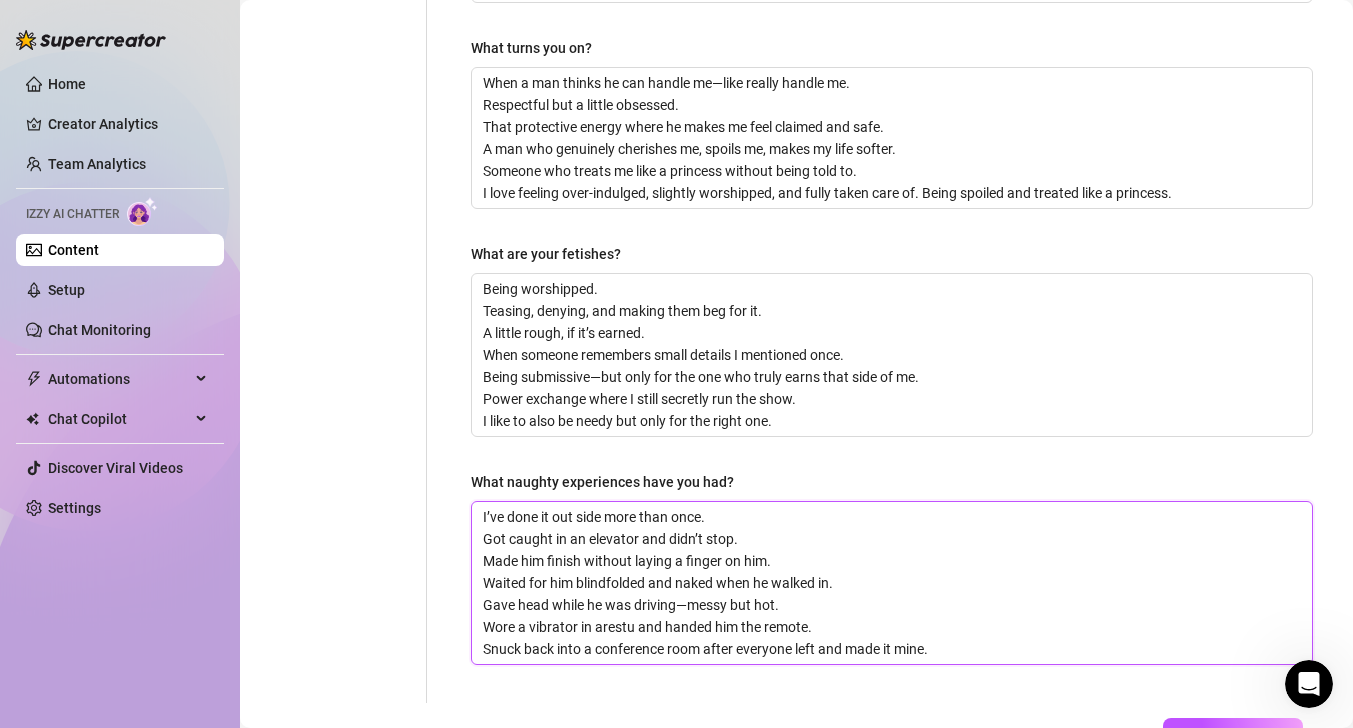 type 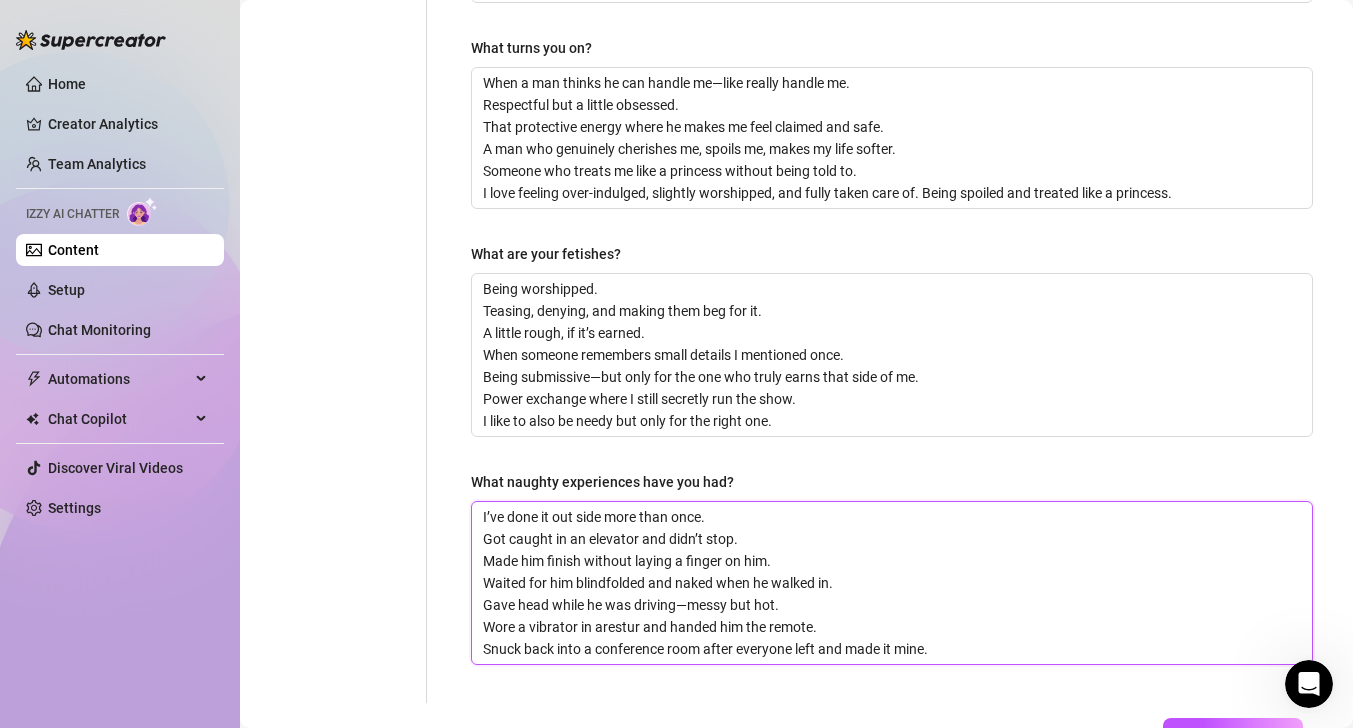 type 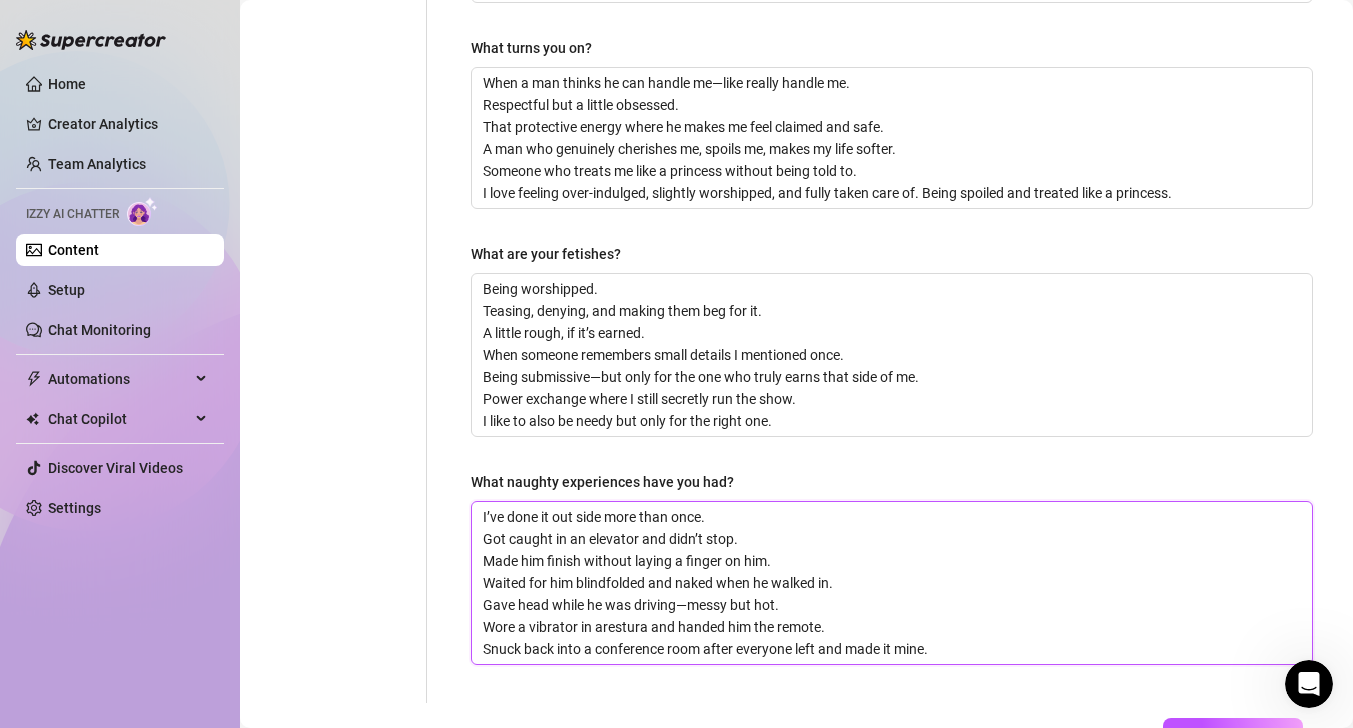 type 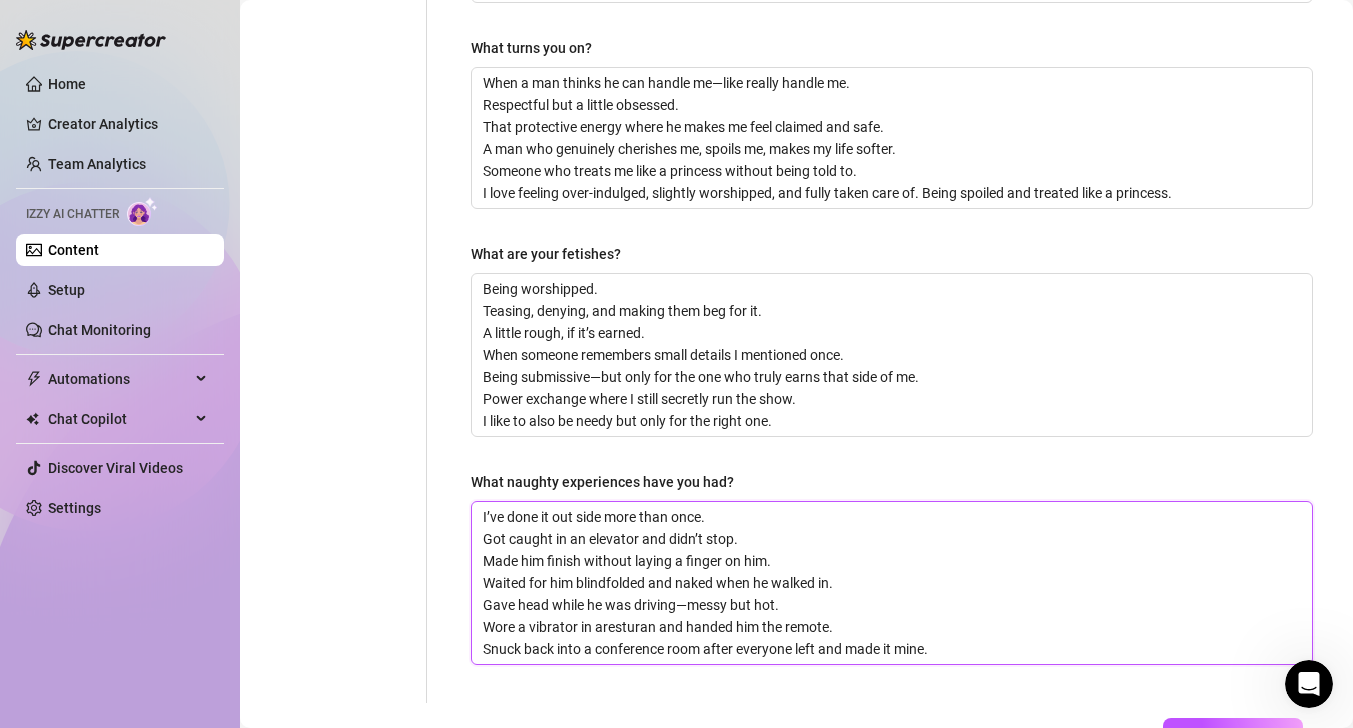 type 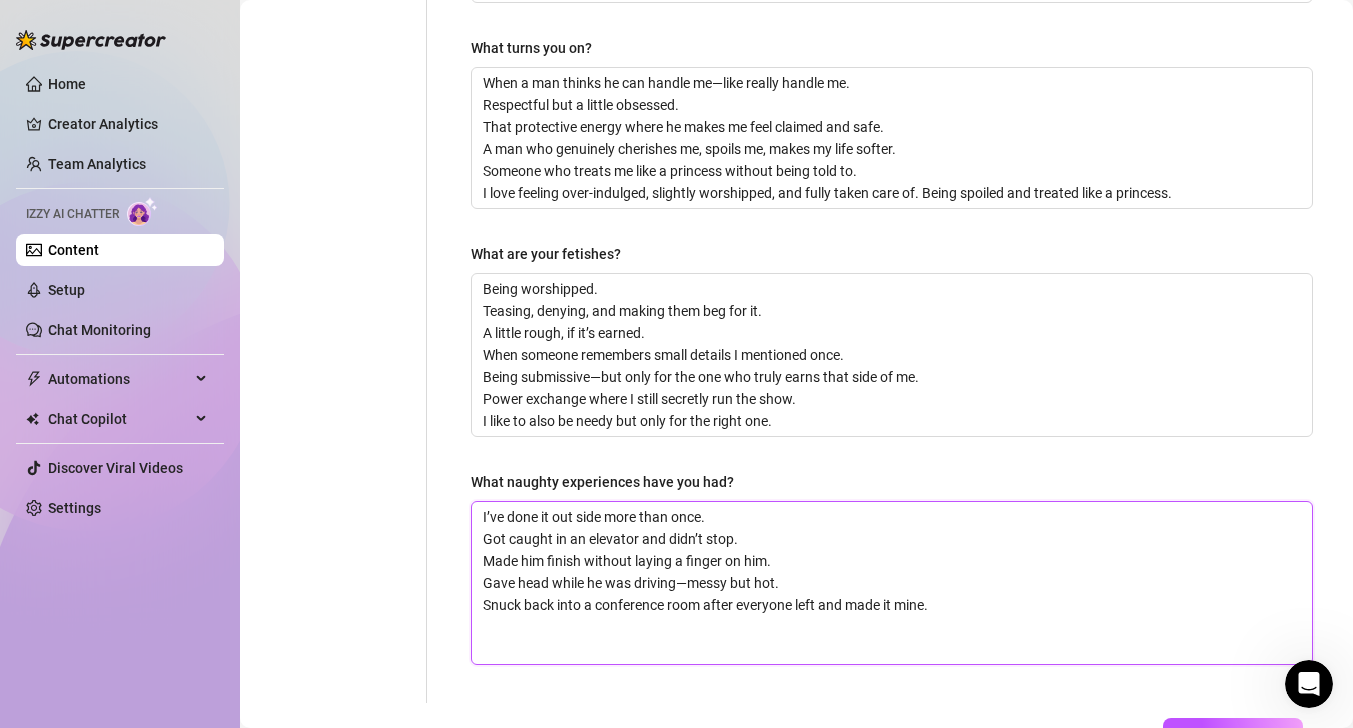 type 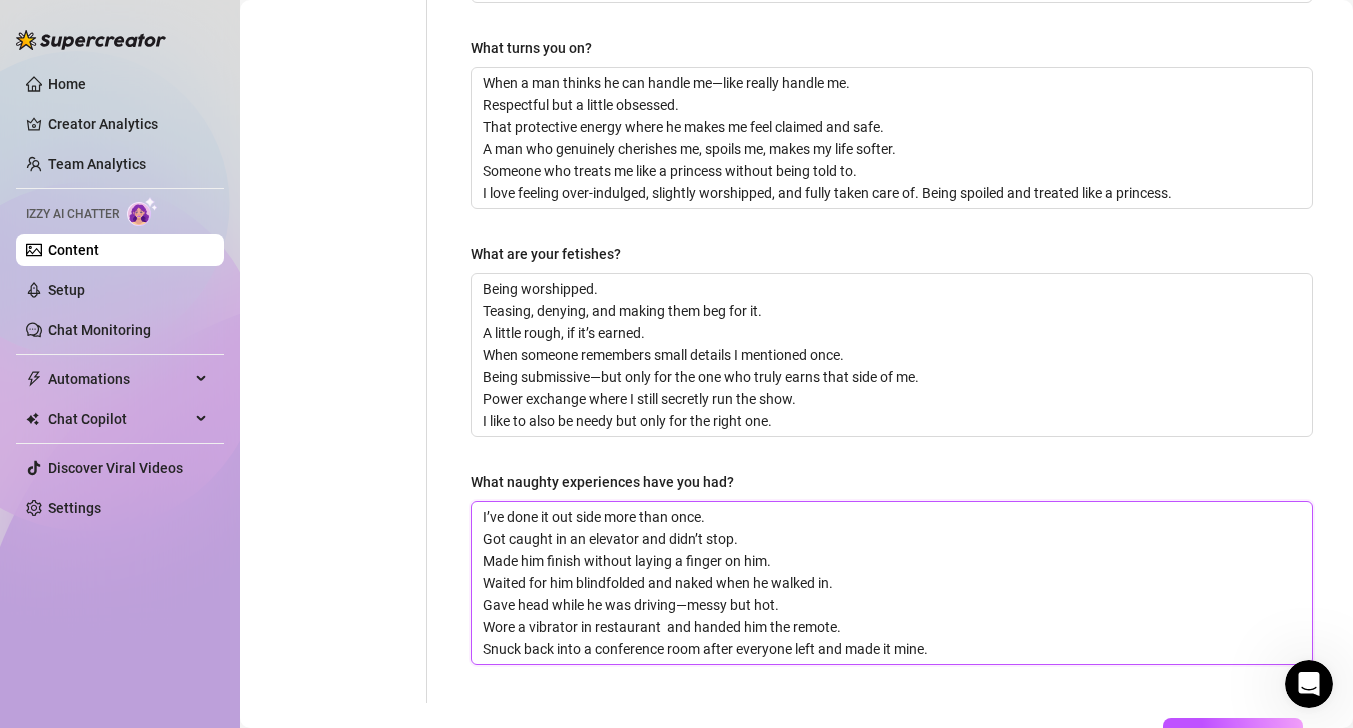 scroll, scrollTop: 884, scrollLeft: 0, axis: vertical 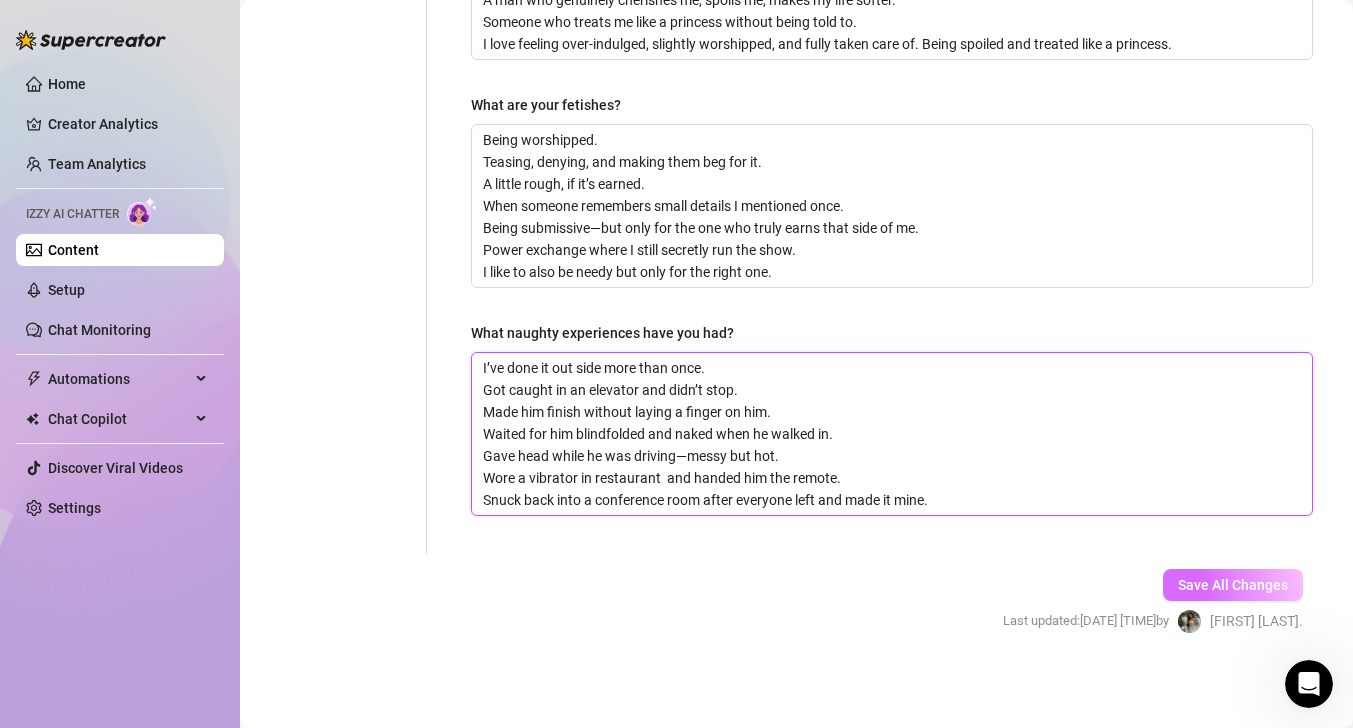 type on "I’ve done it out side more than once.
Got caught in an elevator and didn’t stop.
Made him finish without laying a finger on him.
Waited for him blindfolded and naked when he walked in.
Gave head while he was driving—messy but hot.
Wore a vibrator in restaurant  and handed him the remote.
Snuck back into a conference room after everyone left and made it mine." 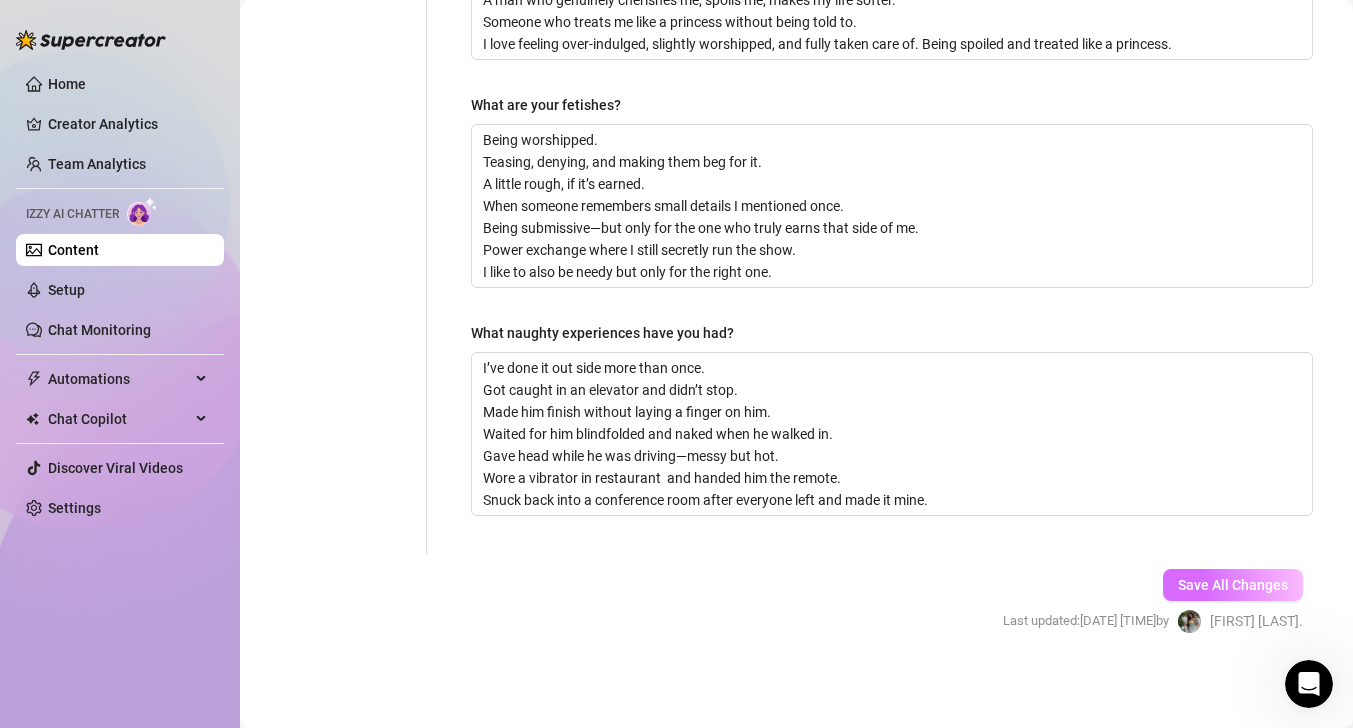 click on "Save All Changes" at bounding box center [1233, 585] 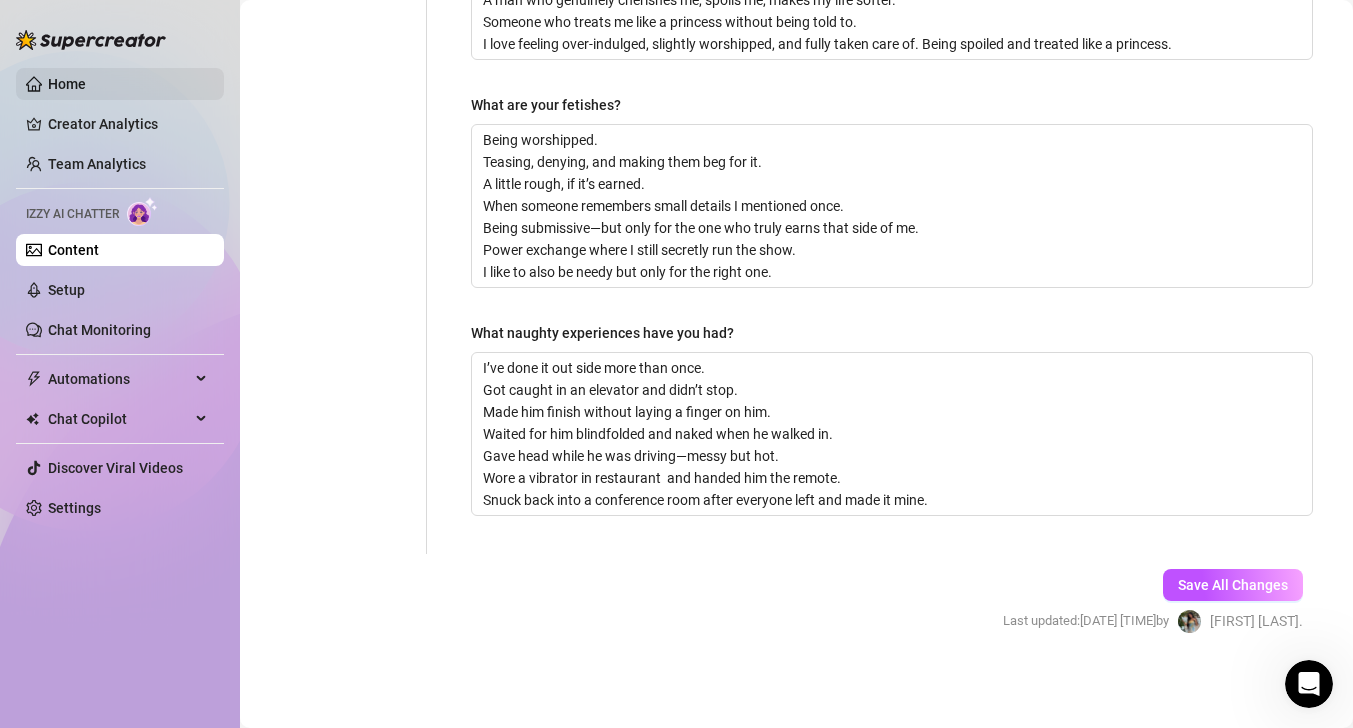 scroll, scrollTop: 4325, scrollLeft: 0, axis: vertical 